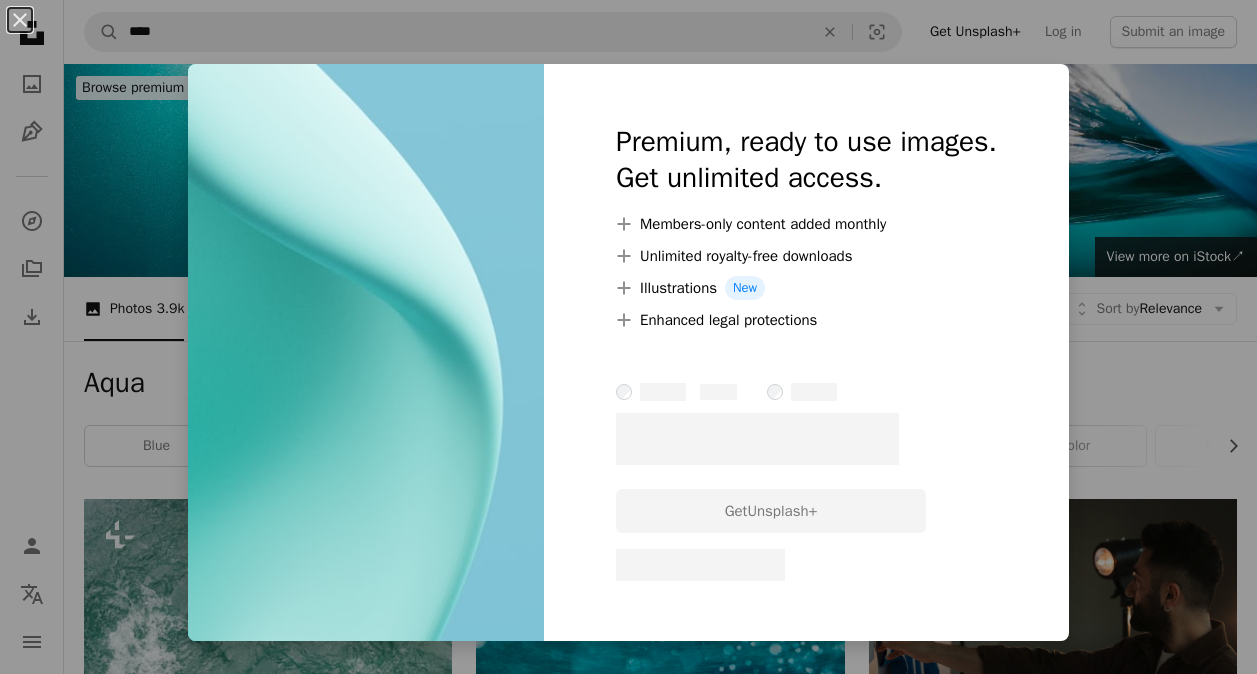 scroll, scrollTop: 1800, scrollLeft: 0, axis: vertical 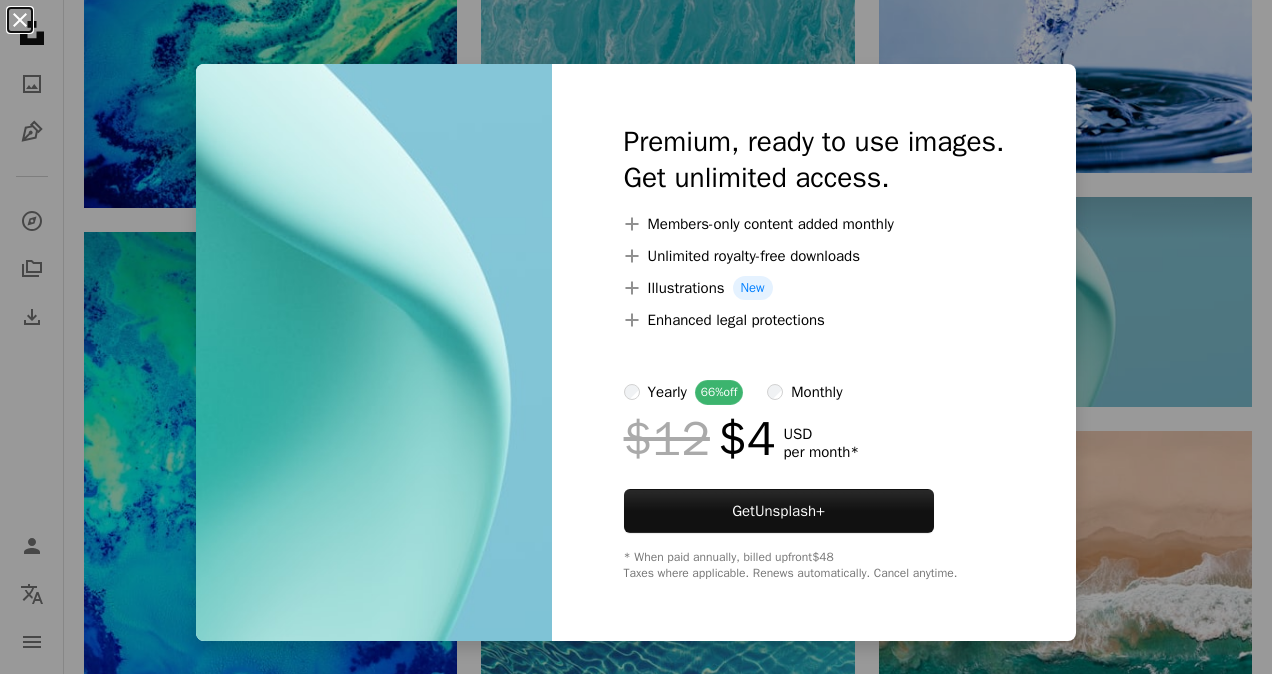 click on "An X shape" at bounding box center [20, 20] 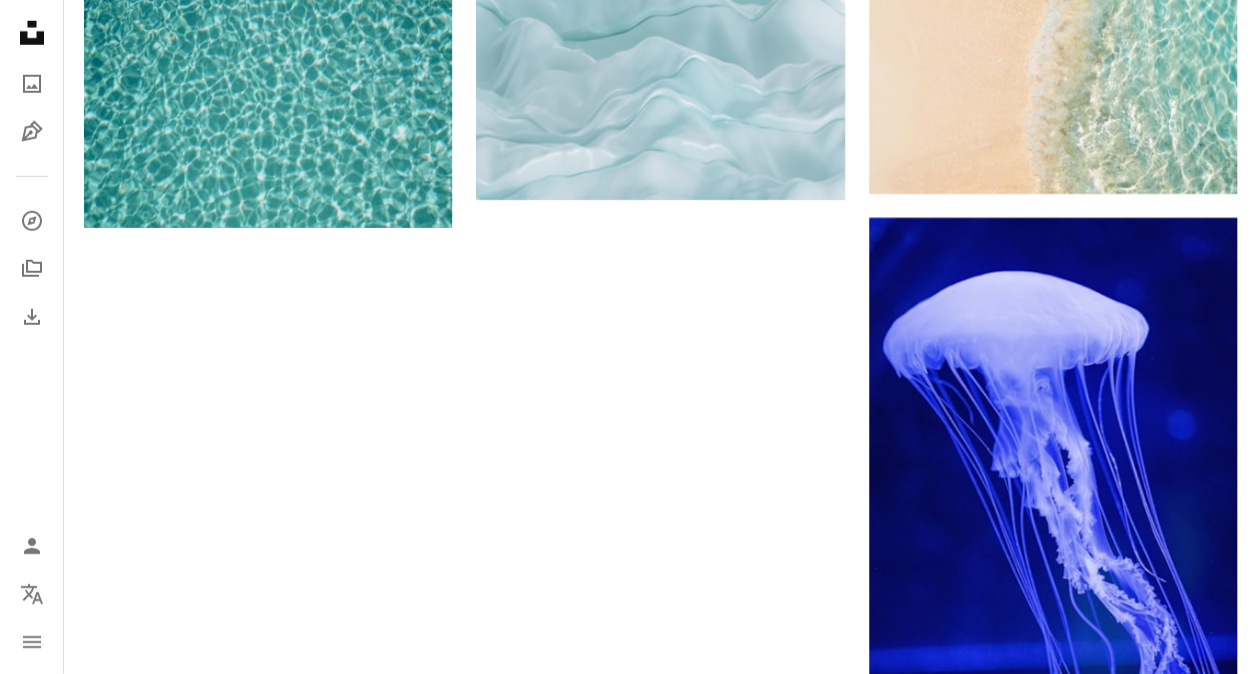 scroll, scrollTop: 3300, scrollLeft: 0, axis: vertical 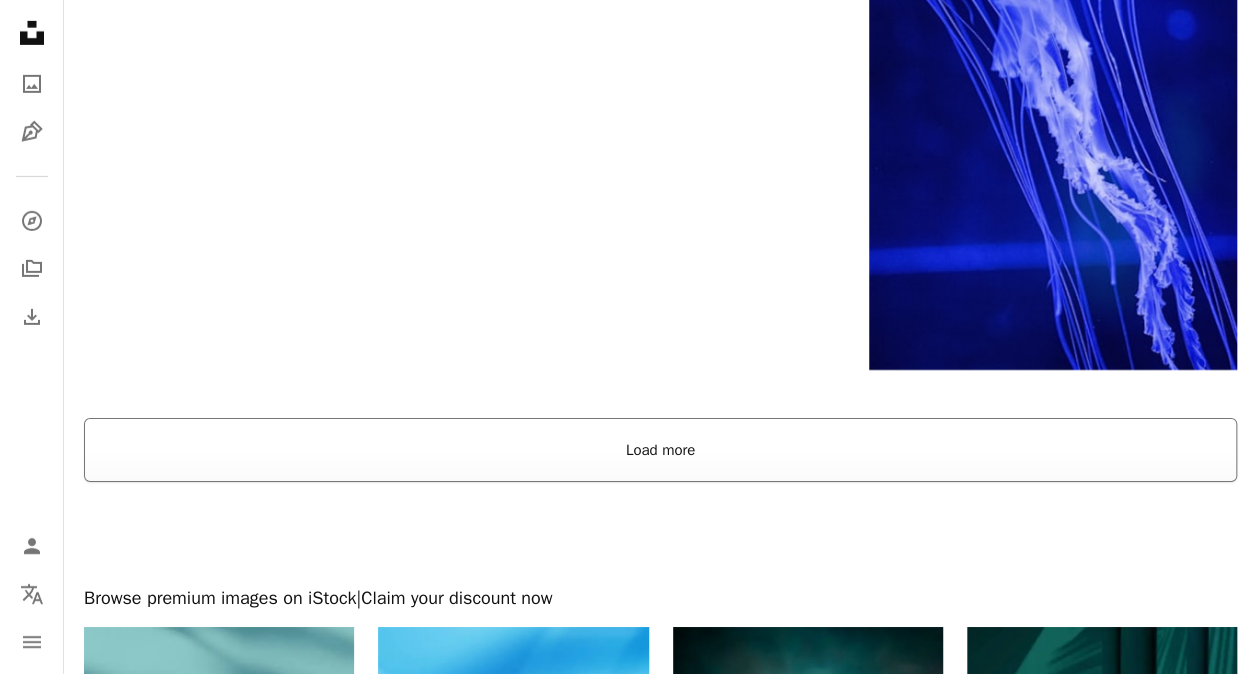 click on "Load more" at bounding box center (660, 450) 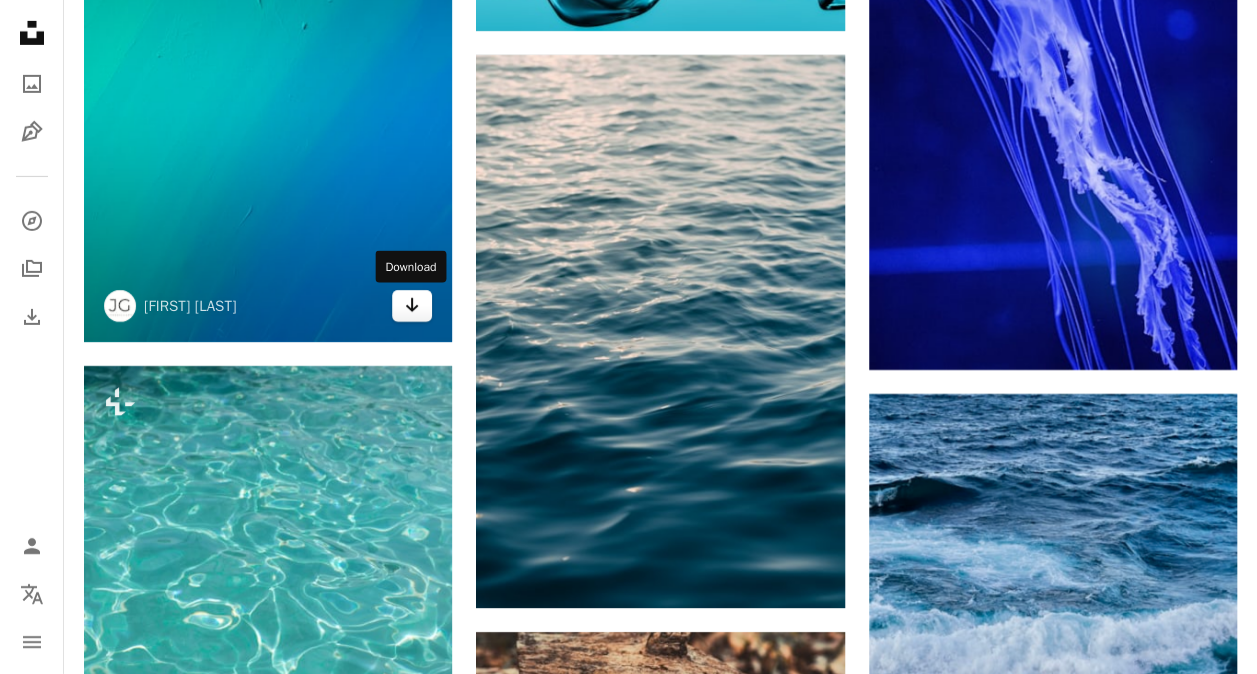 click on "Arrow pointing down" 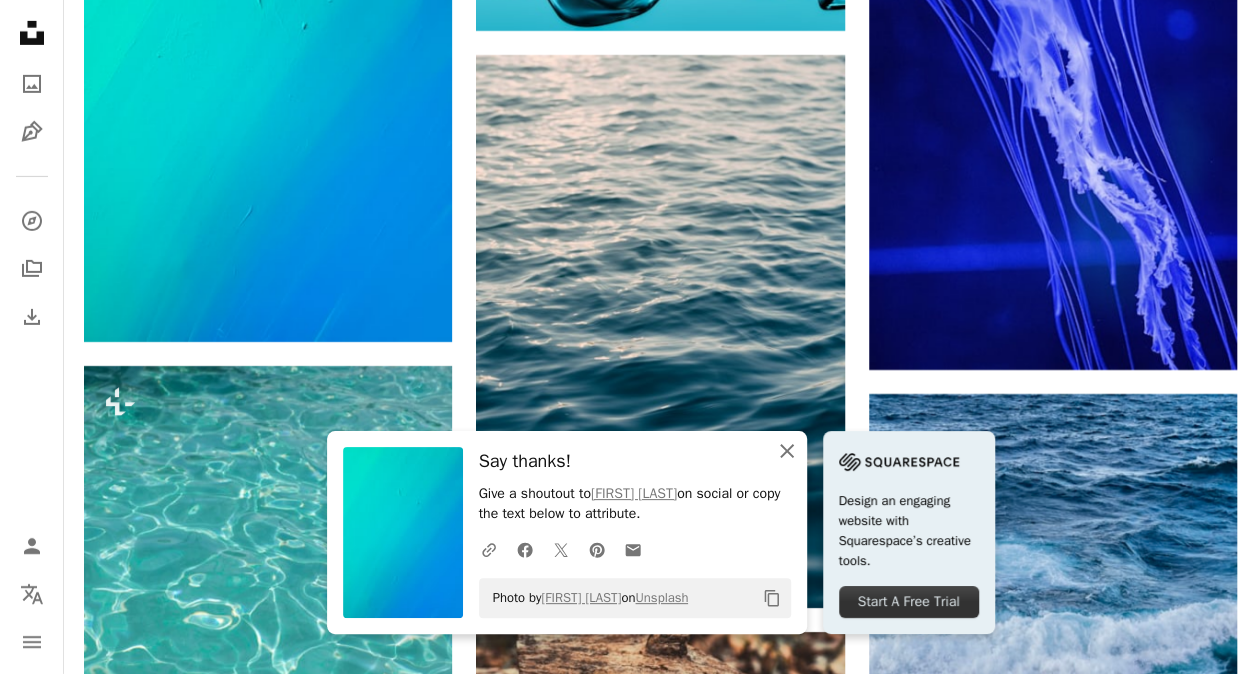 click 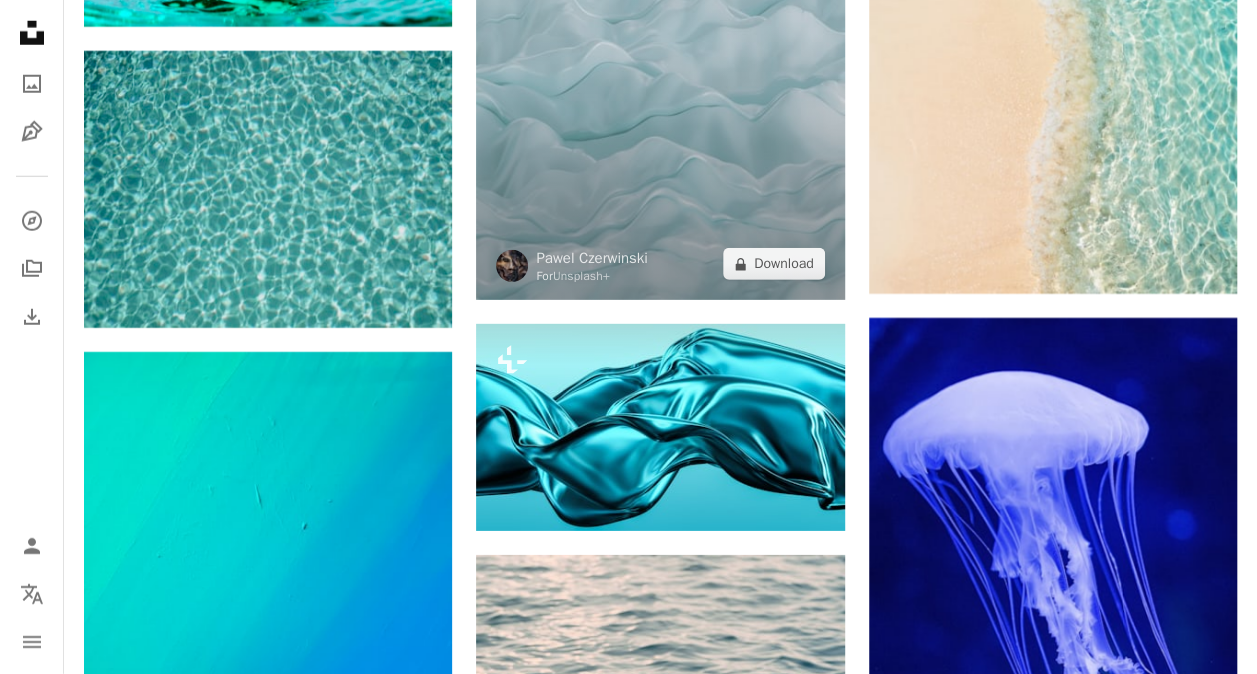 scroll, scrollTop: 2700, scrollLeft: 0, axis: vertical 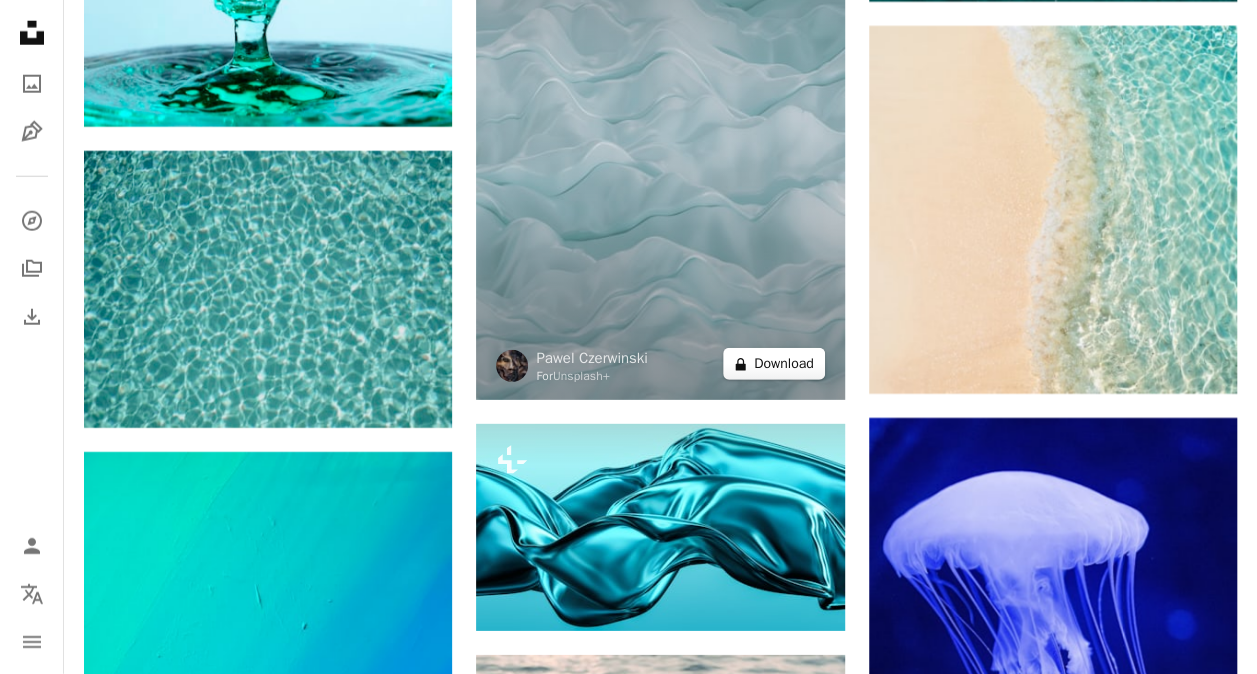 click on "A lock Download" at bounding box center (774, 364) 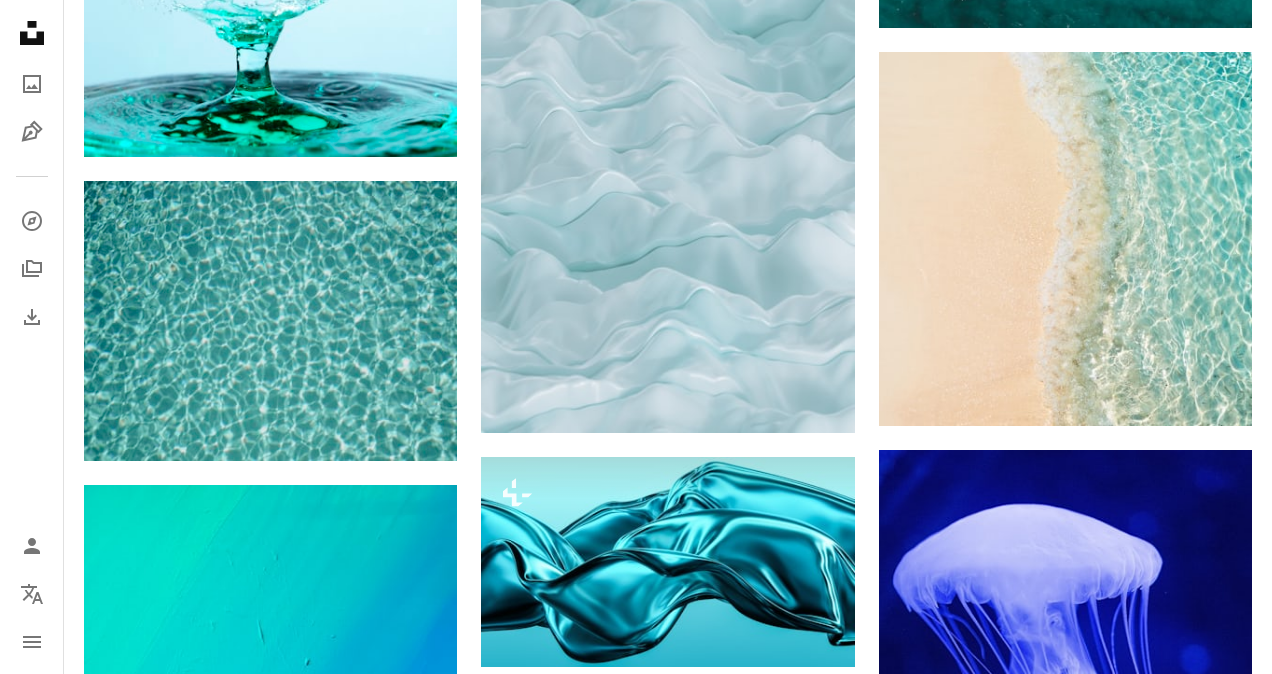 click on "An X shape" at bounding box center [20, 20] 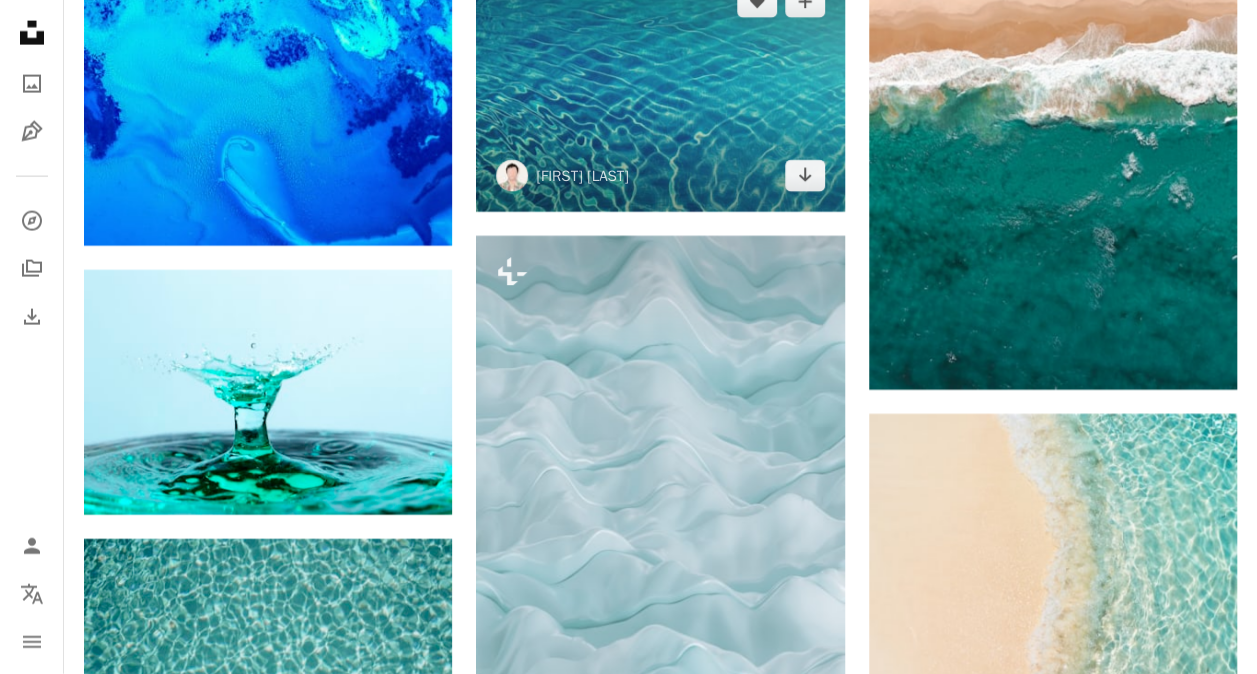 scroll, scrollTop: 2500, scrollLeft: 0, axis: vertical 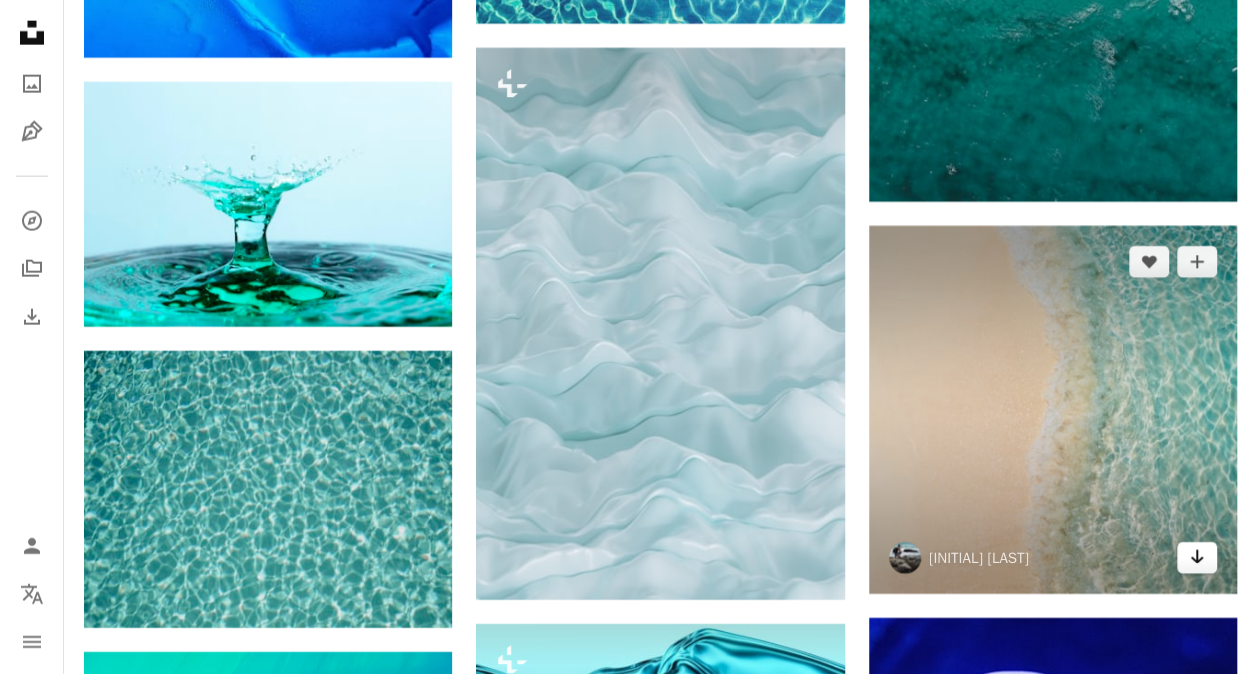 click 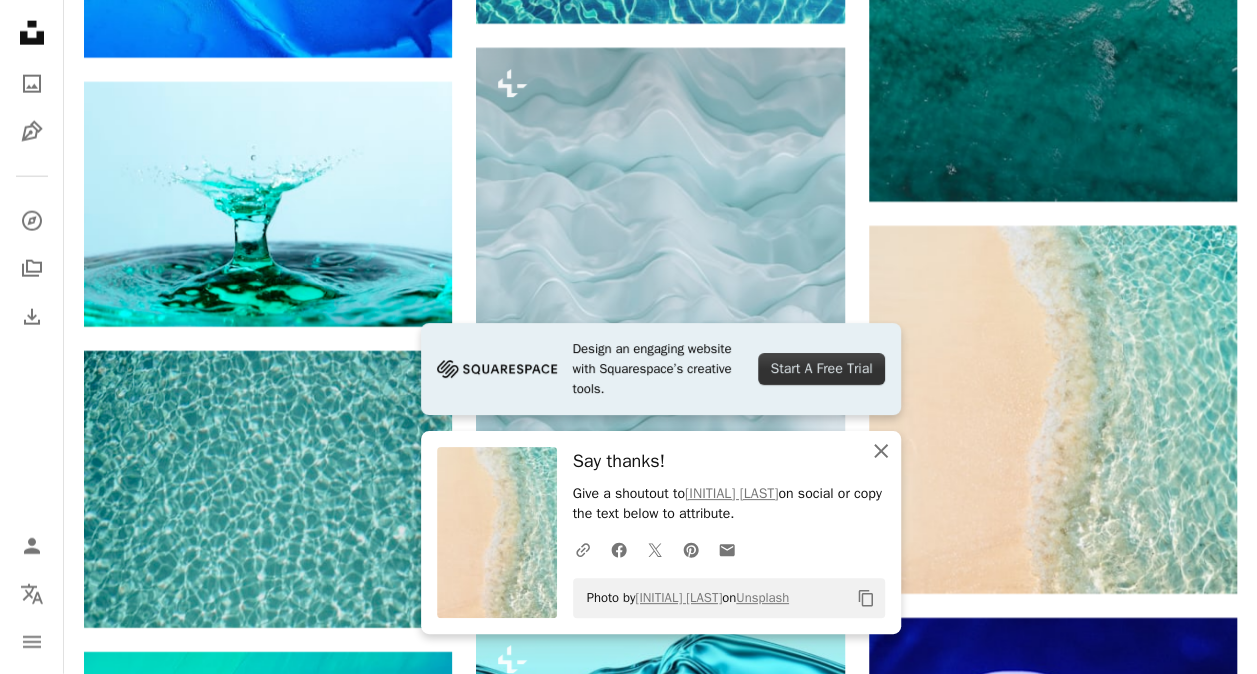 click on "An X shape" 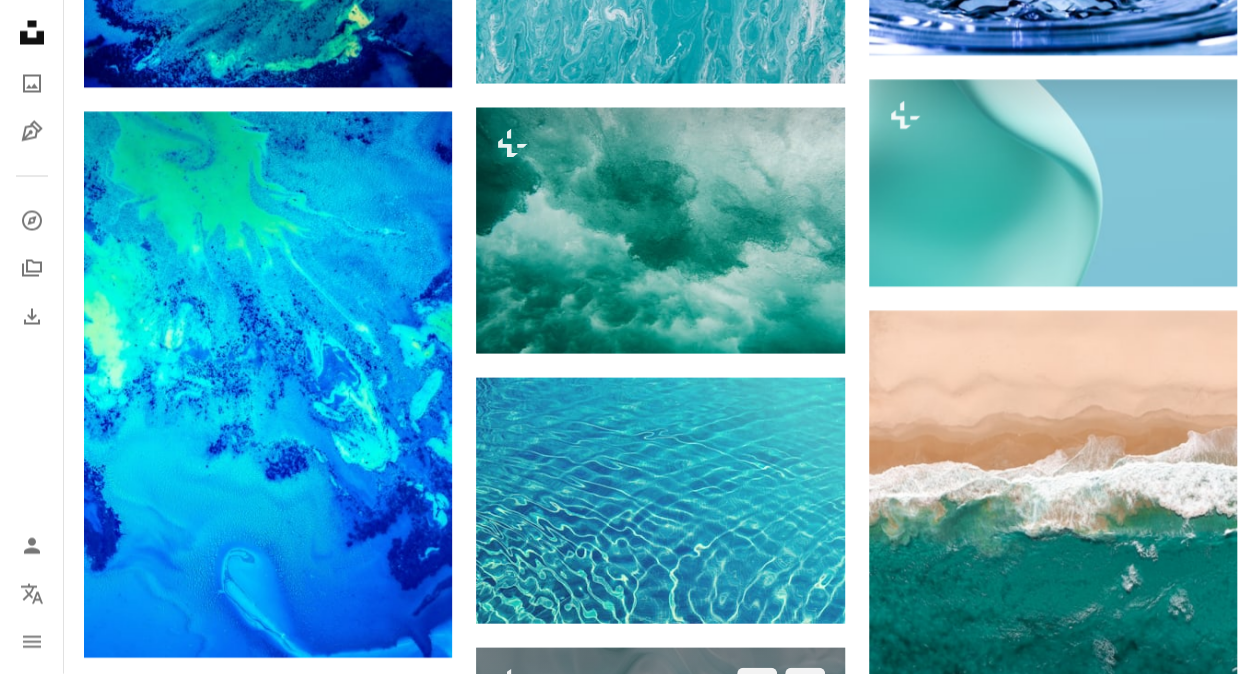 scroll, scrollTop: 1800, scrollLeft: 0, axis: vertical 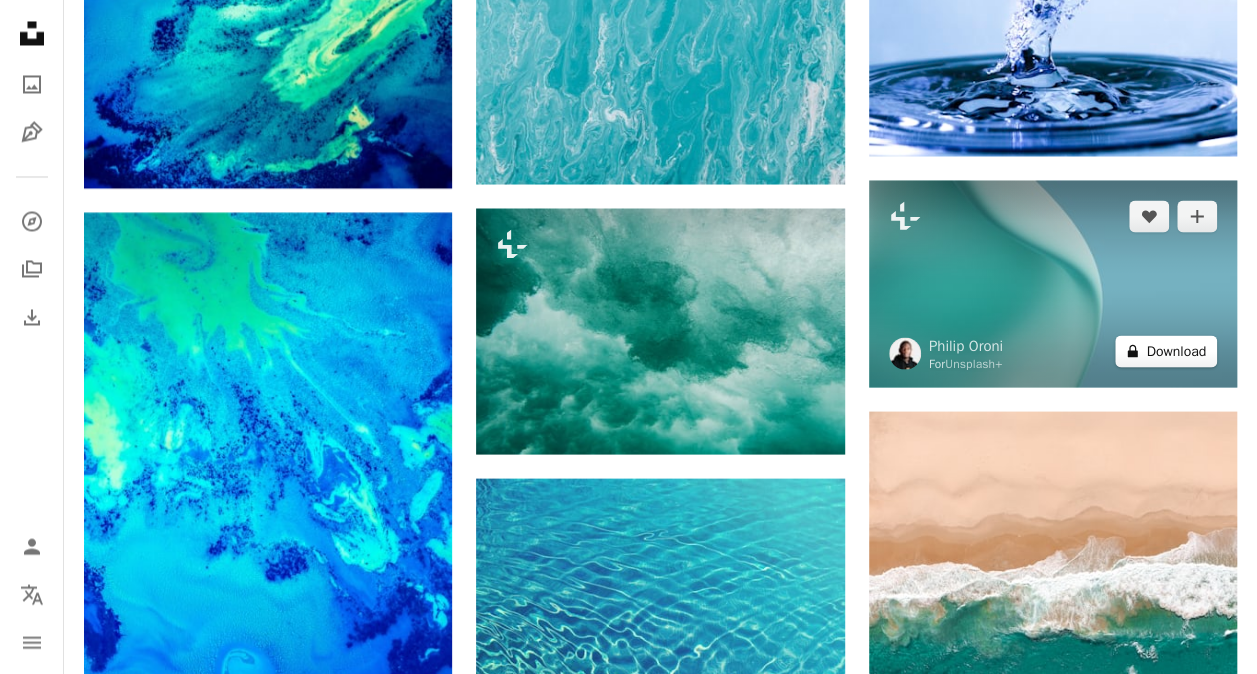 click on "A lock Download" at bounding box center [1166, 351] 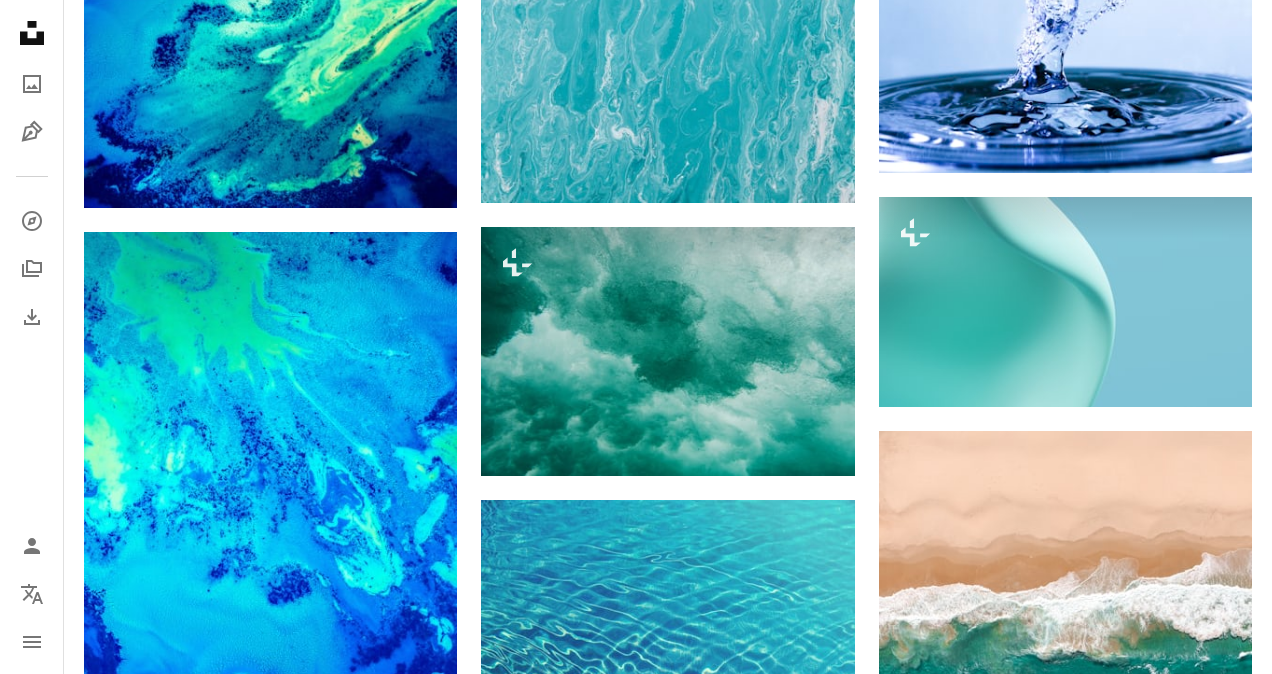 click on "An X shape" at bounding box center (20, 20) 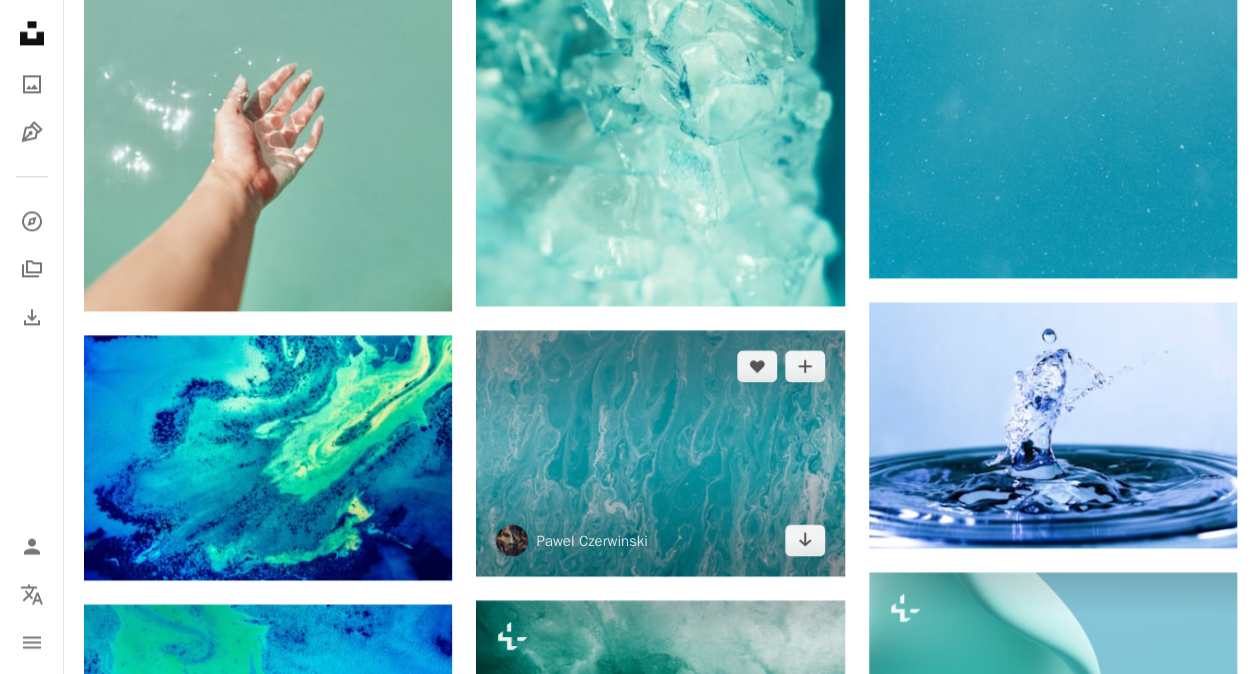 scroll, scrollTop: 1300, scrollLeft: 0, axis: vertical 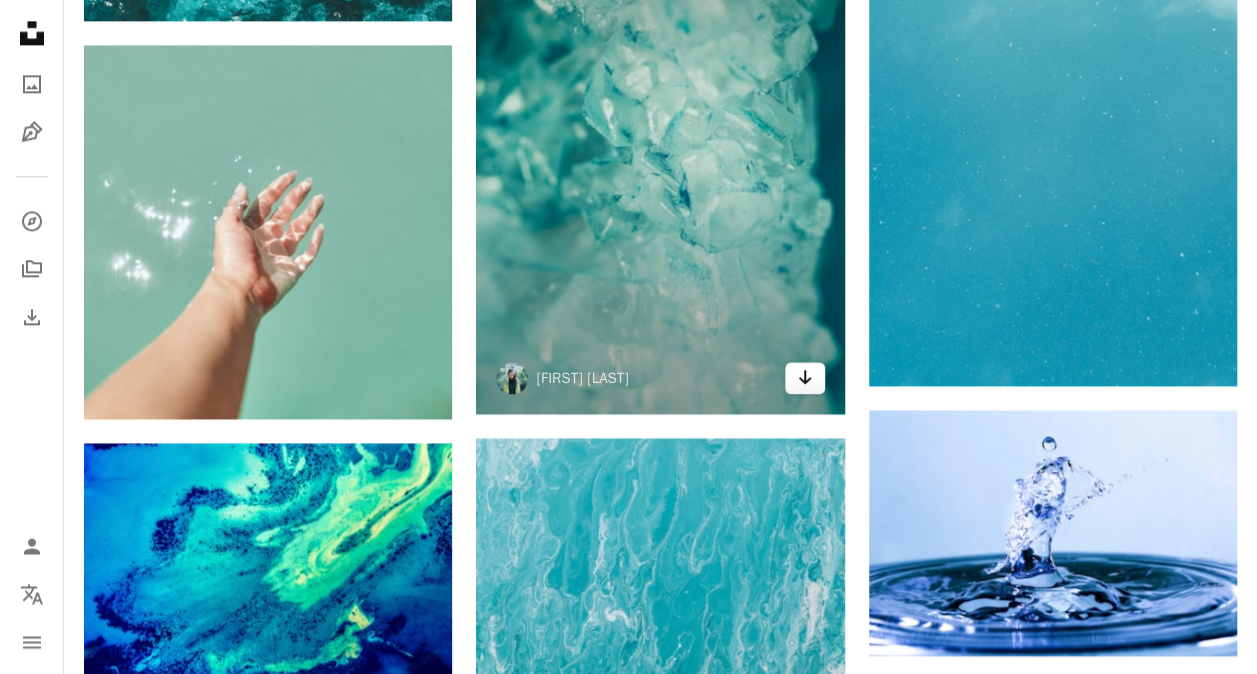 click on "Arrow pointing down" 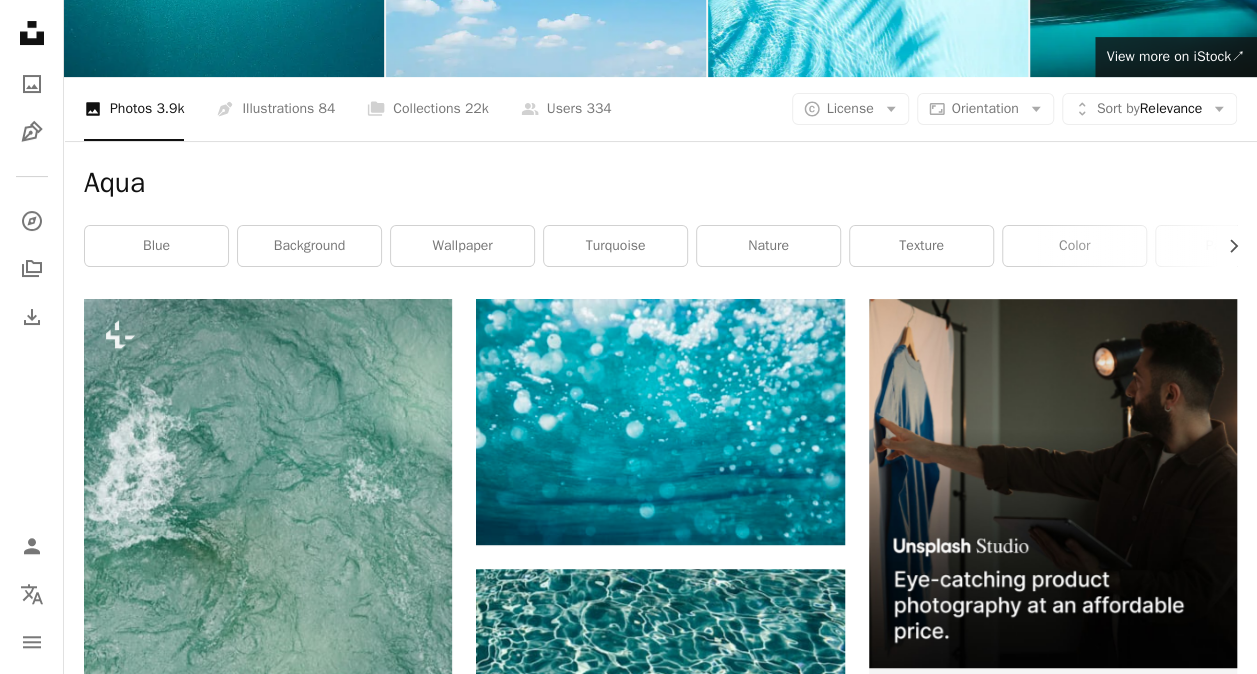 scroll, scrollTop: 0, scrollLeft: 0, axis: both 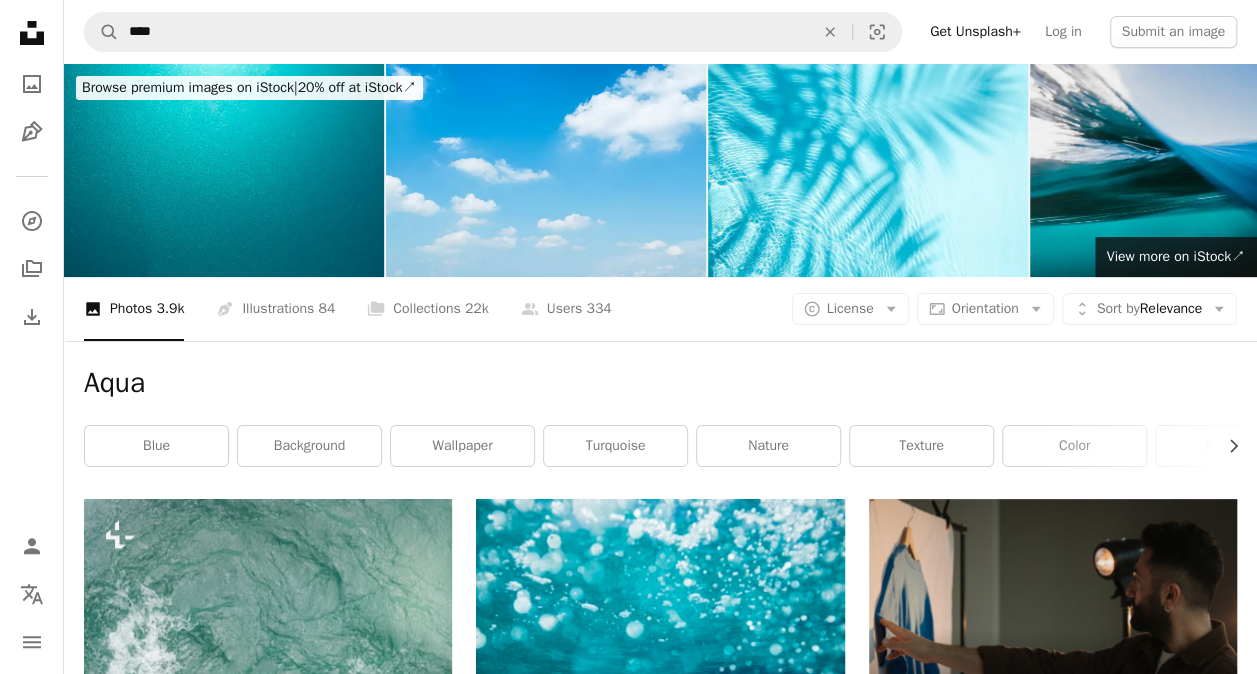 click on "Aqua Chevron right blue background wallpaper turquoise nature texture color pattern water website ocean abstract" at bounding box center [660, 420] 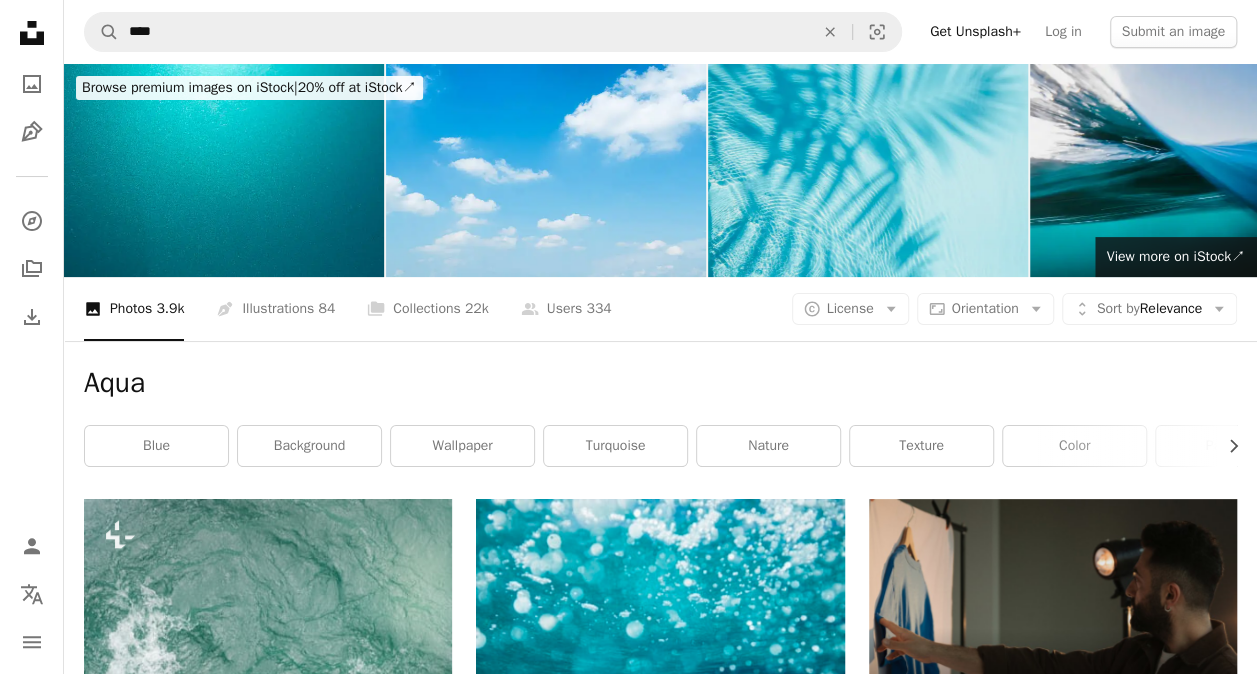 click at bounding box center [868, 170] 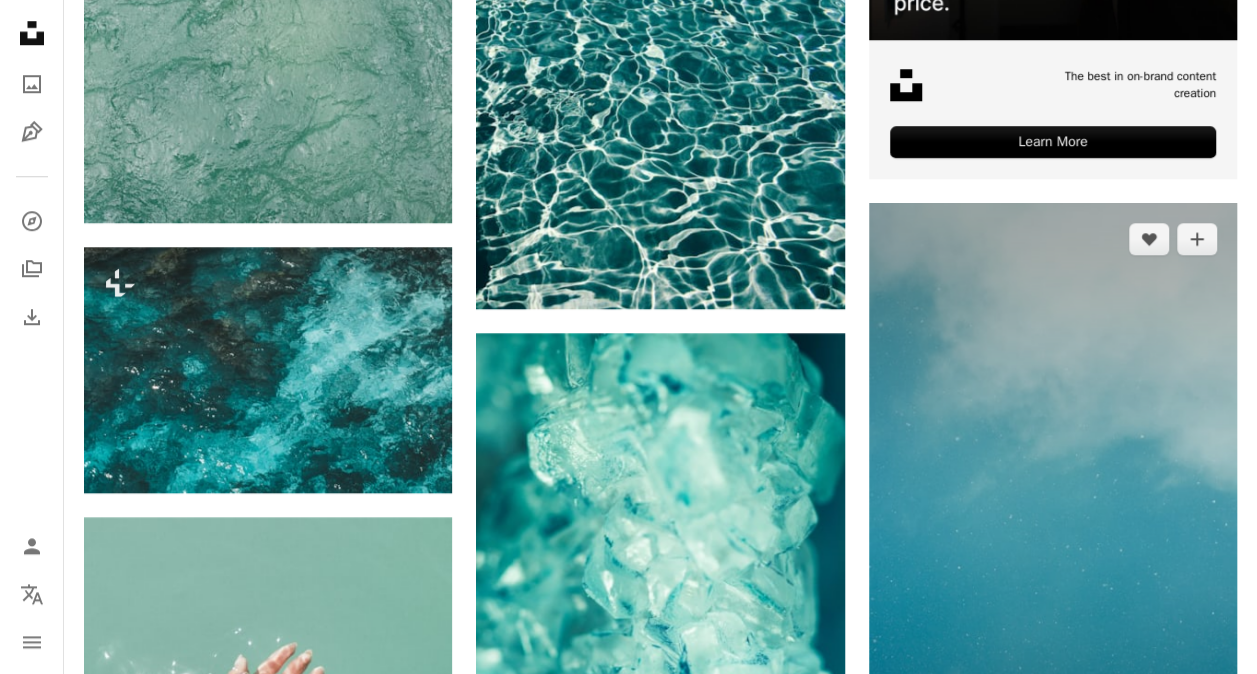 scroll, scrollTop: 1000, scrollLeft: 0, axis: vertical 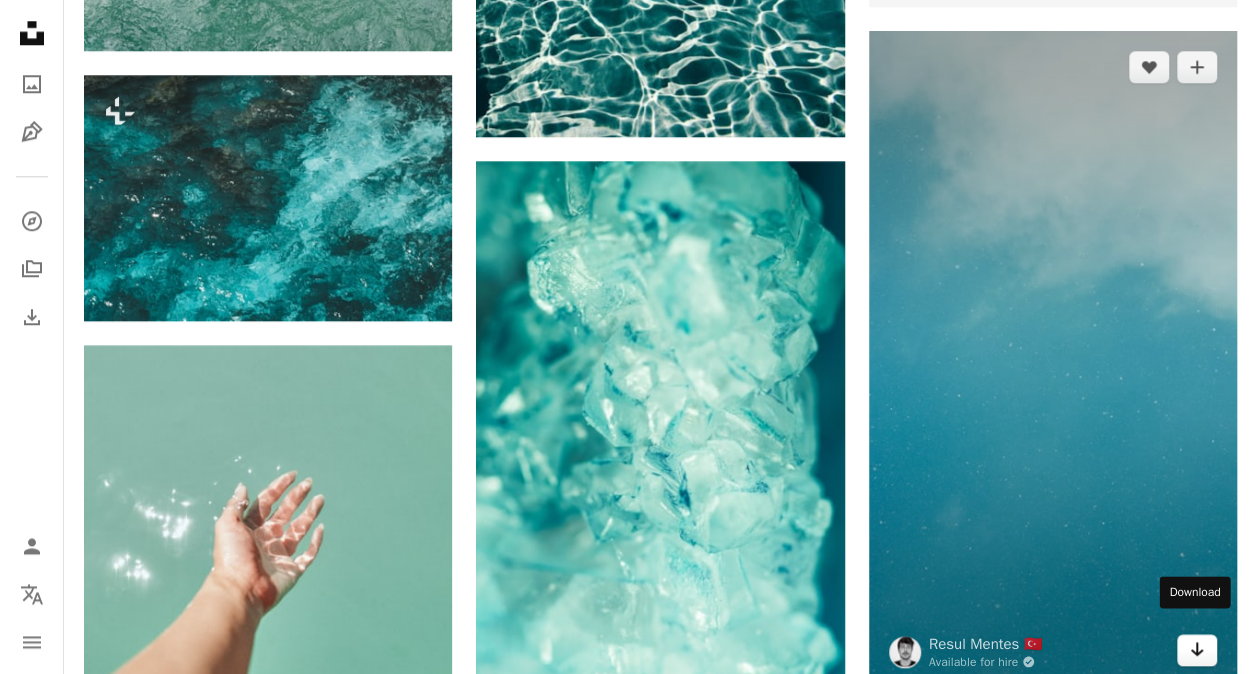 click on "Arrow pointing down" 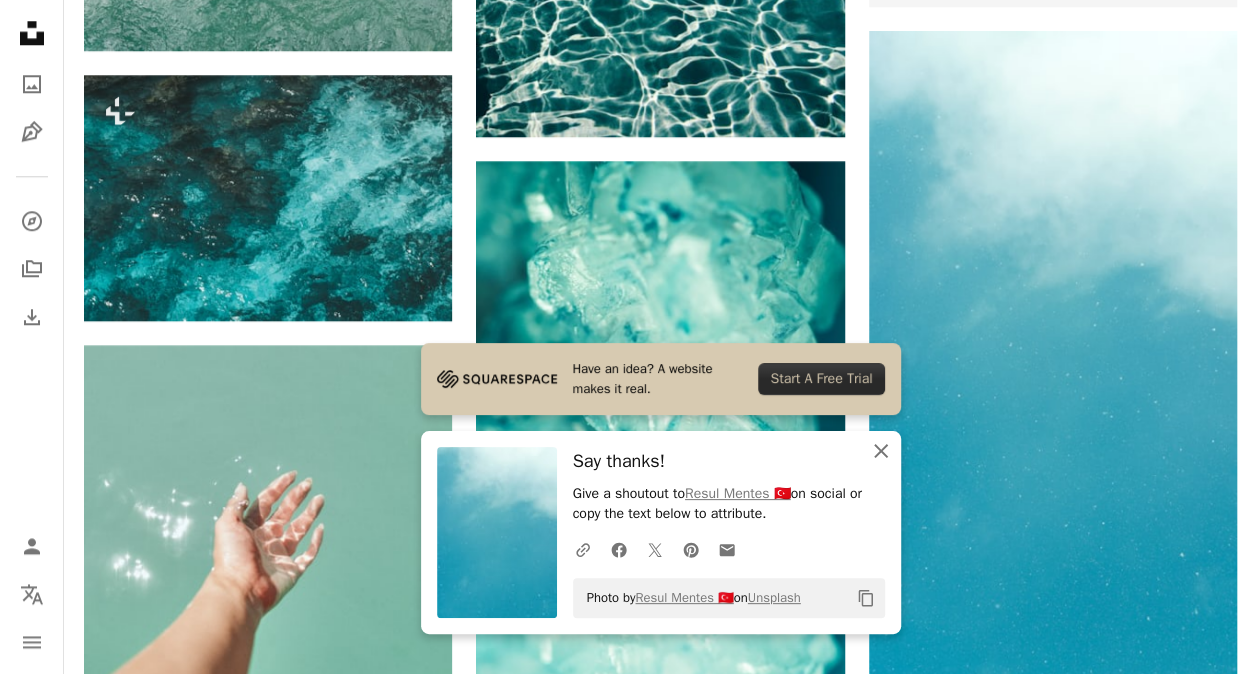 click 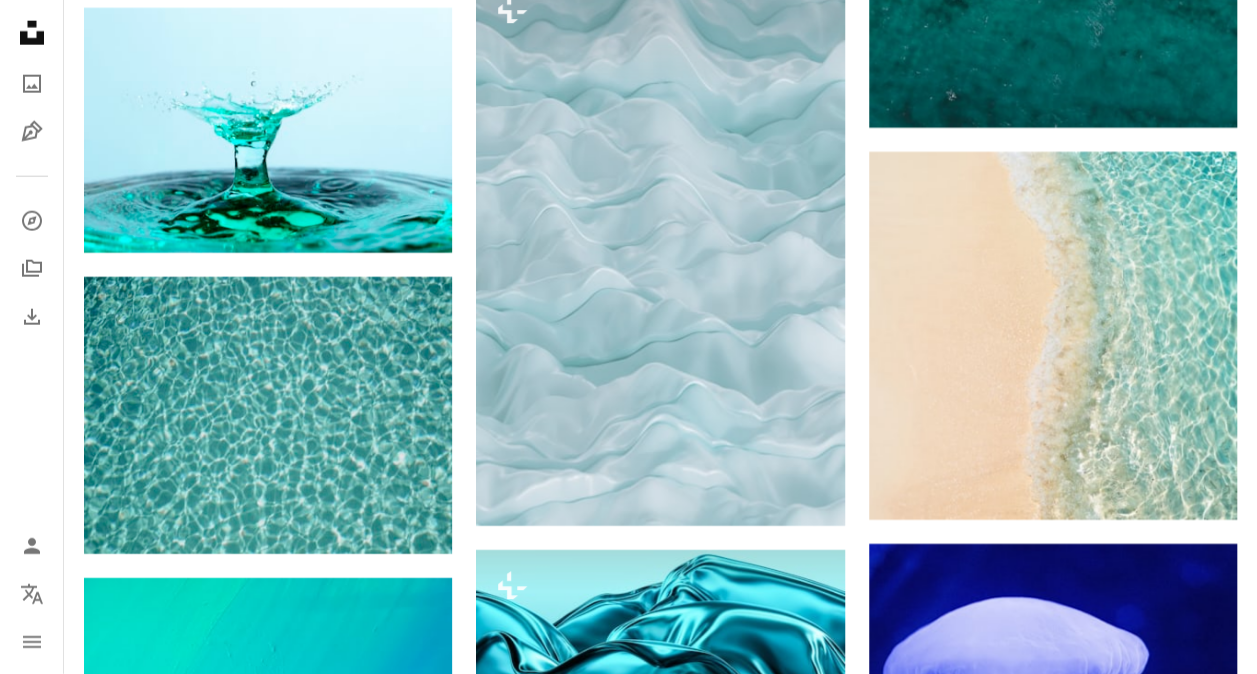 scroll, scrollTop: 0, scrollLeft: 0, axis: both 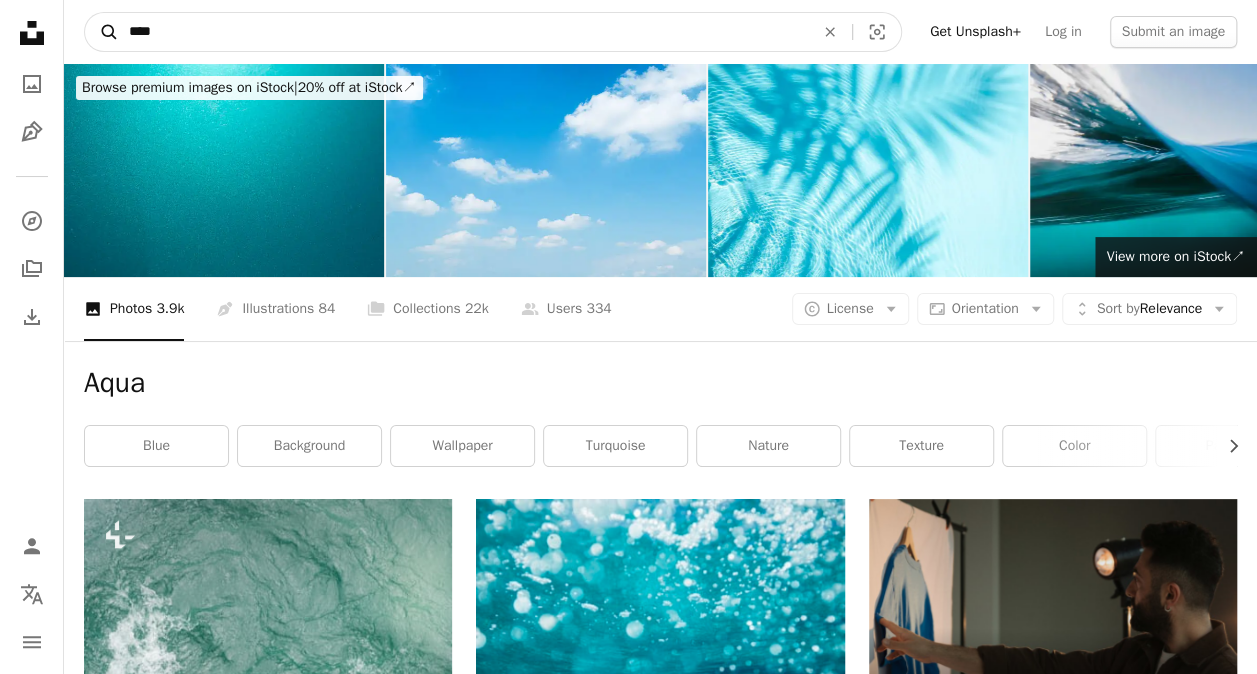 drag, startPoint x: 169, startPoint y: 34, endPoint x: 84, endPoint y: 24, distance: 85.58621 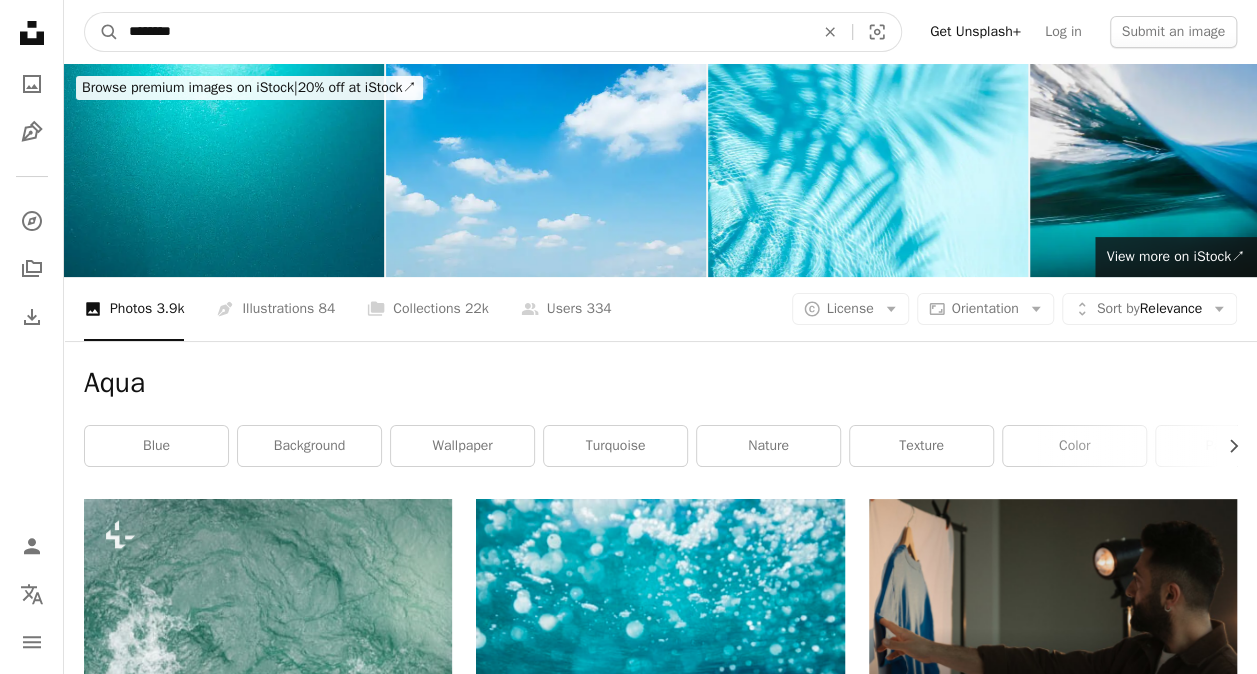 type on "********" 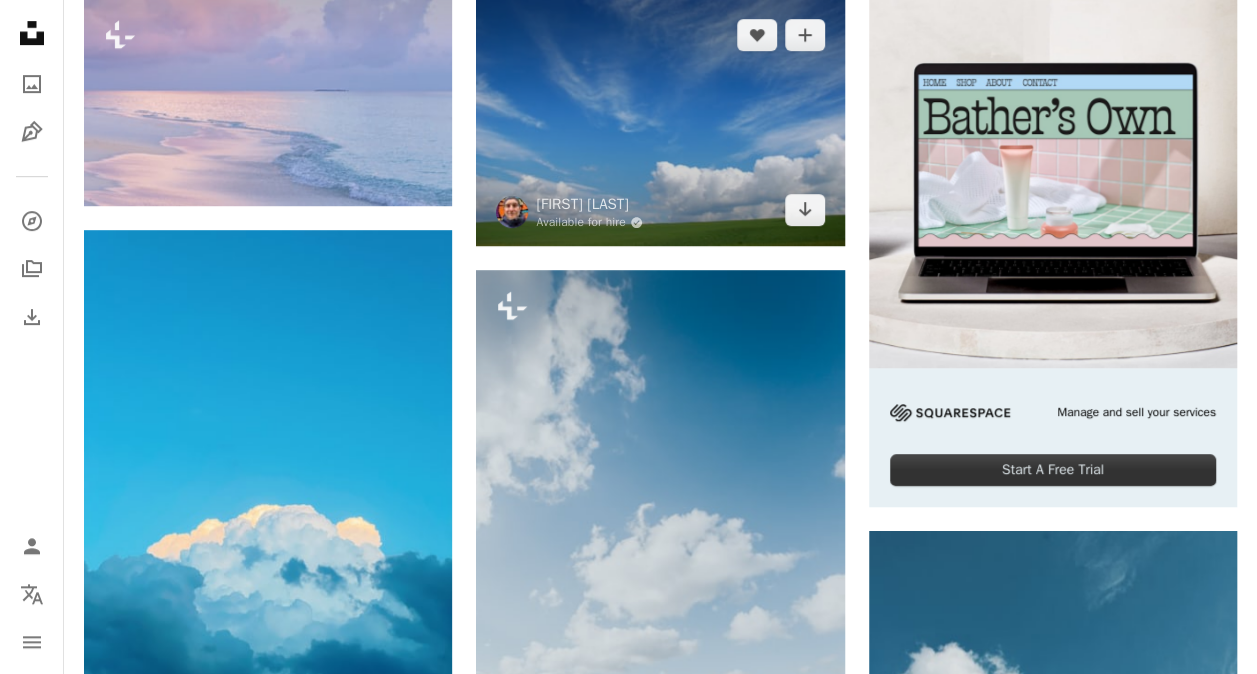 scroll, scrollTop: 0, scrollLeft: 0, axis: both 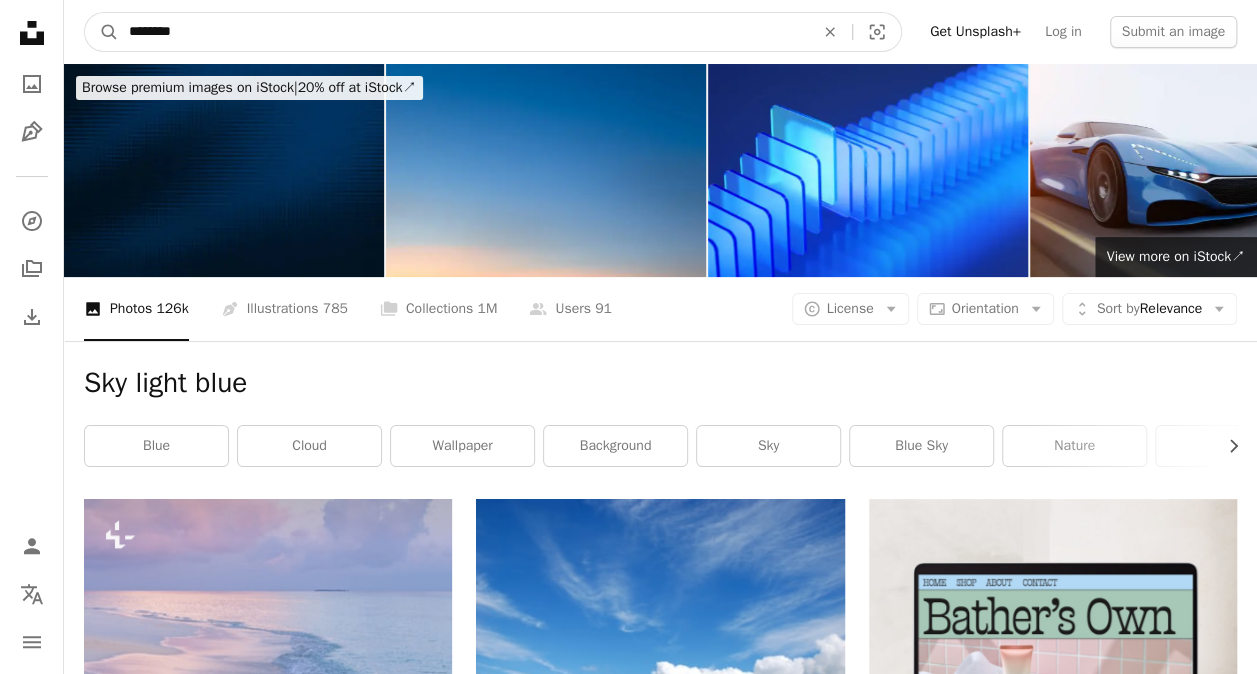 click on "********" at bounding box center [463, 32] 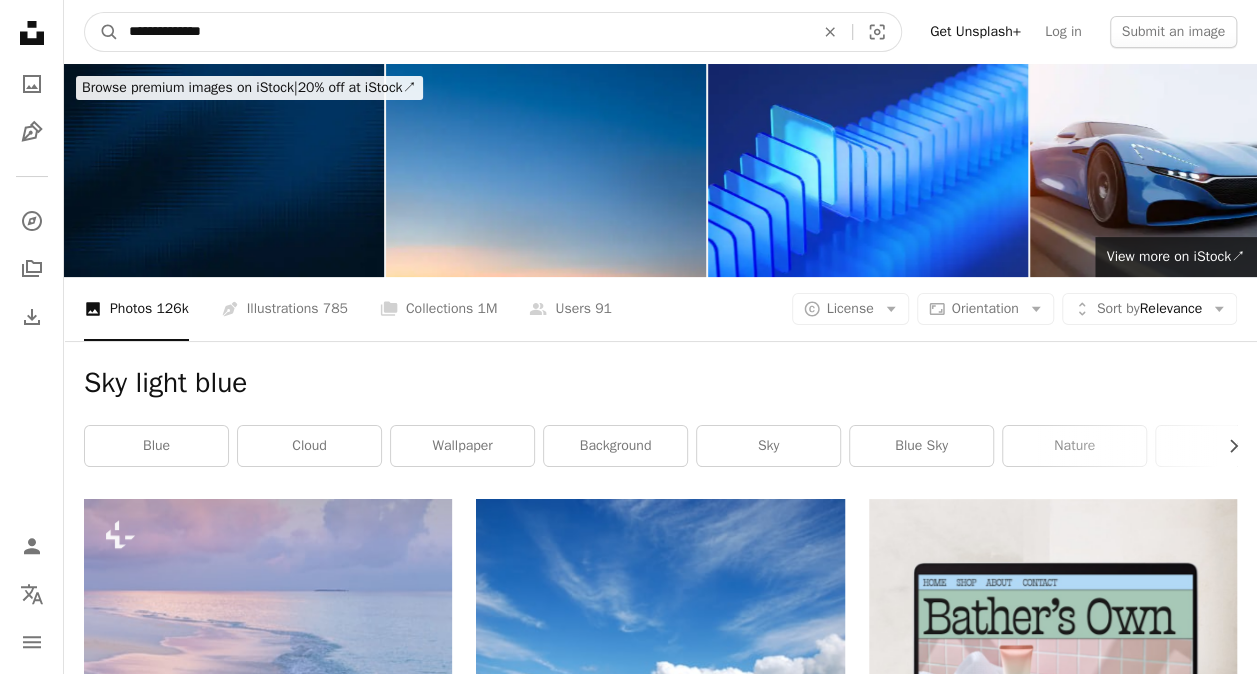 type on "**********" 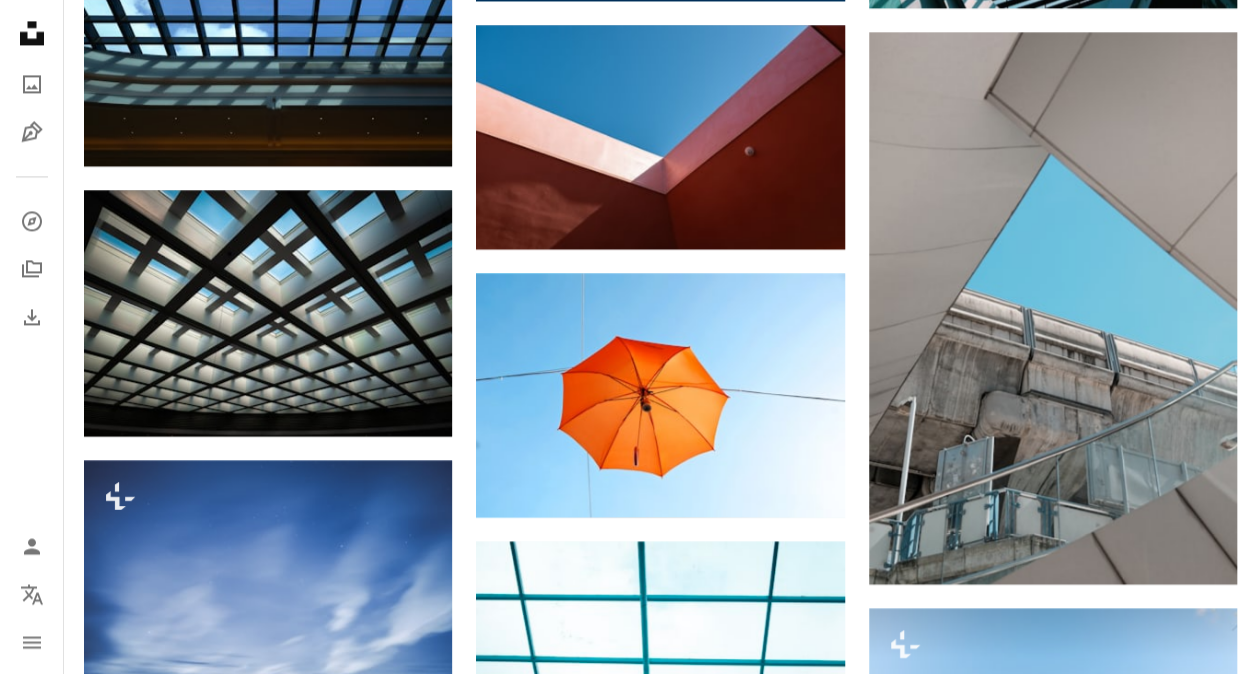 scroll, scrollTop: 1800, scrollLeft: 0, axis: vertical 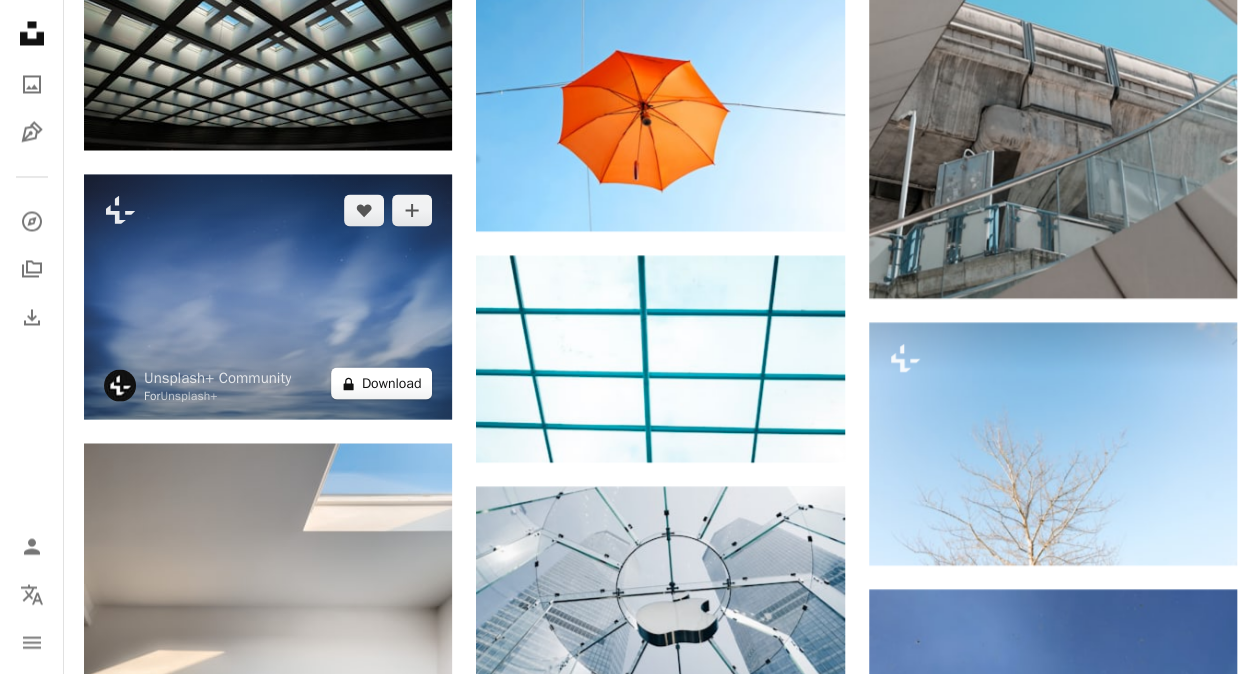 click on "A lock Download" at bounding box center [382, 383] 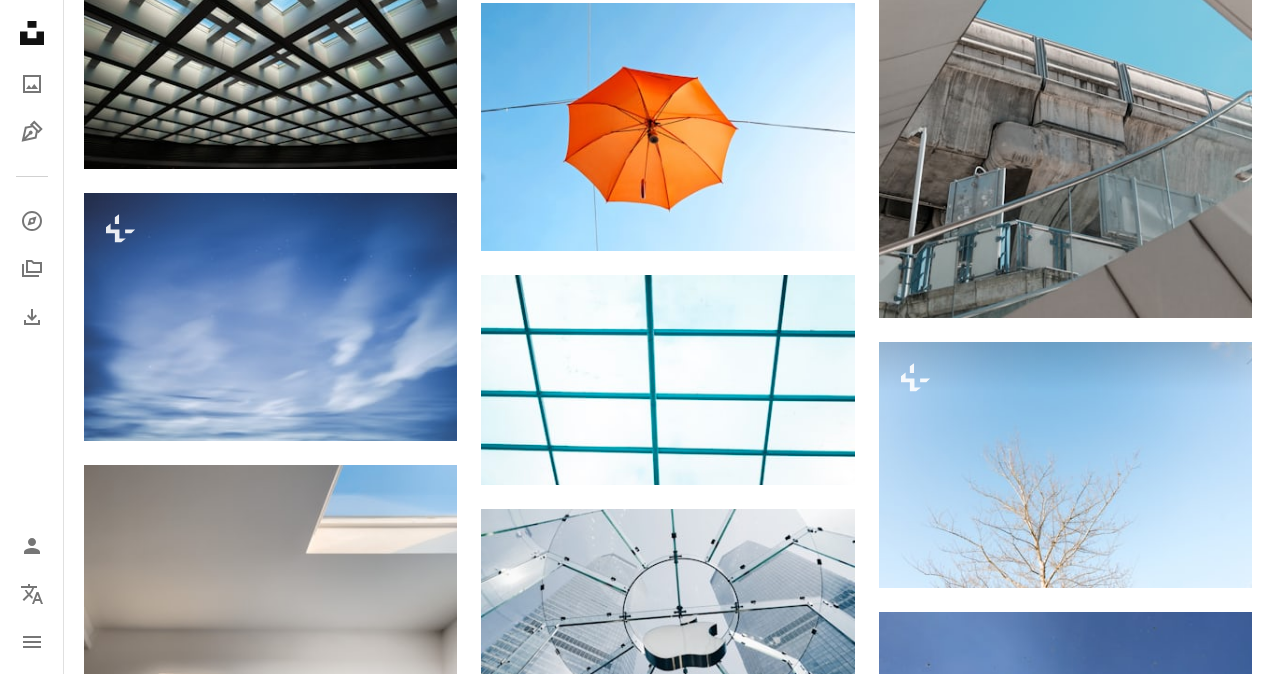 click on "An X shape" at bounding box center [20, 20] 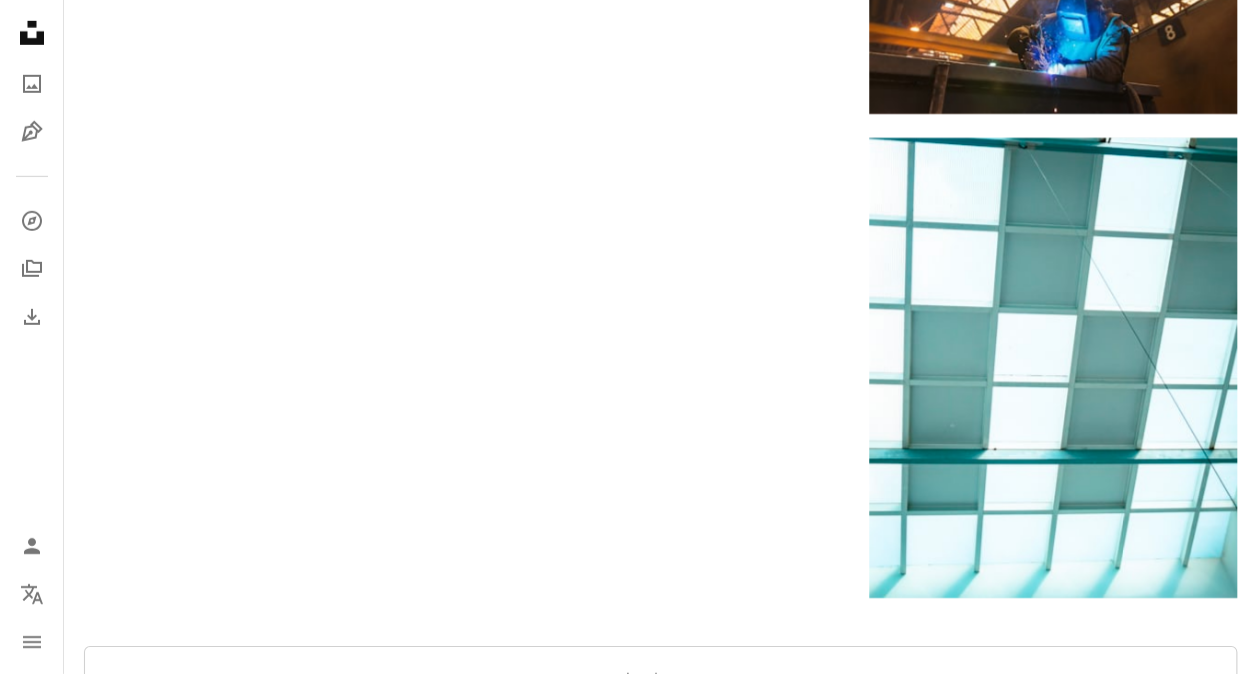 scroll, scrollTop: 3200, scrollLeft: 0, axis: vertical 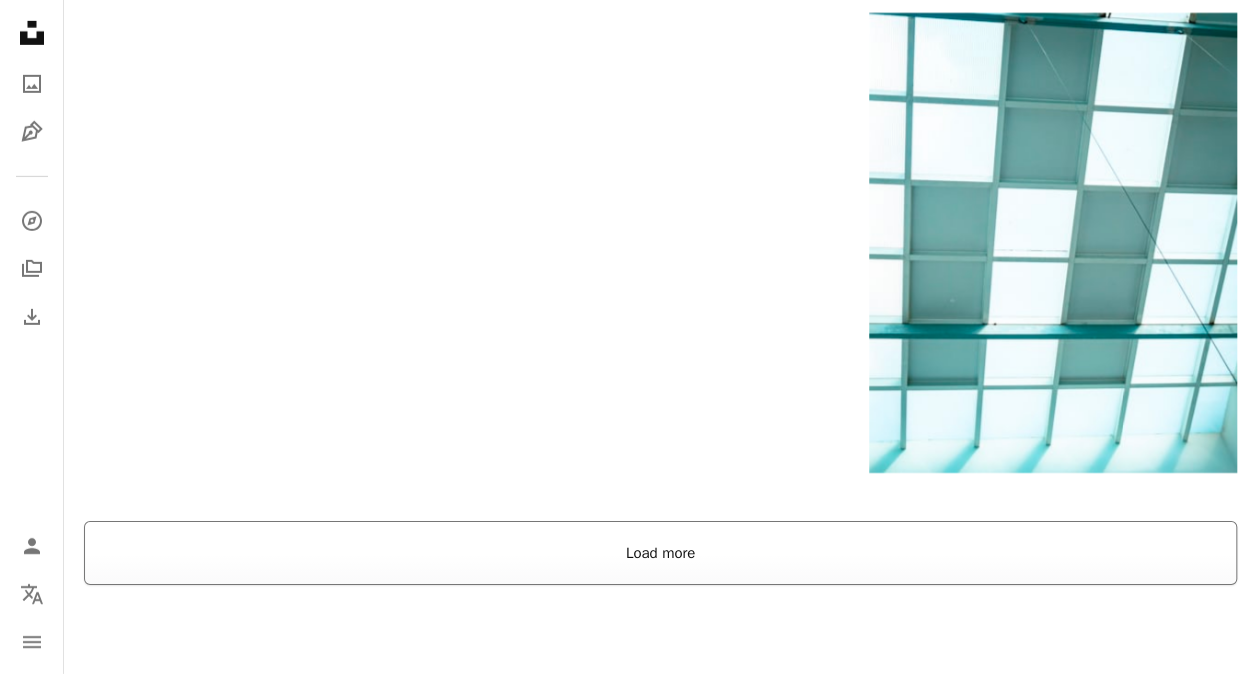 click on "Load more" at bounding box center (660, 553) 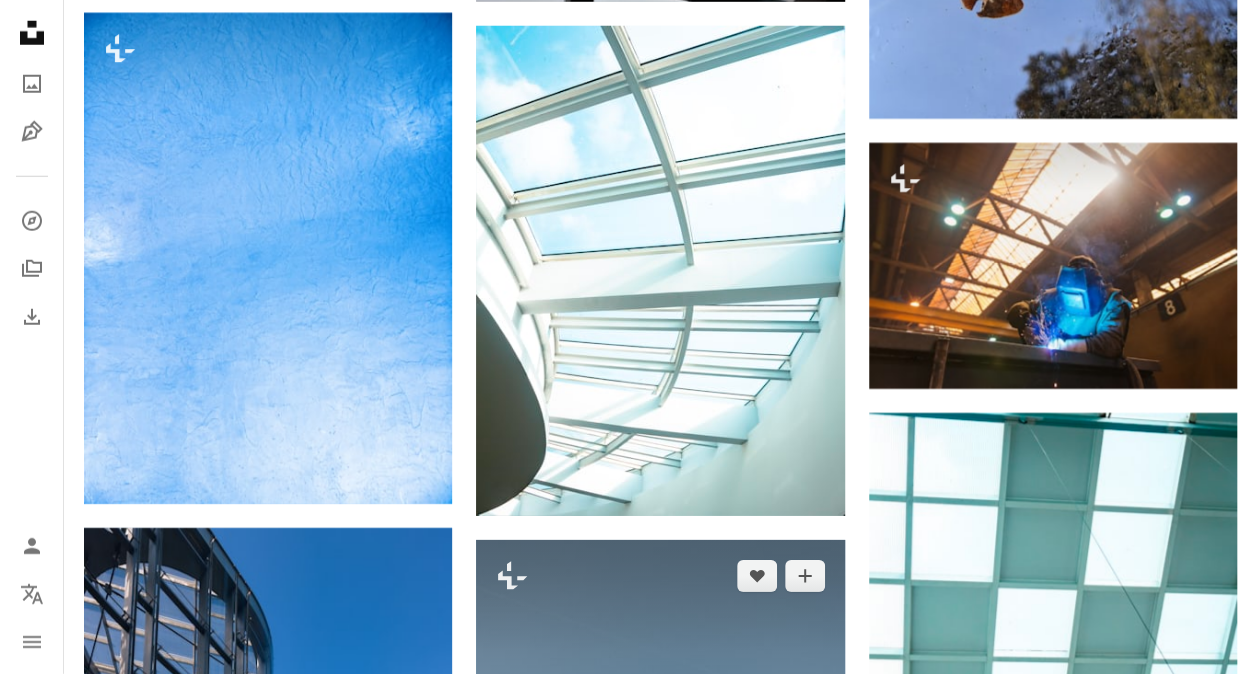 scroll, scrollTop: 2700, scrollLeft: 0, axis: vertical 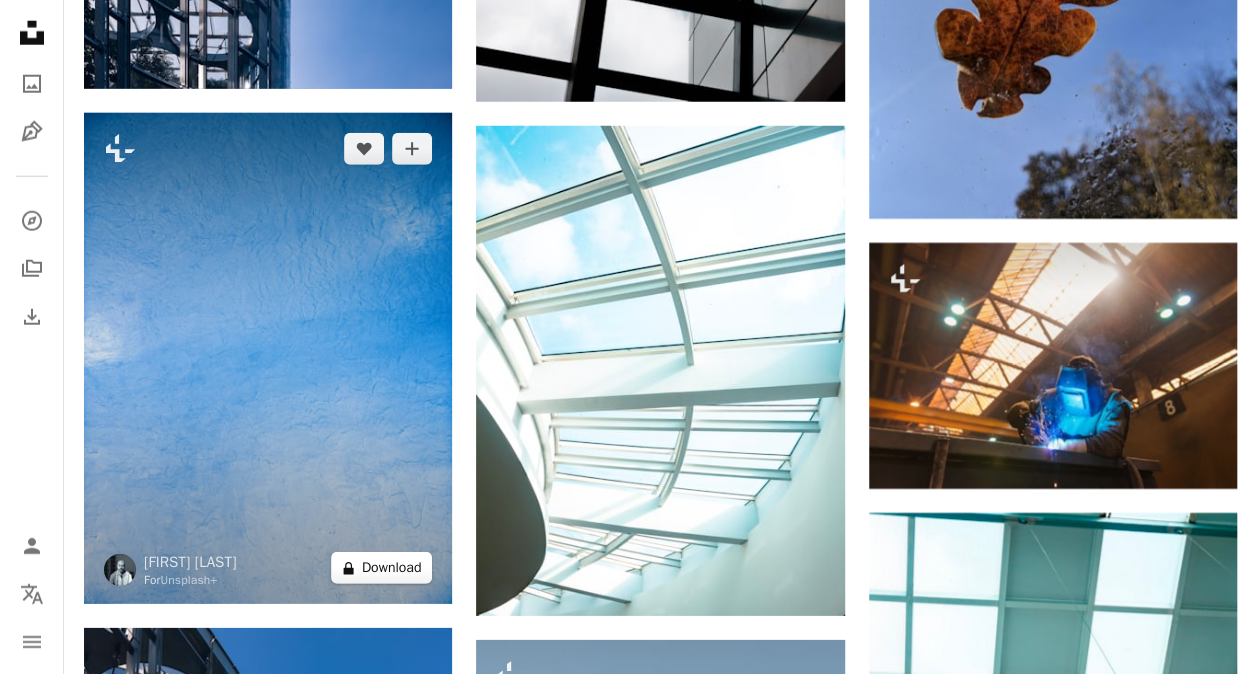 click on "A lock Download" at bounding box center [382, 568] 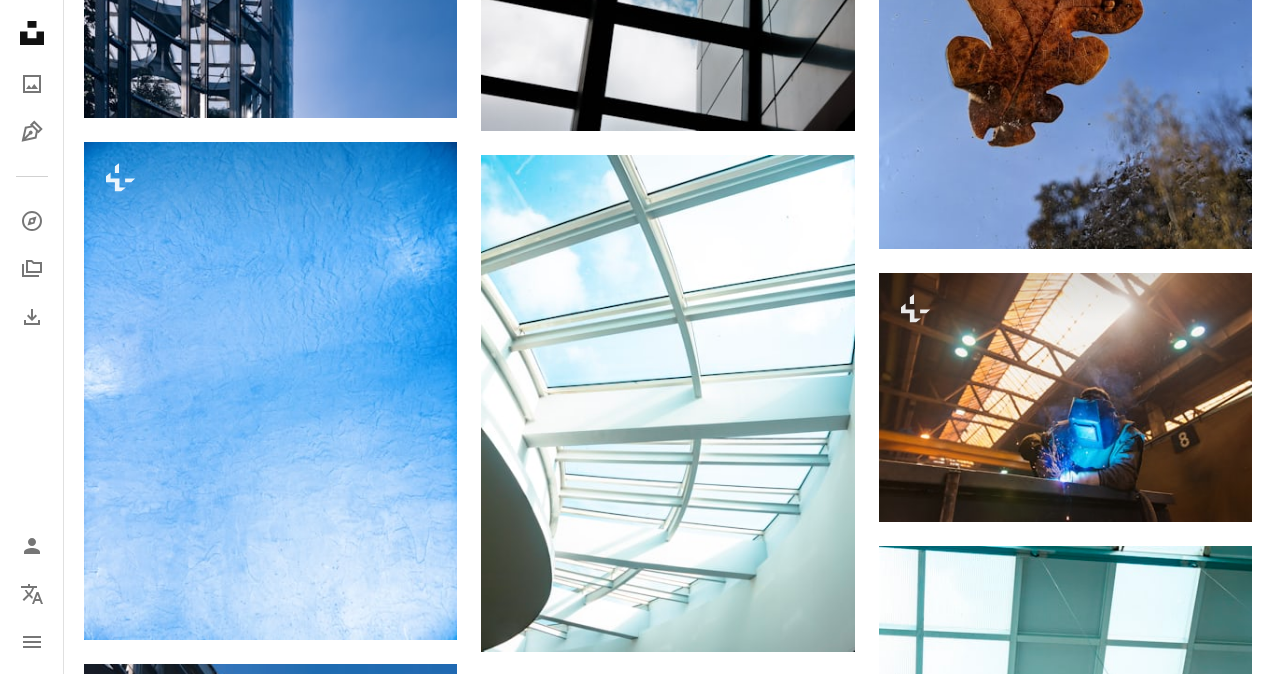 click on "An X shape" at bounding box center (20, 20) 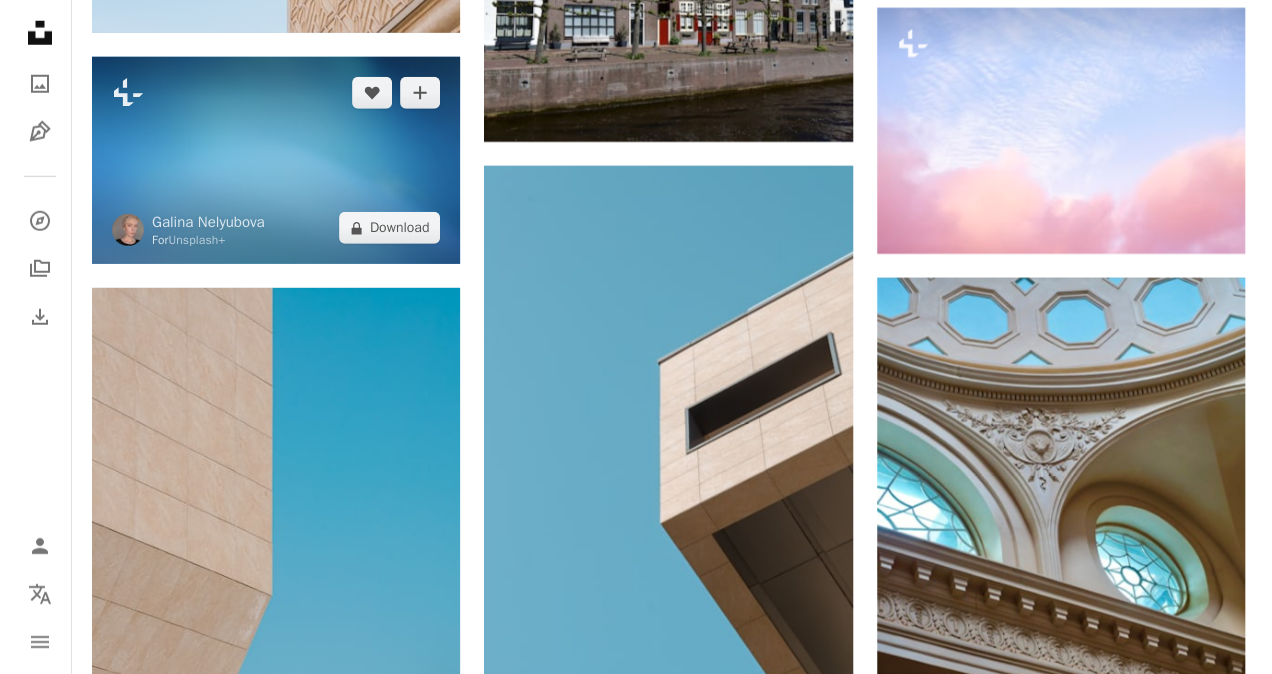 scroll, scrollTop: 10100, scrollLeft: 0, axis: vertical 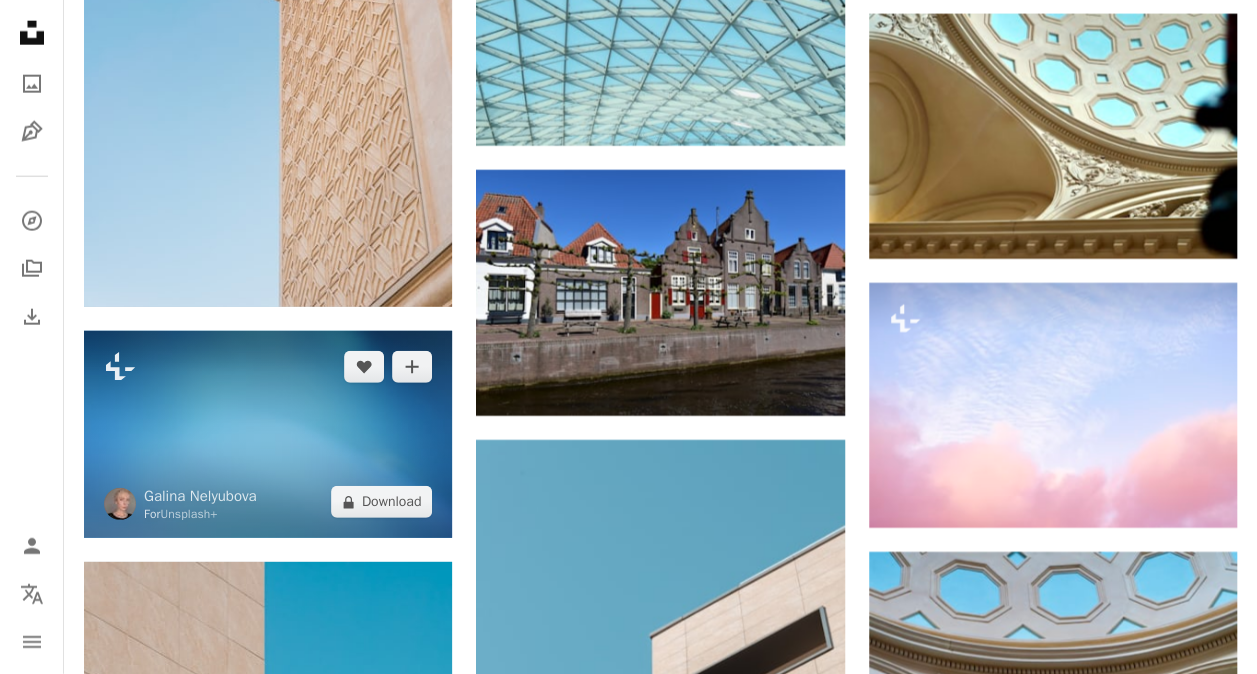 click at bounding box center (268, 434) 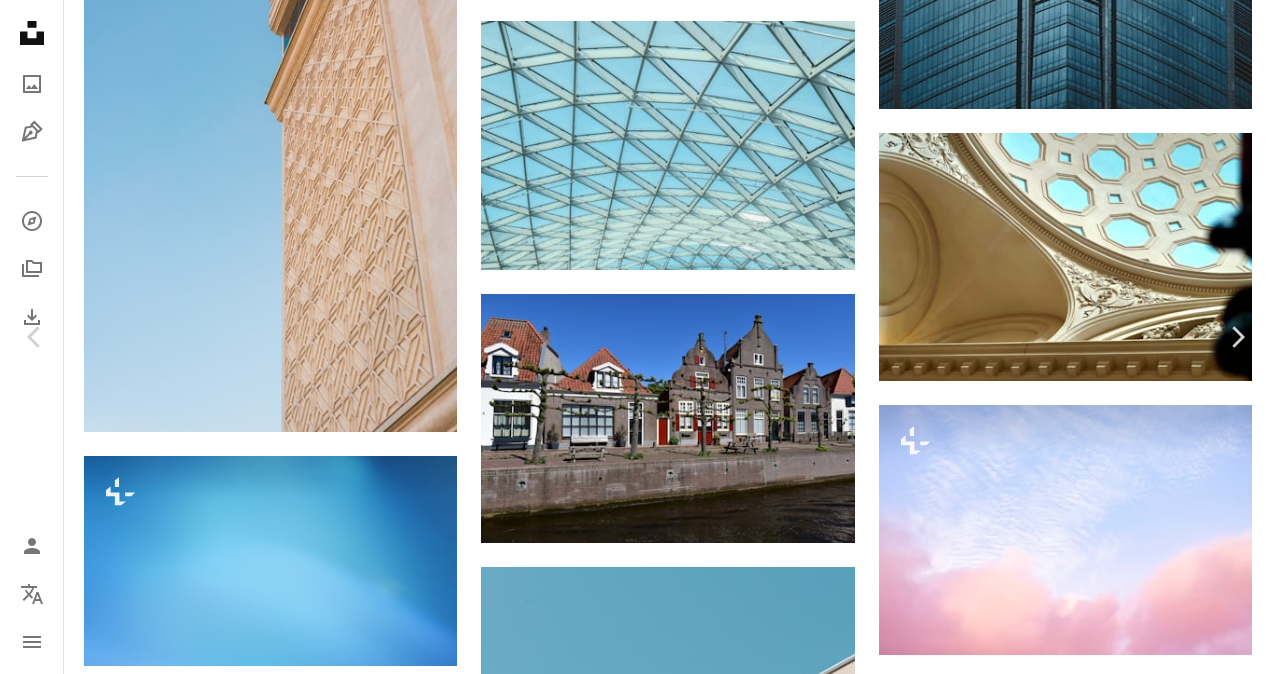 scroll, scrollTop: 200, scrollLeft: 0, axis: vertical 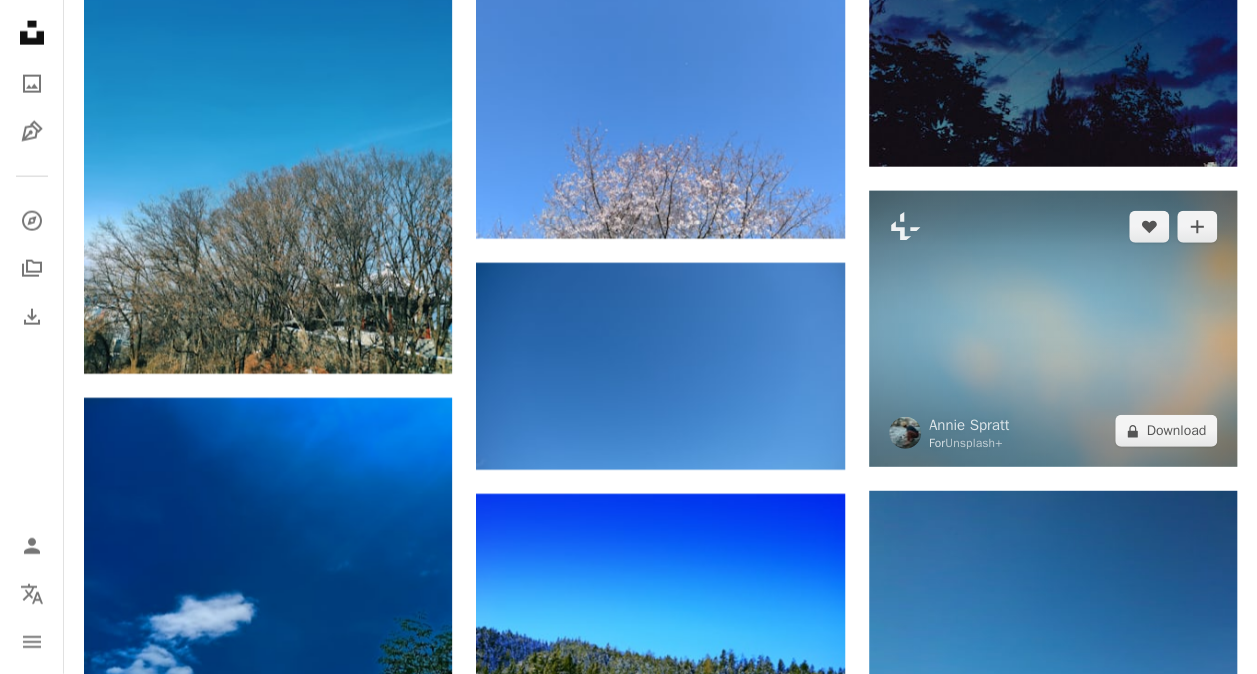 click at bounding box center (1053, 329) 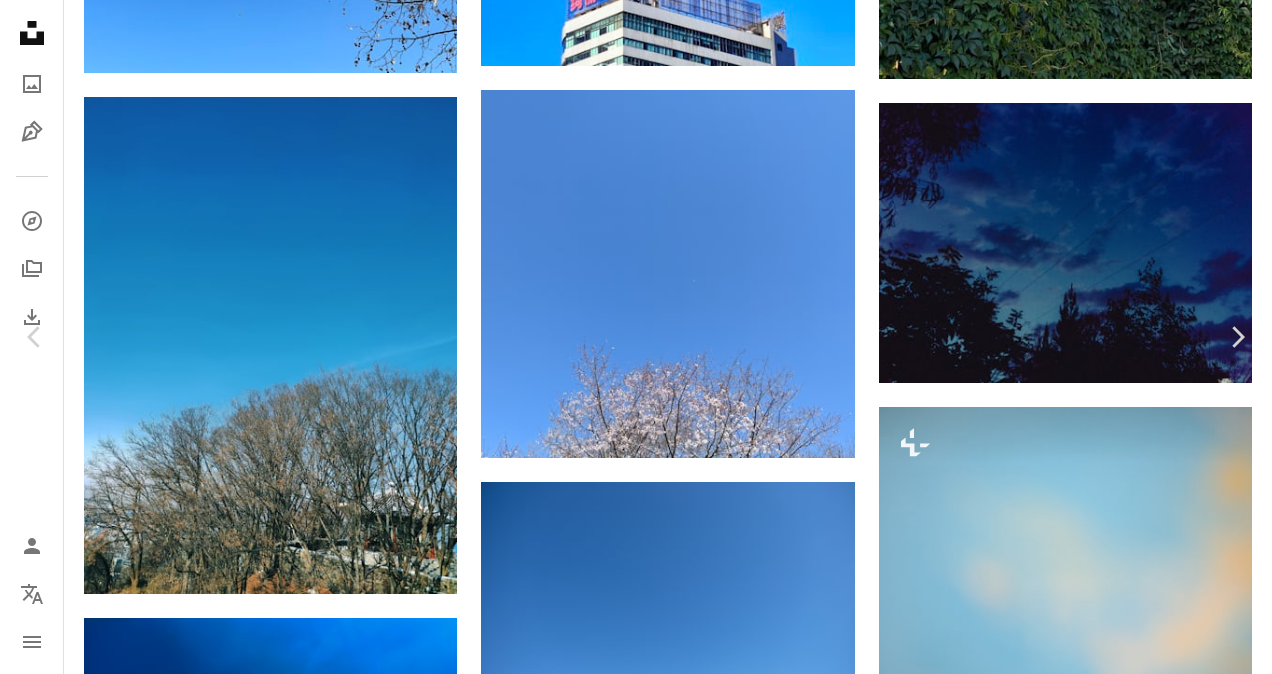 scroll, scrollTop: 200, scrollLeft: 0, axis: vertical 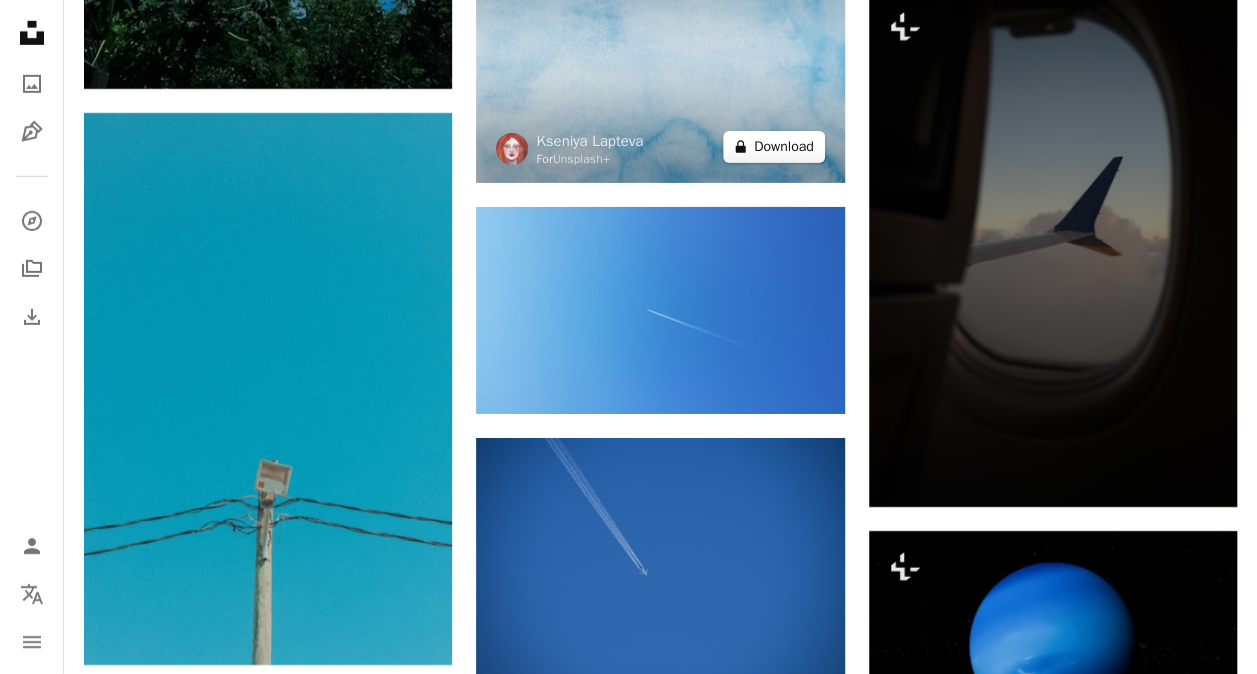 click on "A lock Download" at bounding box center (774, 147) 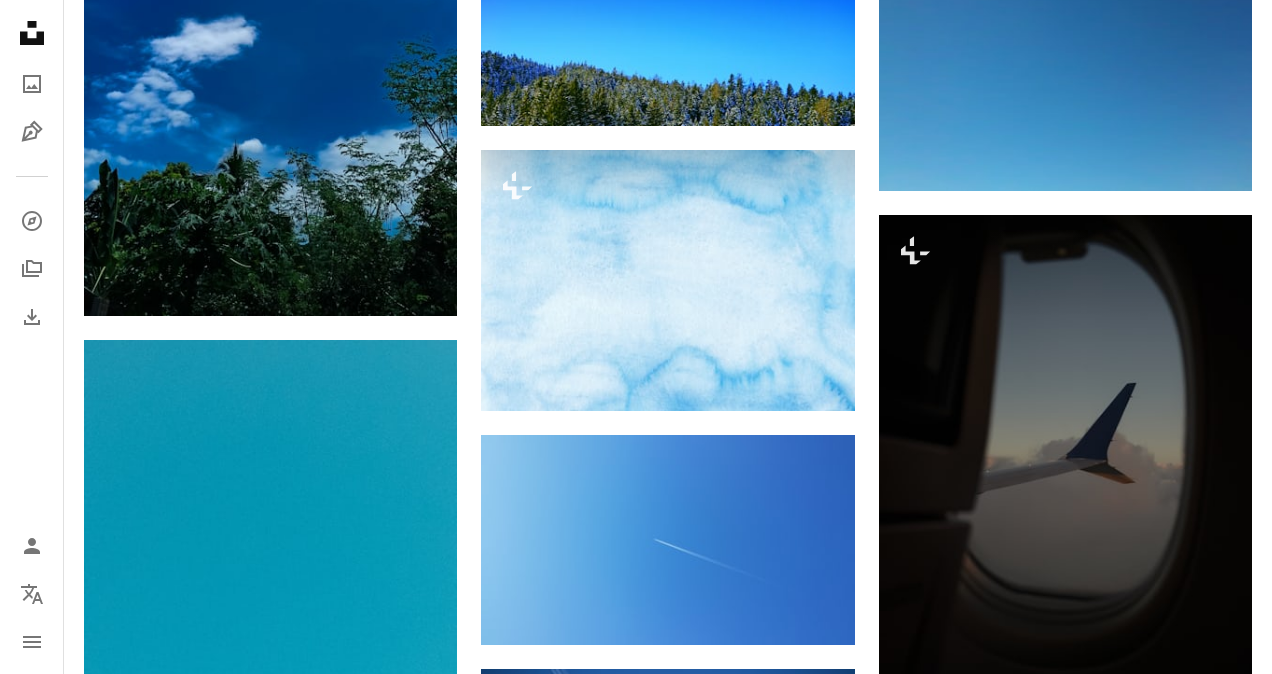 click on "An X shape" at bounding box center (20, 20) 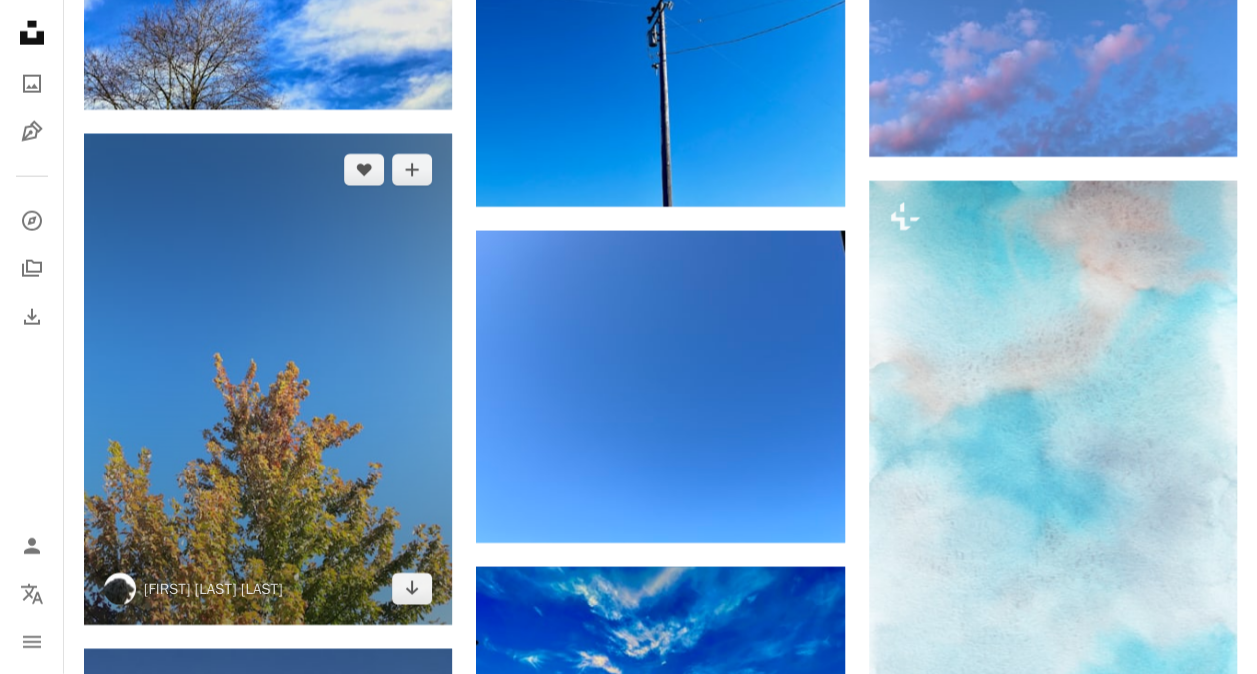 scroll, scrollTop: 25100, scrollLeft: 0, axis: vertical 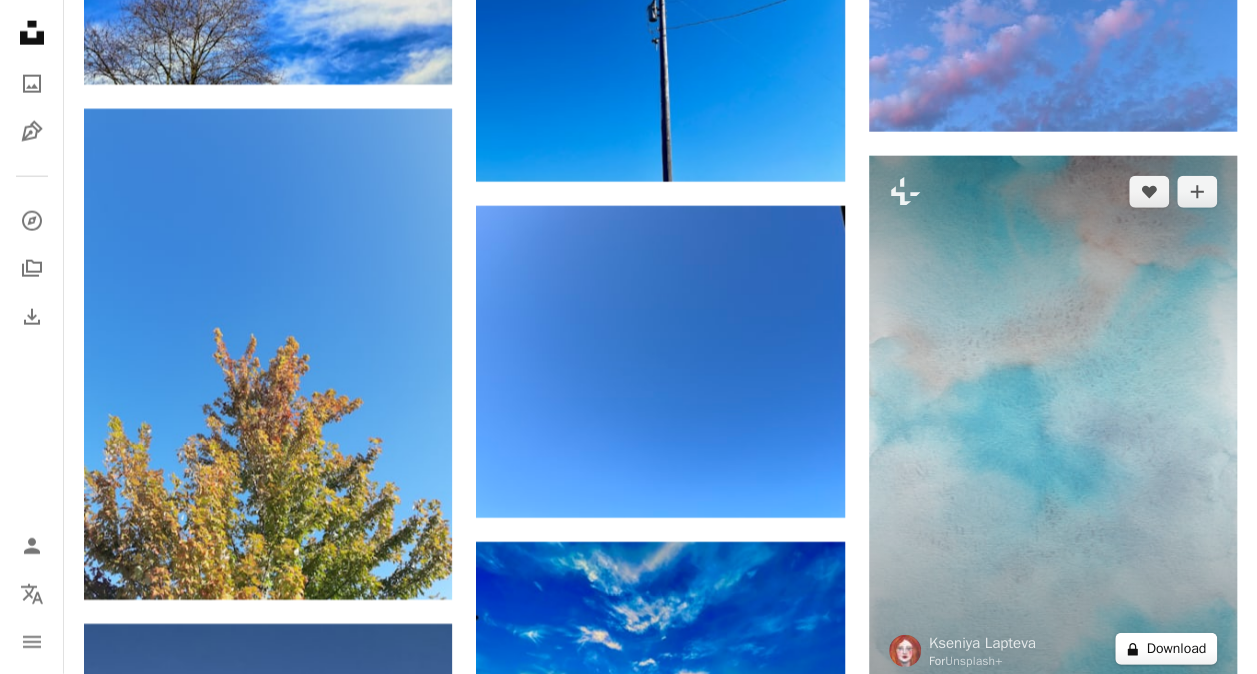 click on "A lock Download" at bounding box center [1166, 649] 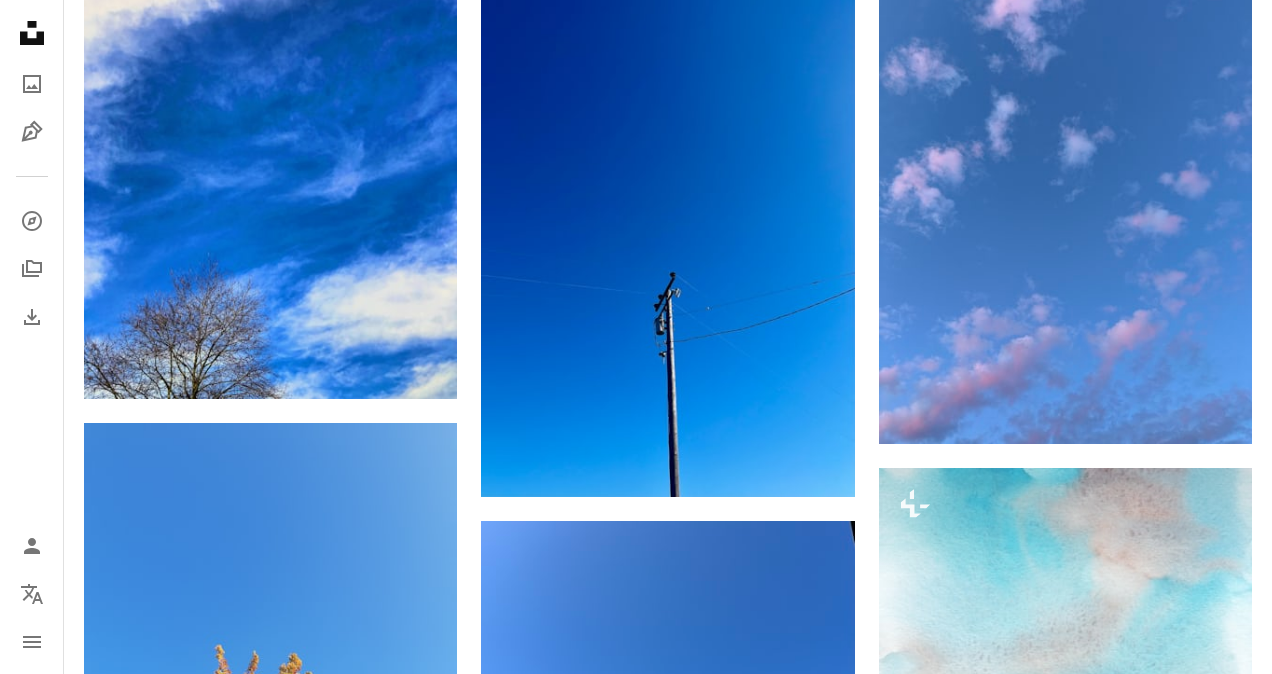 click on "An X shape" at bounding box center (20, 20) 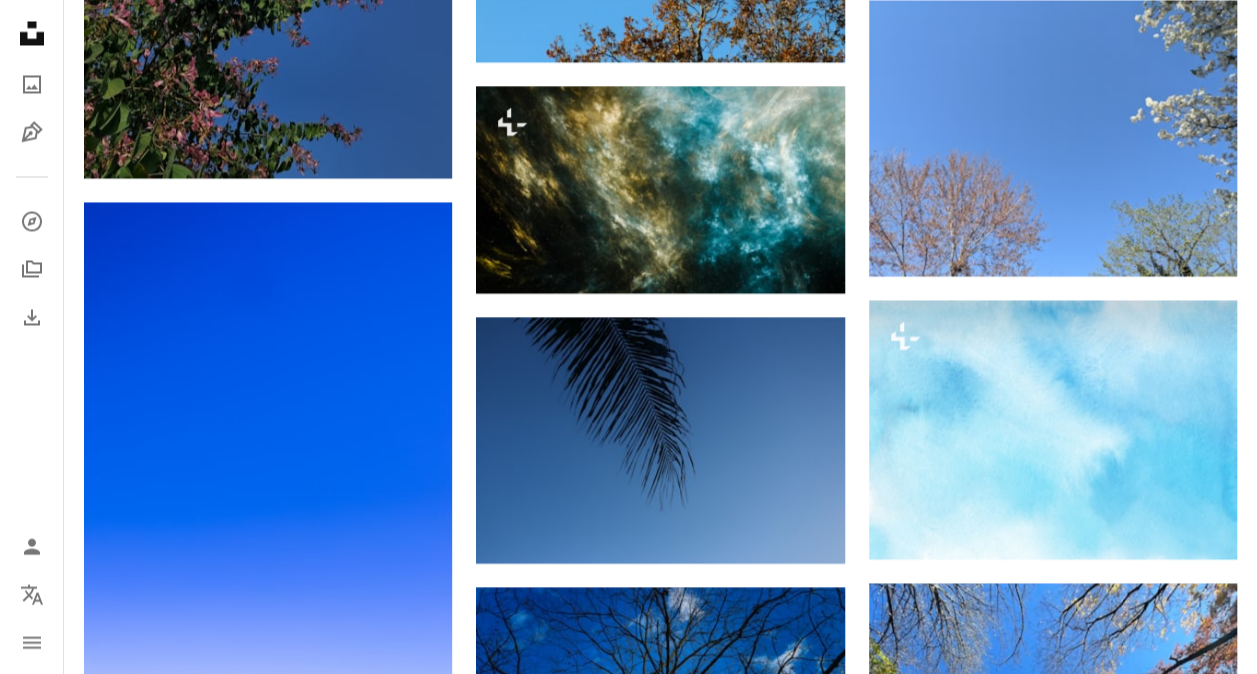 scroll, scrollTop: 28200, scrollLeft: 0, axis: vertical 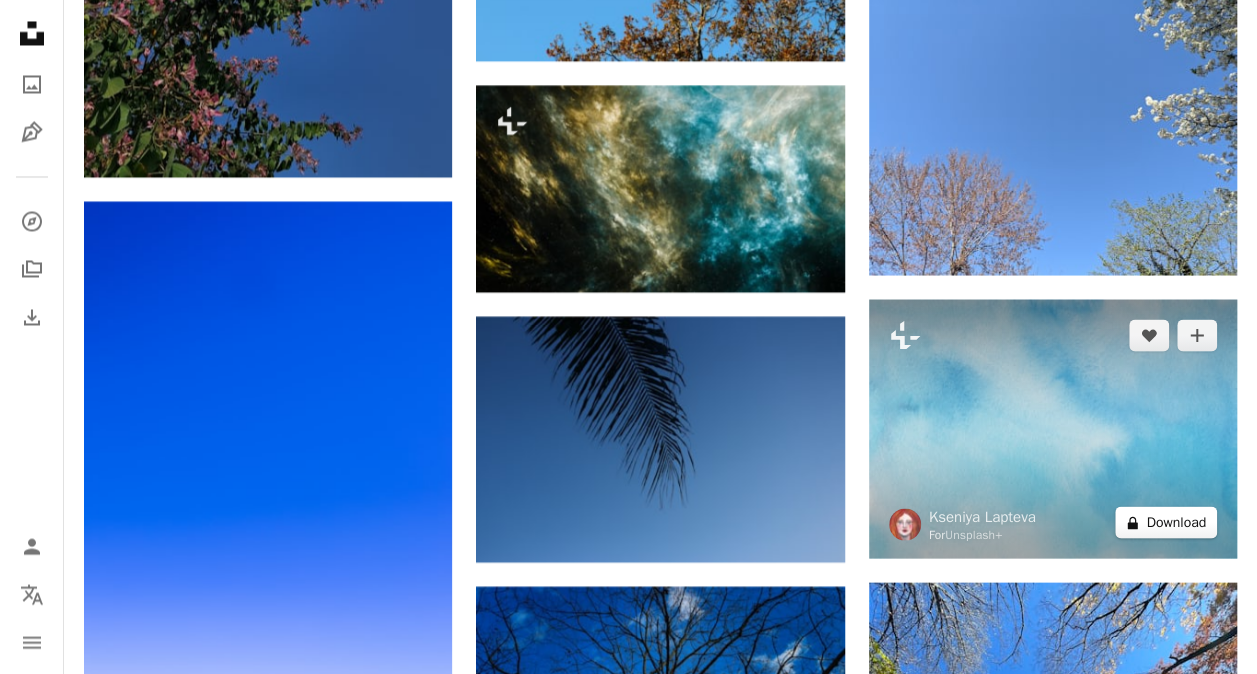 click on "A lock Download" at bounding box center (1166, 522) 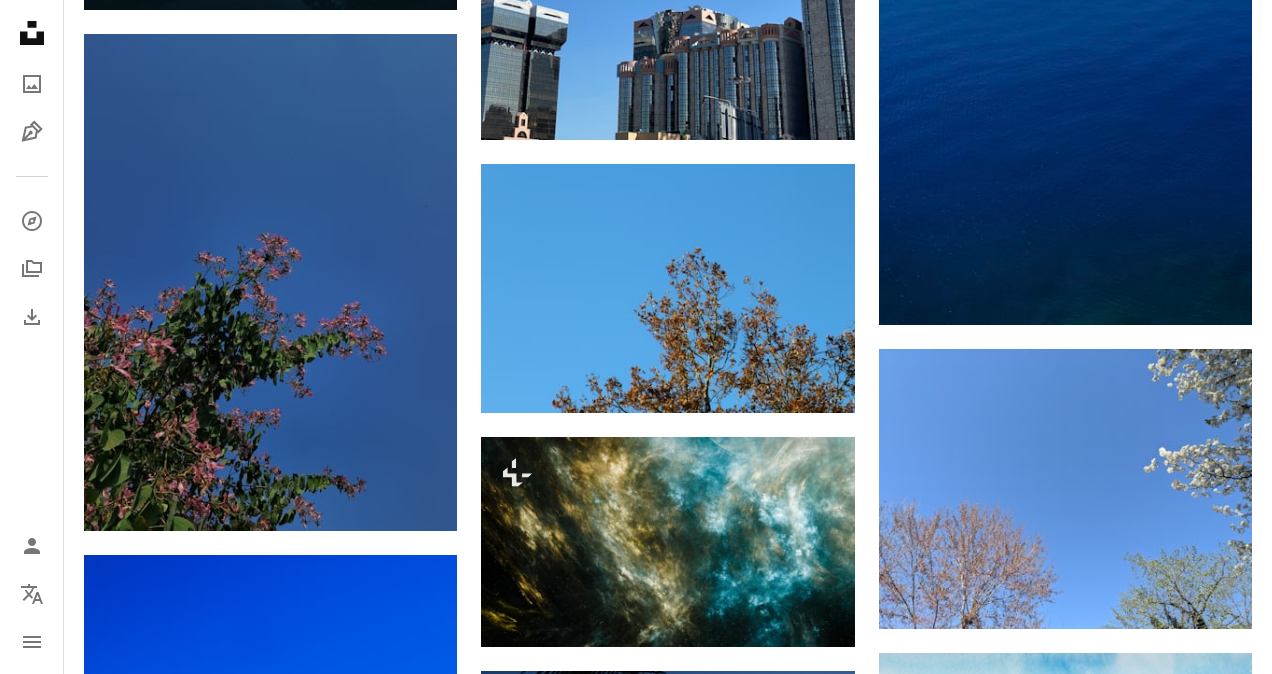 click on "An X shape" at bounding box center [20, 20] 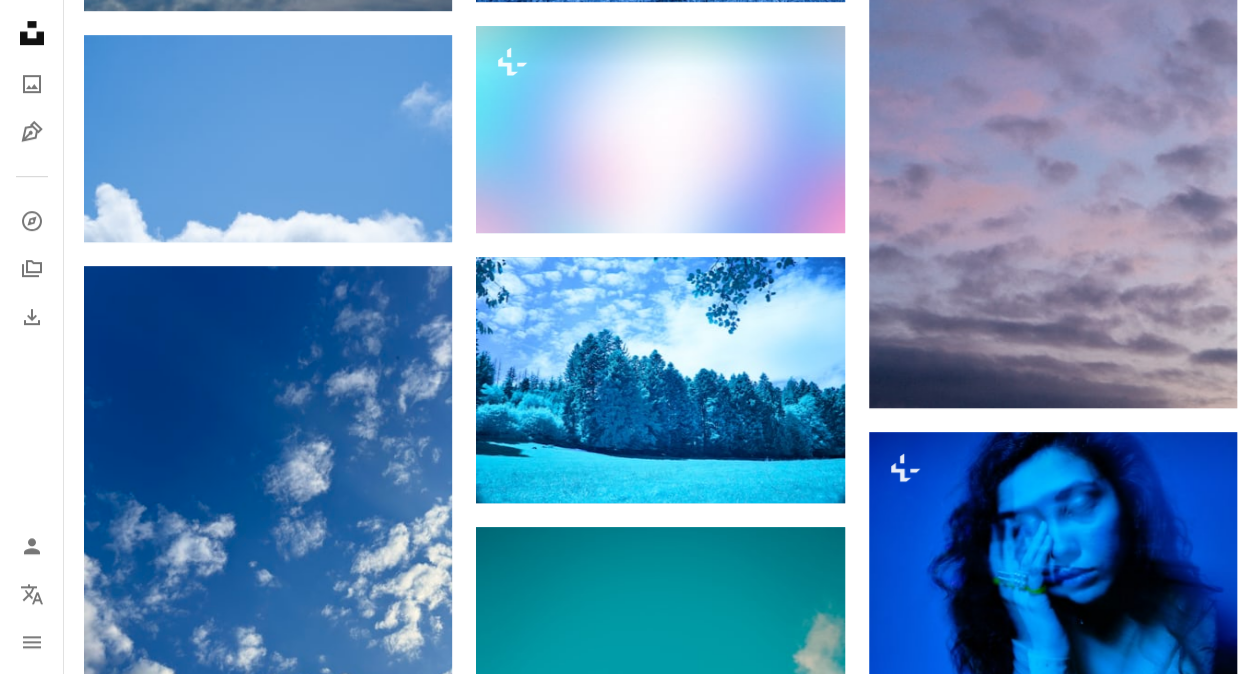scroll, scrollTop: 35100, scrollLeft: 0, axis: vertical 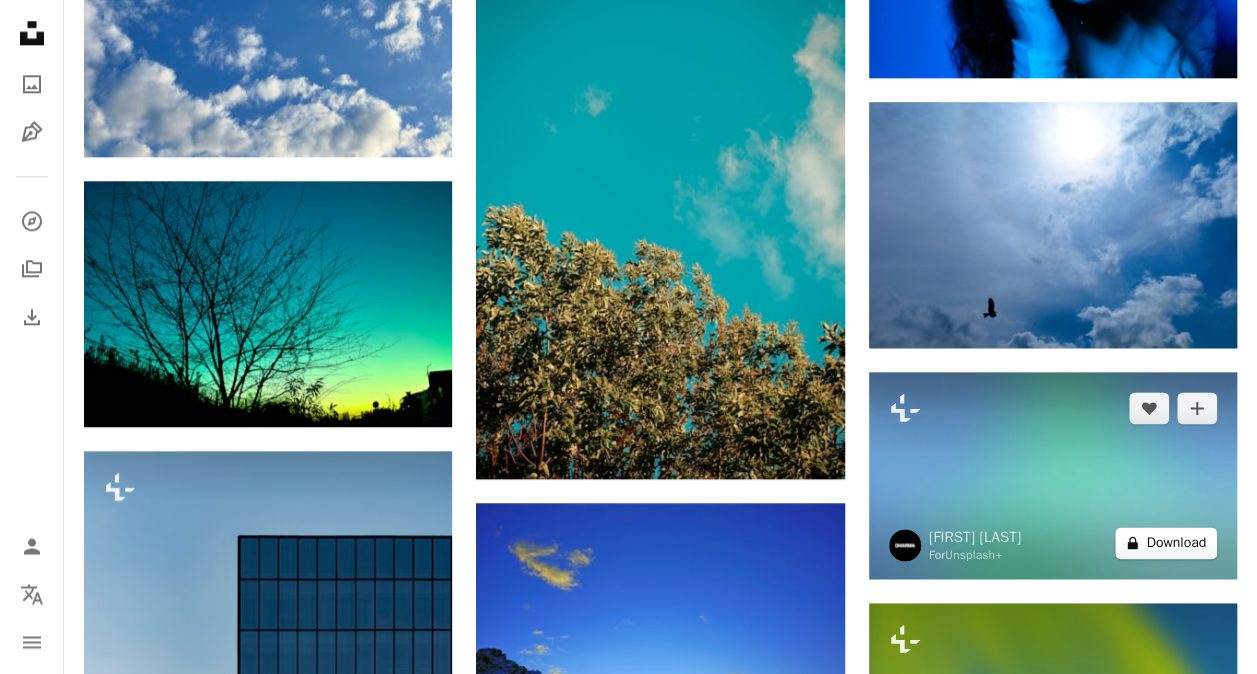 click on "A lock Download" at bounding box center (1166, 543) 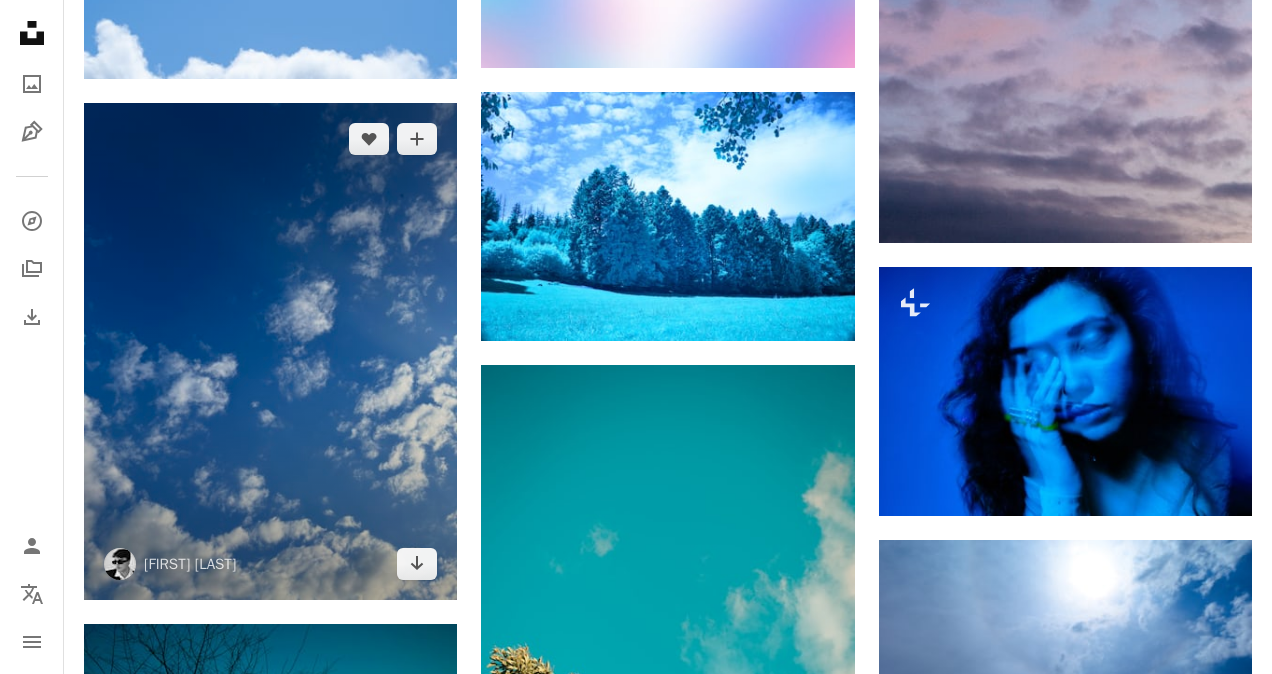 drag, startPoint x: 15, startPoint y: 14, endPoint x: 224, endPoint y: 120, distance: 234.34377 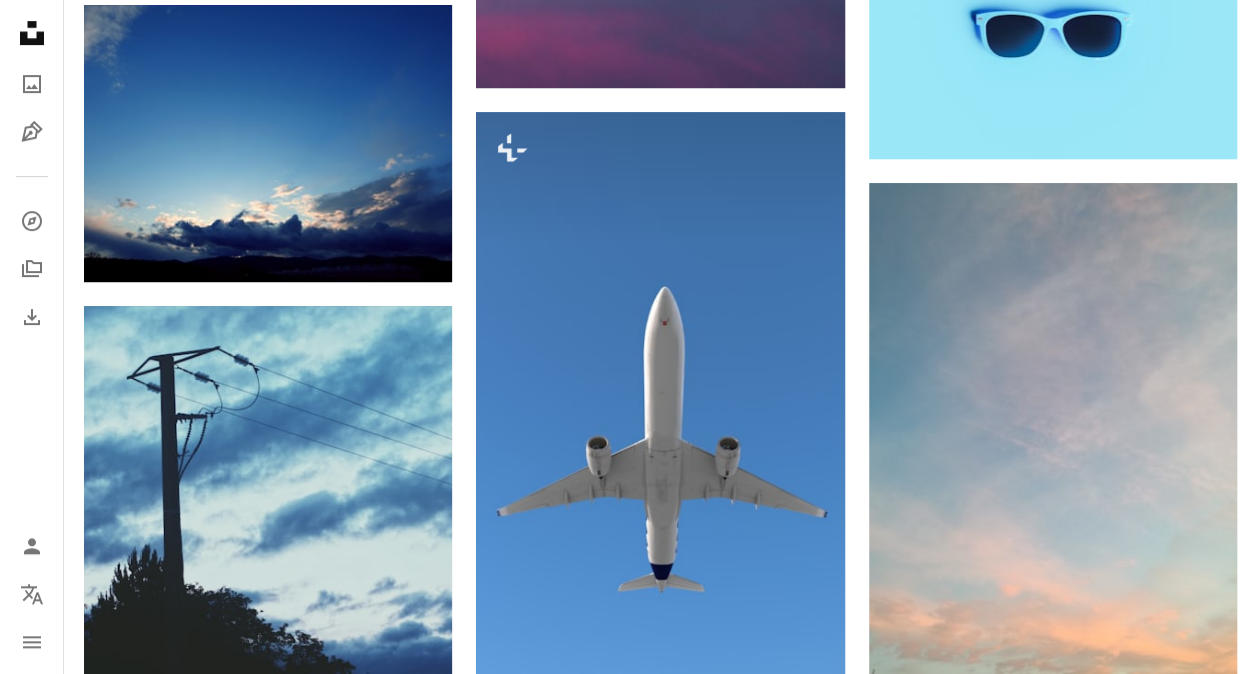 scroll, scrollTop: 38300, scrollLeft: 0, axis: vertical 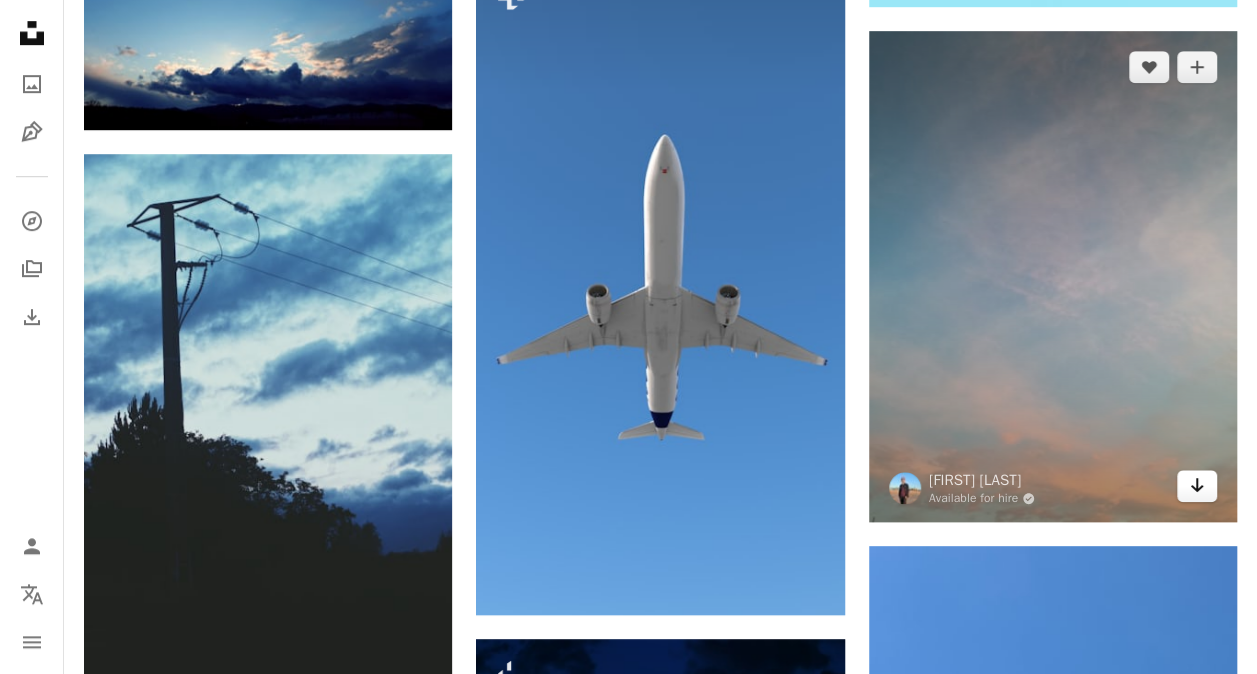 click on "Arrow pointing down" at bounding box center [1197, 486] 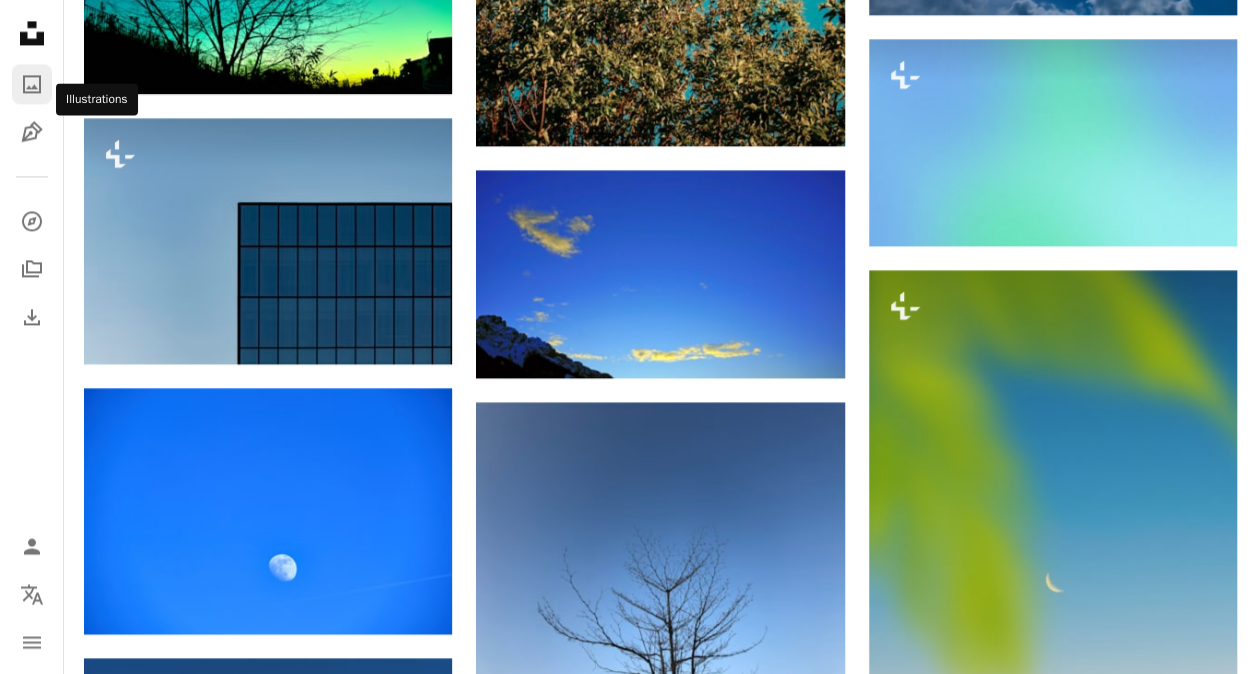 scroll, scrollTop: 35400, scrollLeft: 0, axis: vertical 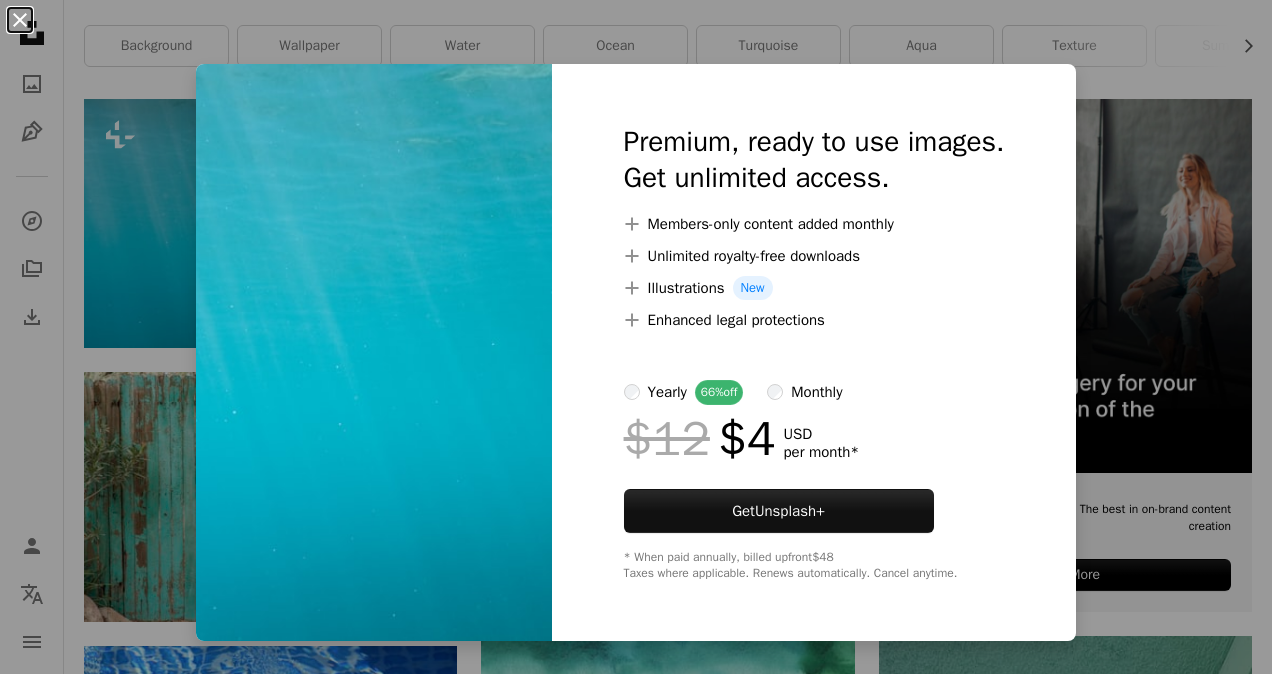 click on "An X shape" at bounding box center (20, 20) 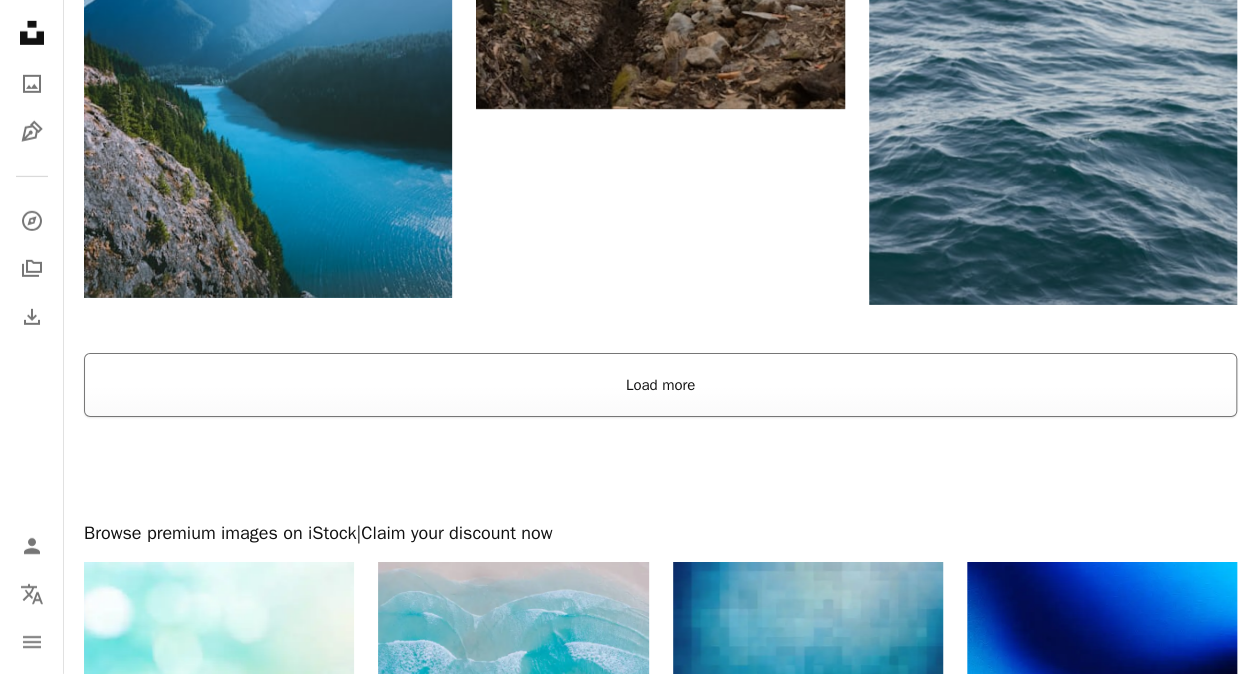 scroll, scrollTop: 3100, scrollLeft: 0, axis: vertical 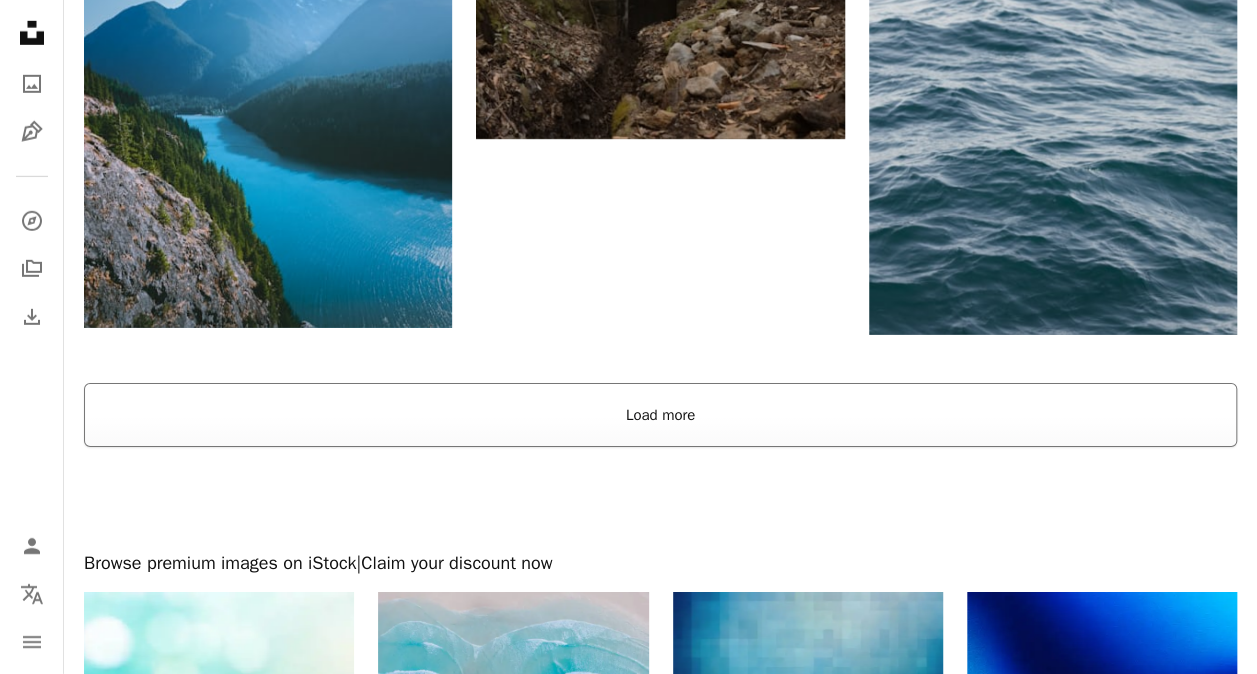 click on "Load more" at bounding box center [660, 415] 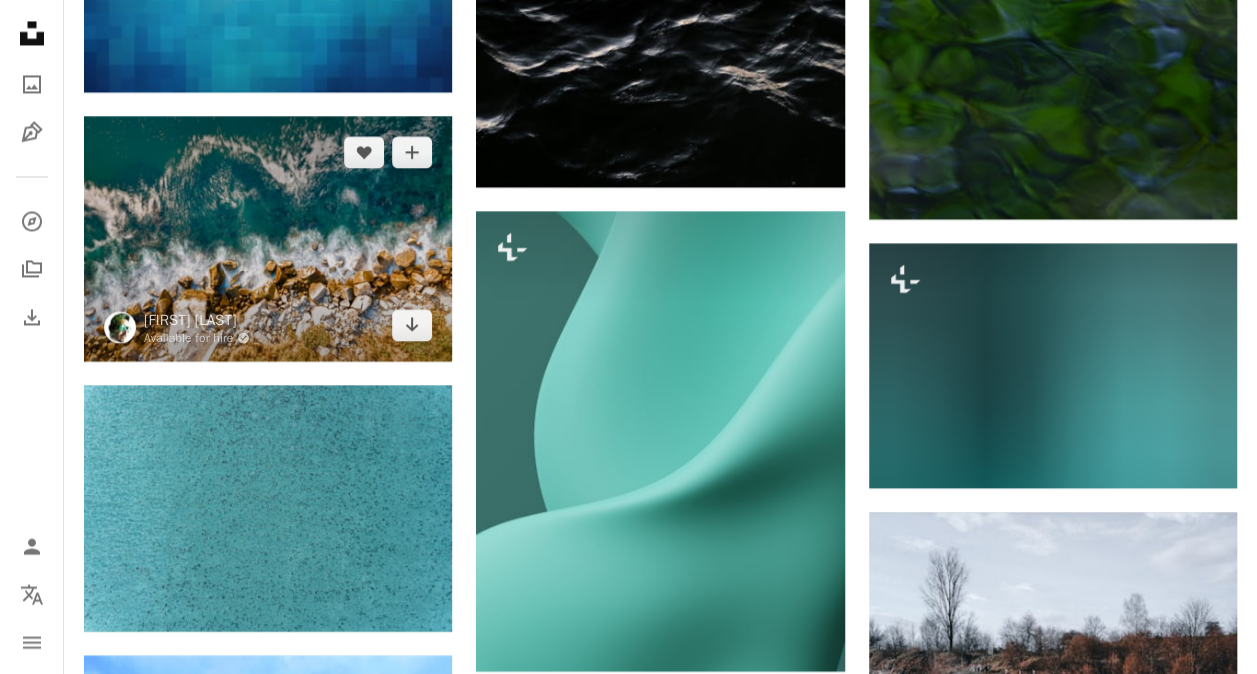 scroll, scrollTop: 5500, scrollLeft: 0, axis: vertical 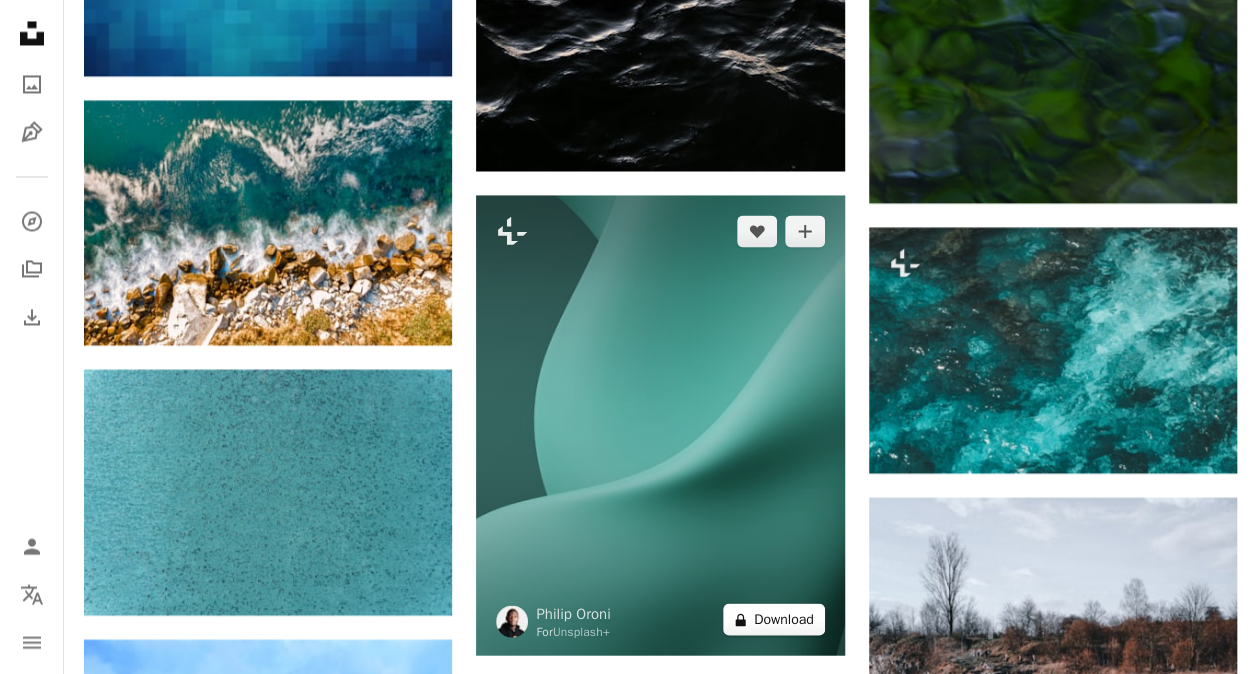 click on "A lock Download" at bounding box center (774, 619) 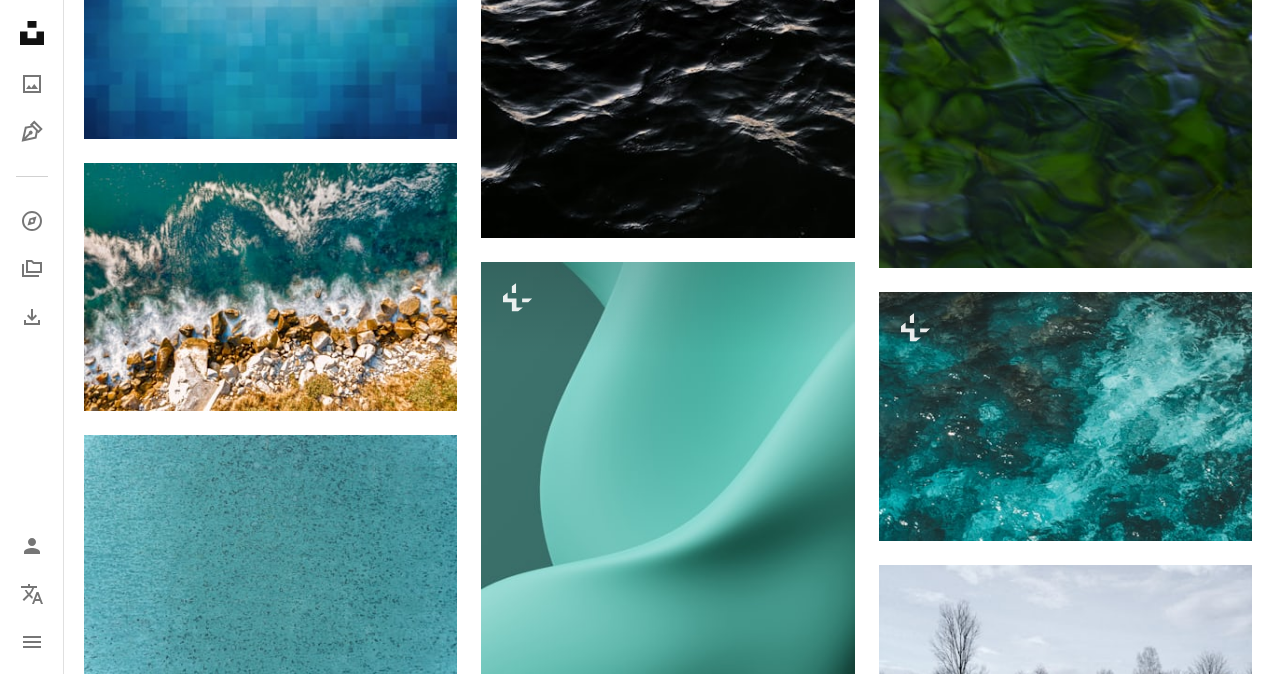 drag, startPoint x: 9, startPoint y: 16, endPoint x: 28, endPoint y: 20, distance: 19.416489 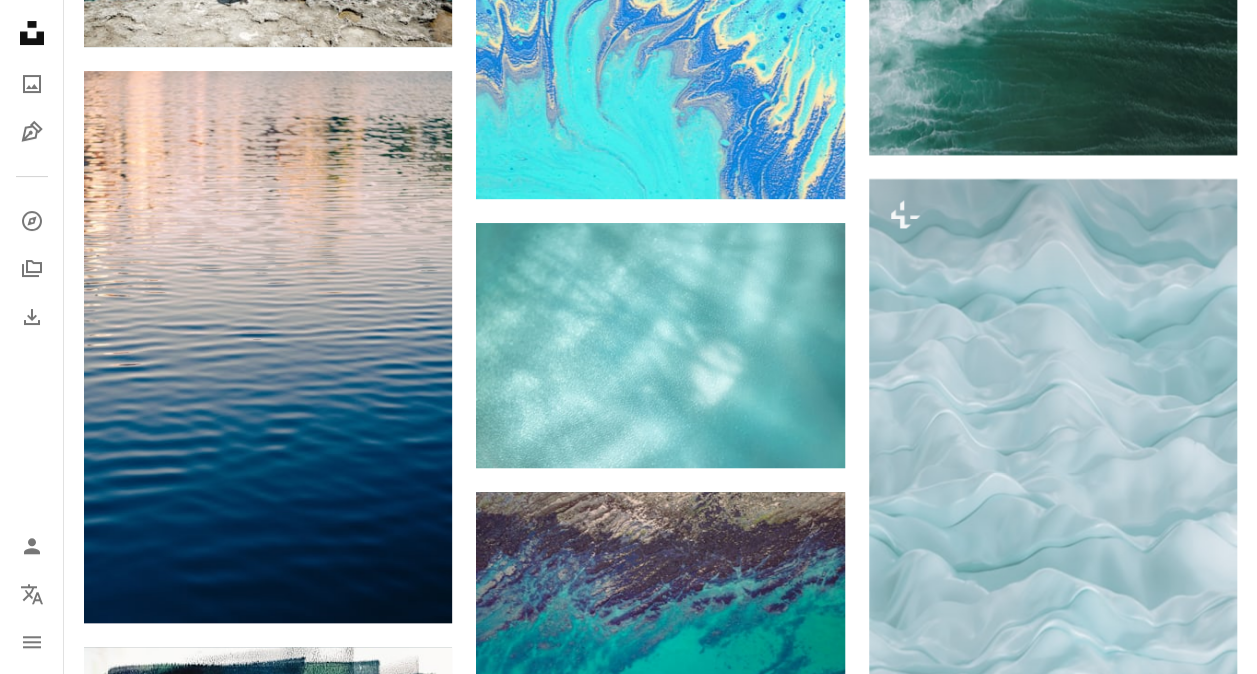scroll, scrollTop: 11600, scrollLeft: 0, axis: vertical 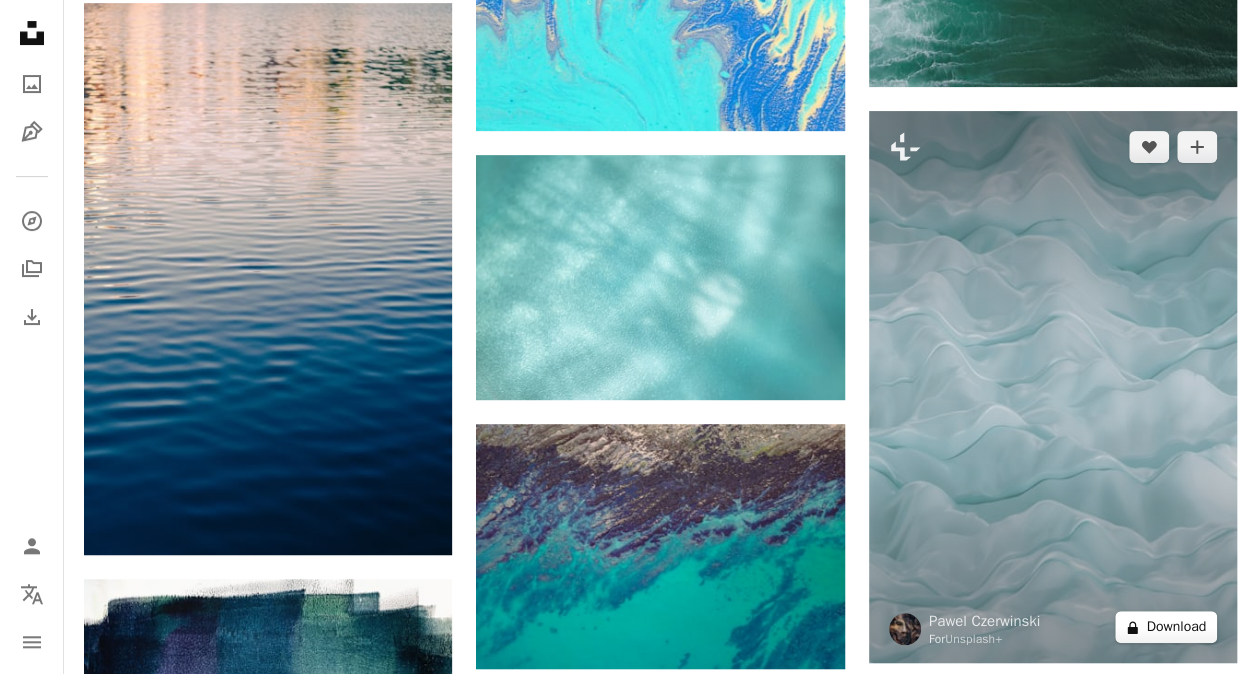 click on "A lock Download" at bounding box center [1166, 627] 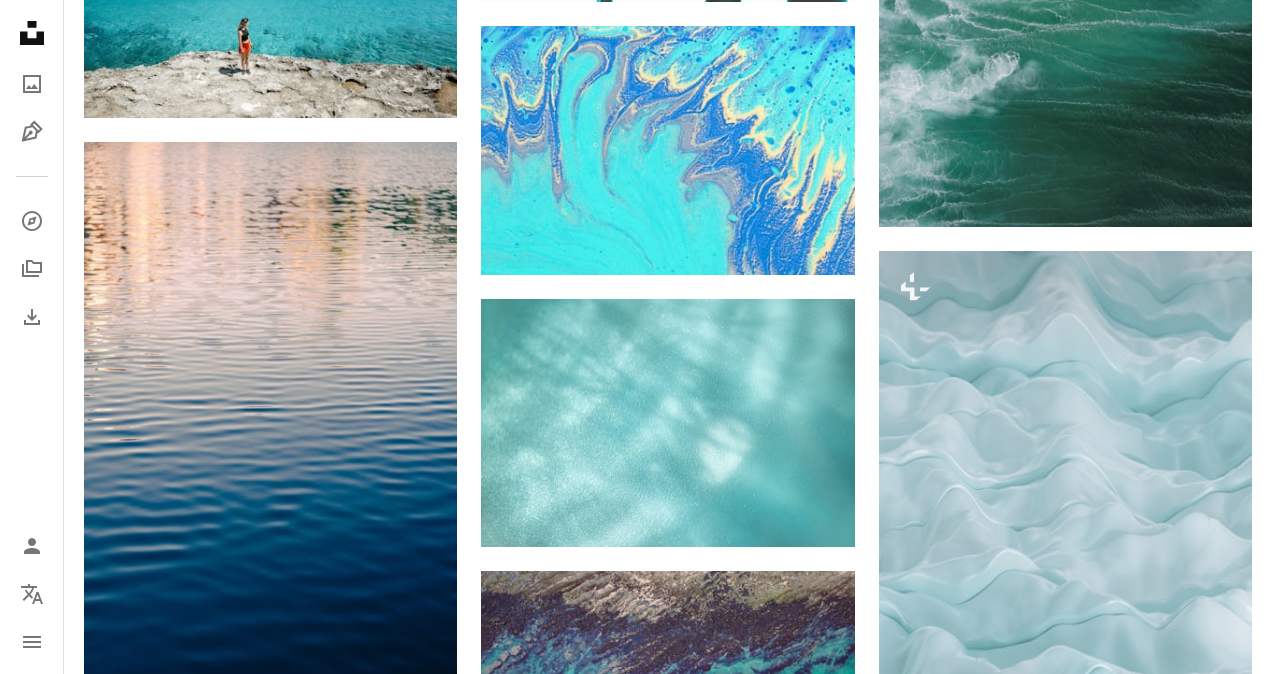 click on "An X shape" at bounding box center [20, 20] 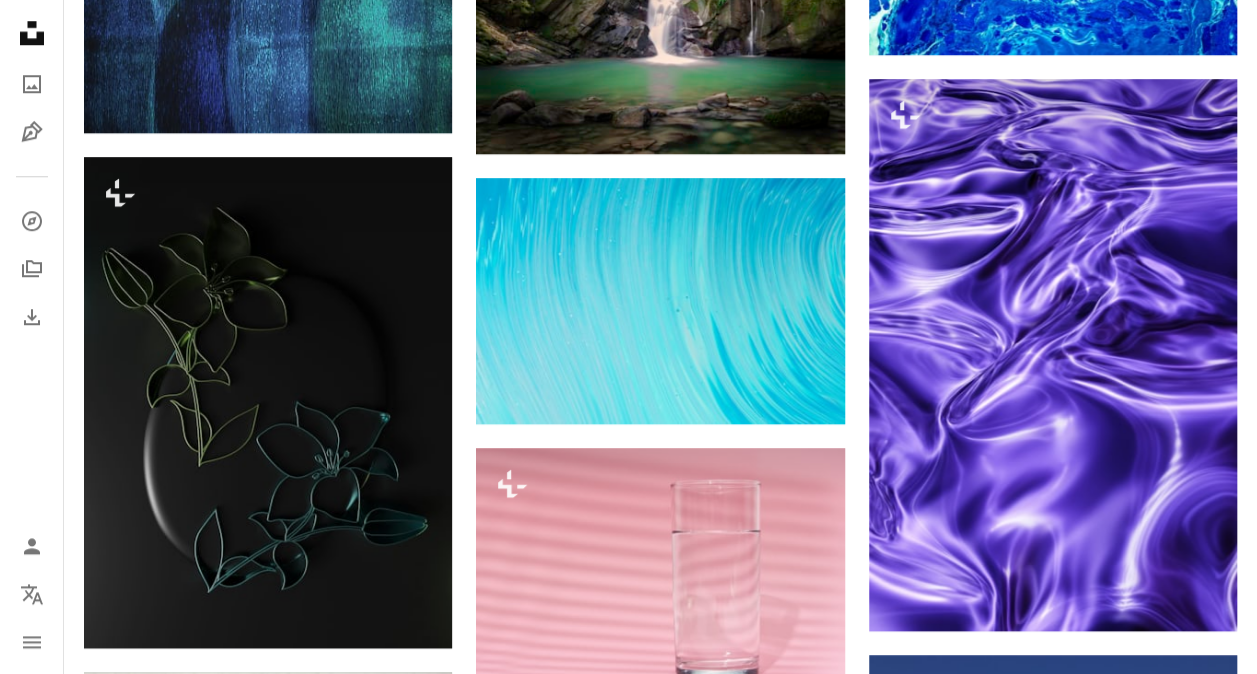 scroll, scrollTop: 16100, scrollLeft: 0, axis: vertical 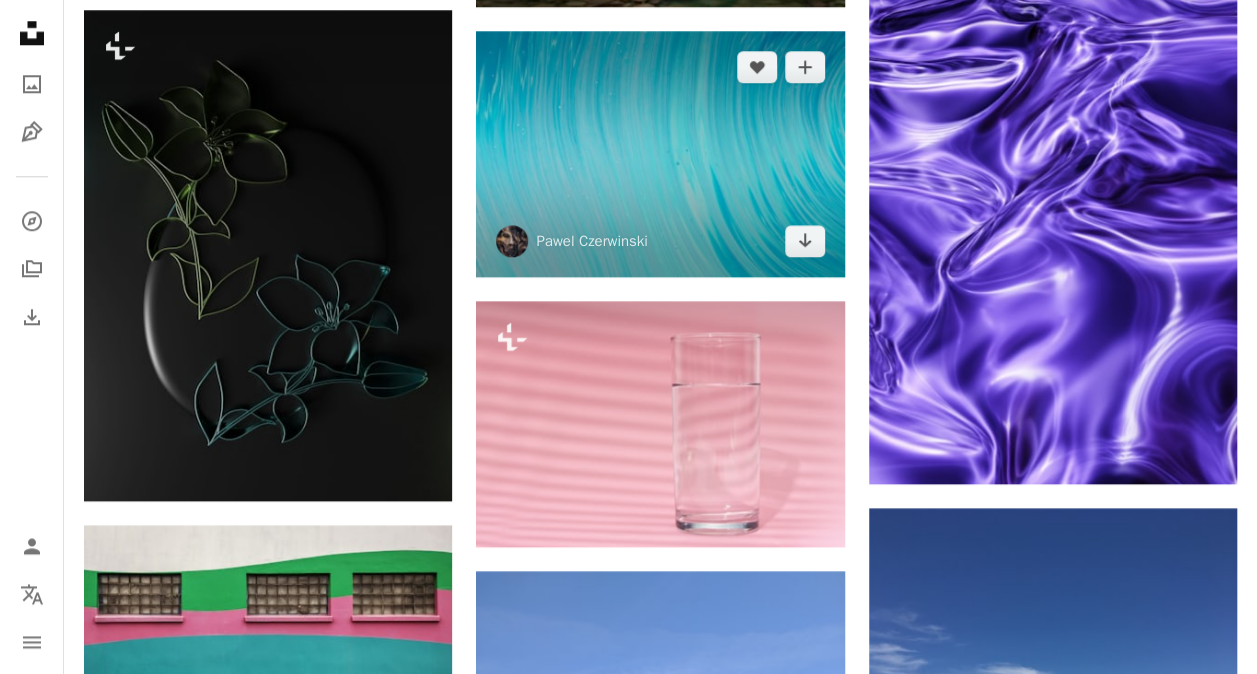 click at bounding box center [660, 154] 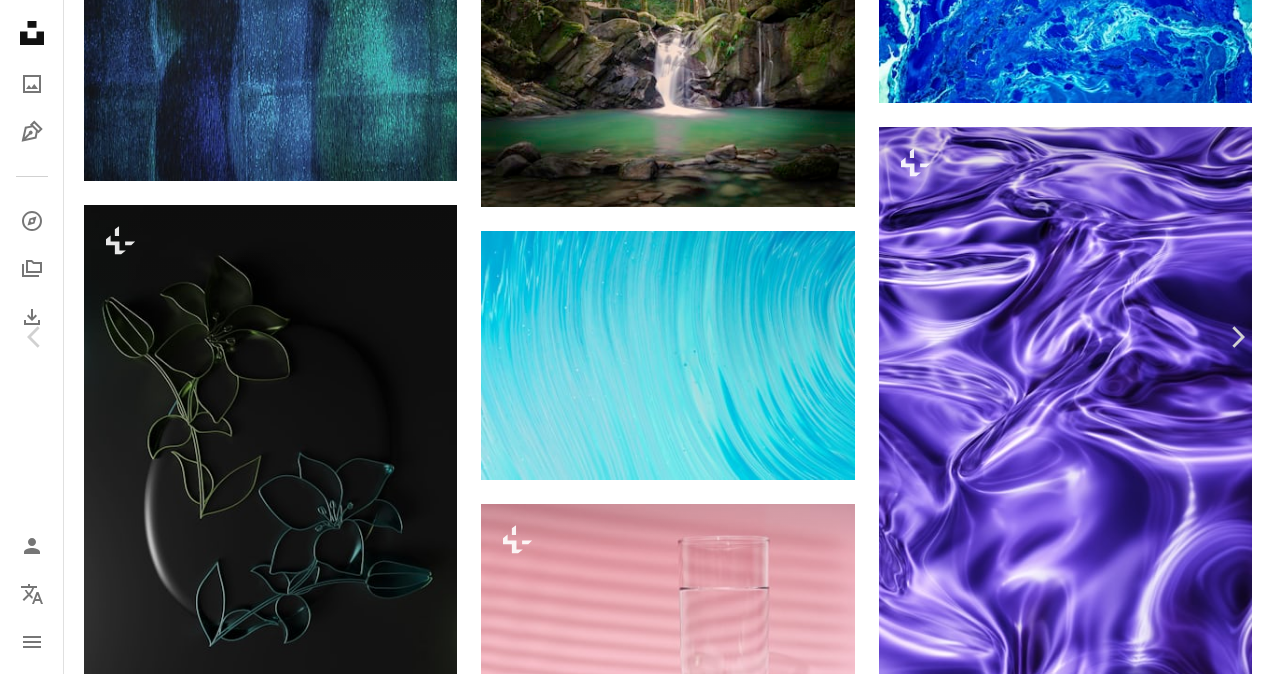 click on "Download free" at bounding box center (1077, 3970) 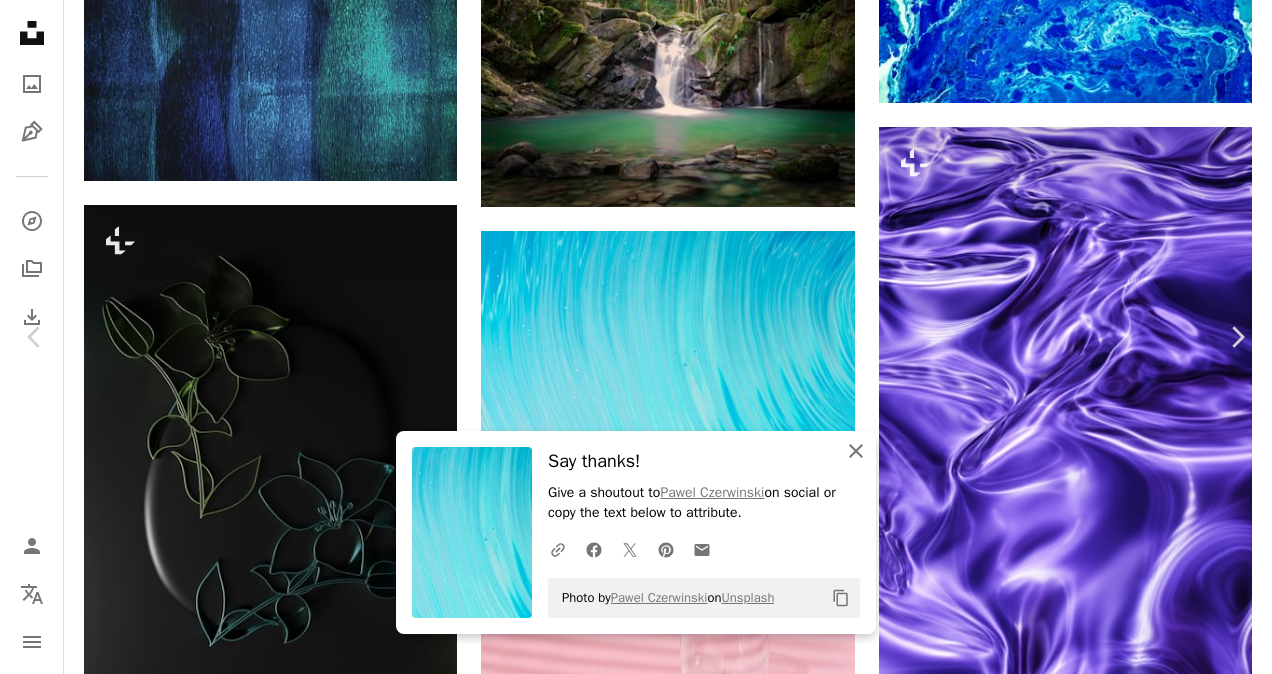 drag, startPoint x: 846, startPoint y: 449, endPoint x: 659, endPoint y: 413, distance: 190.43372 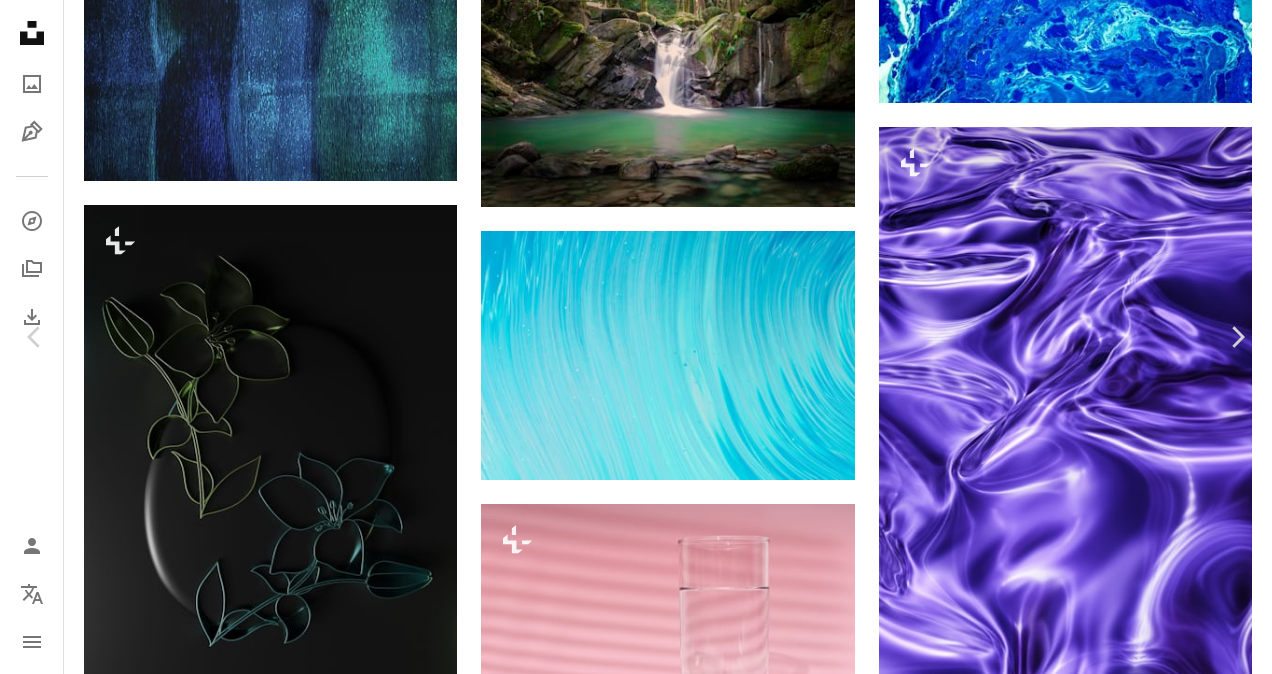 click on "An X shape" at bounding box center (20, 20) 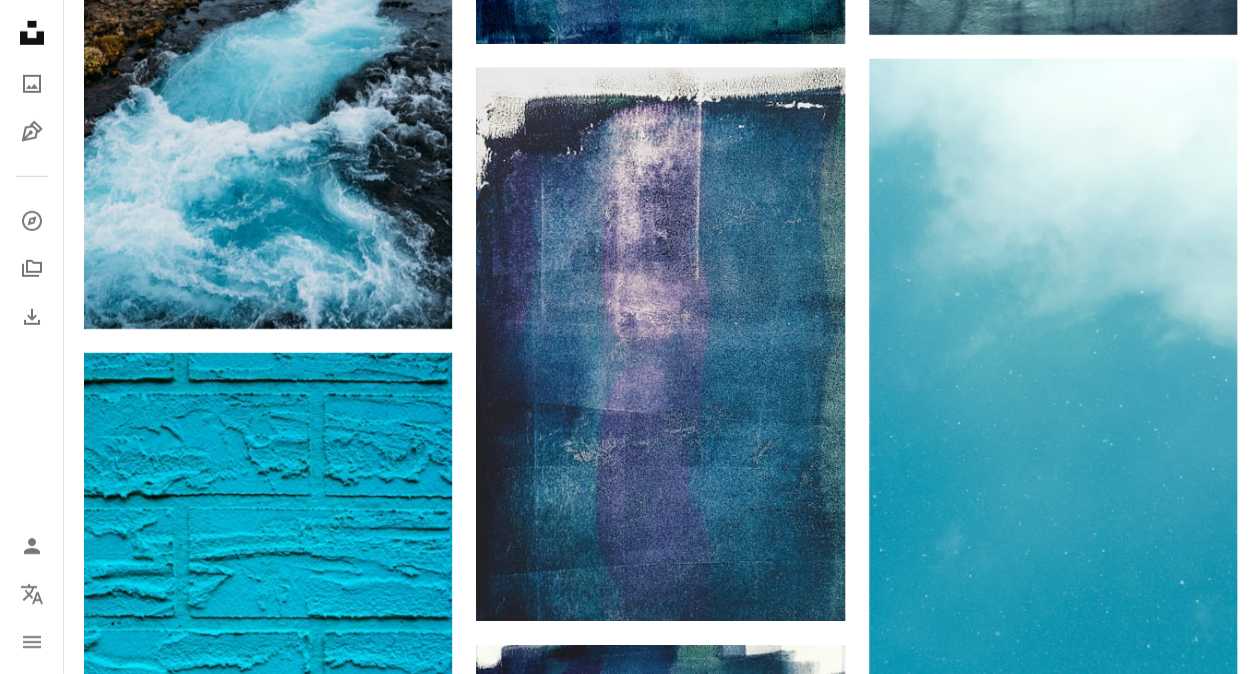 scroll, scrollTop: 18300, scrollLeft: 0, axis: vertical 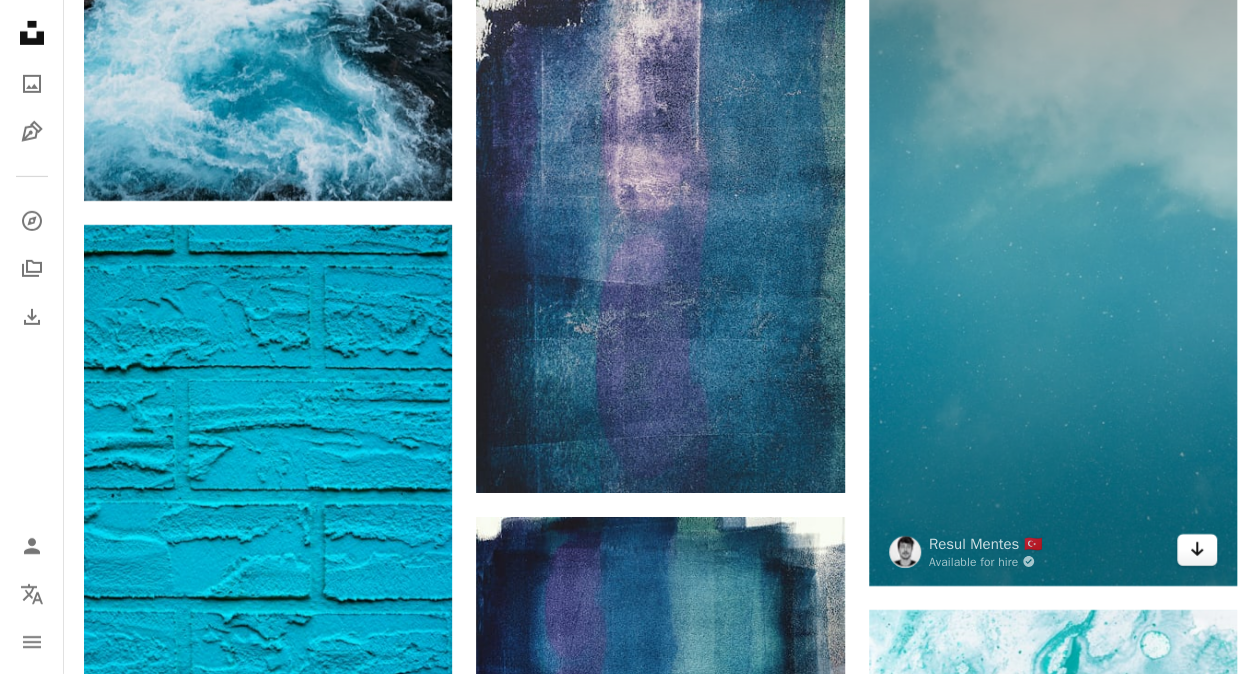 click on "Arrow pointing down" 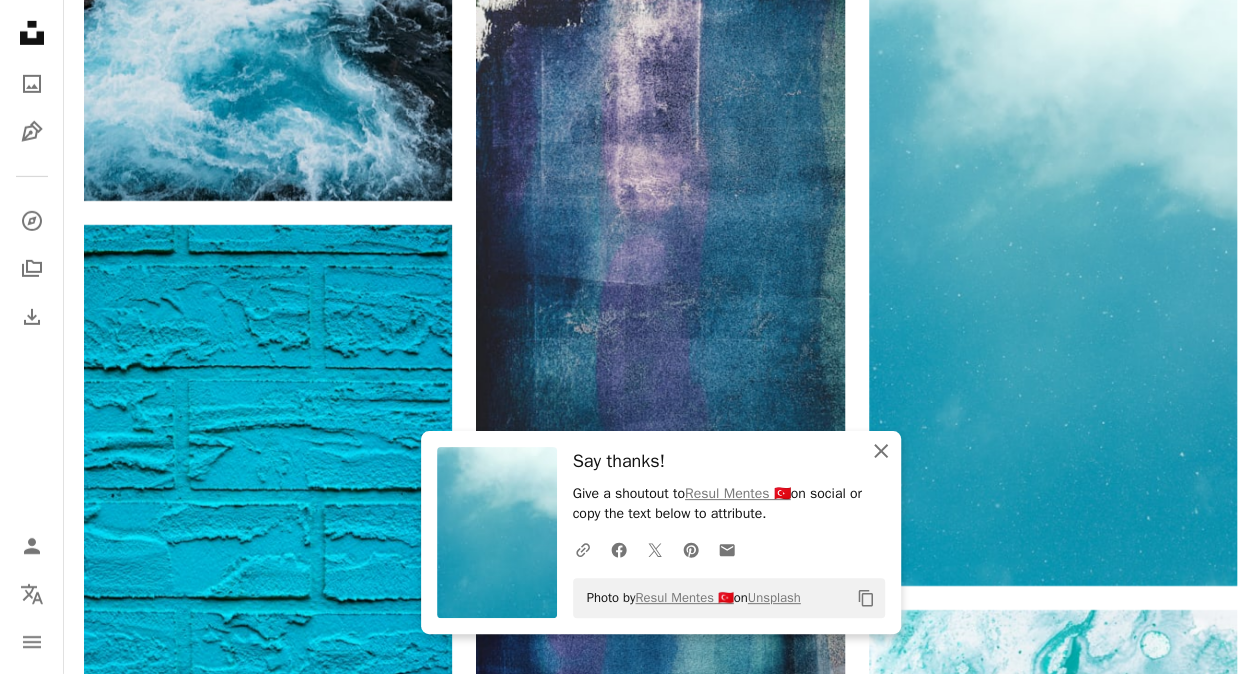 click on "An X shape" 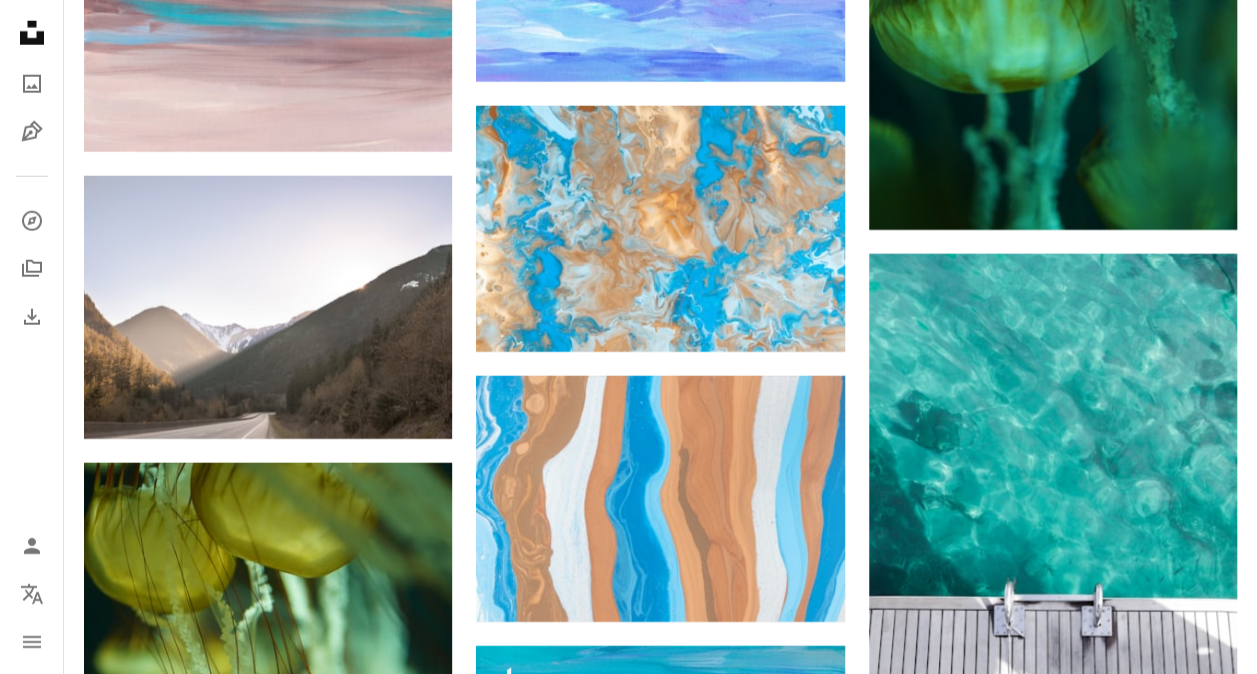 scroll, scrollTop: 29700, scrollLeft: 0, axis: vertical 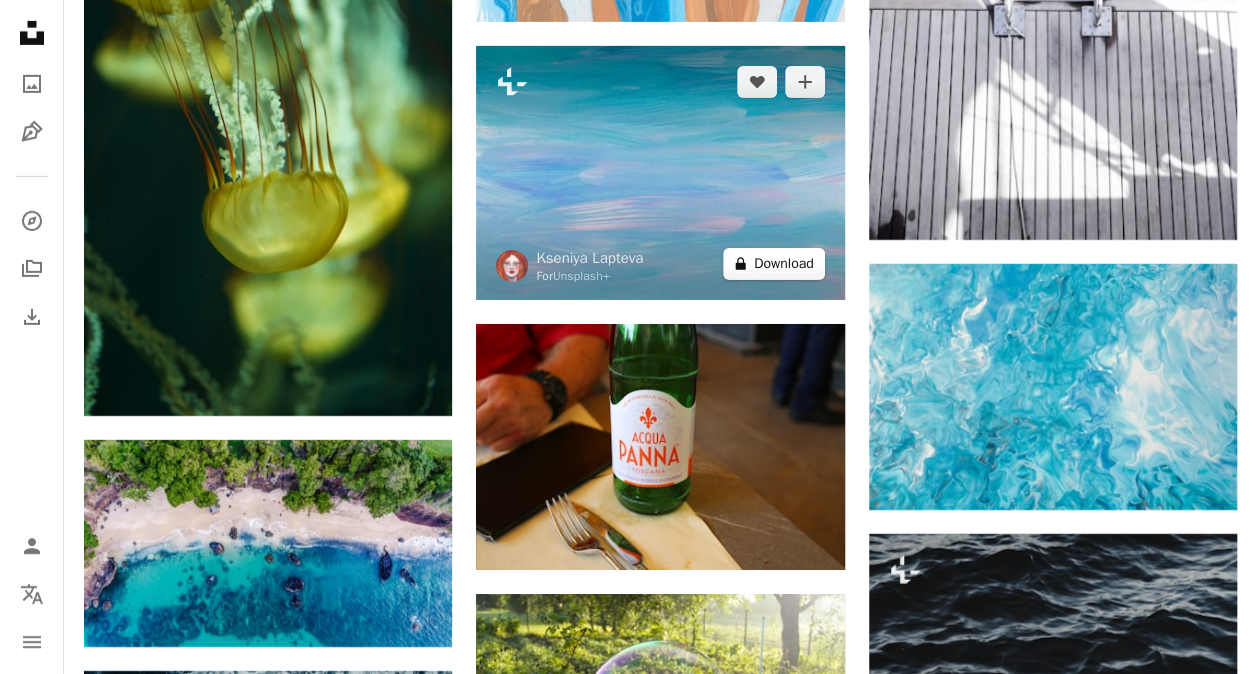 click on "A lock Download" at bounding box center (774, 264) 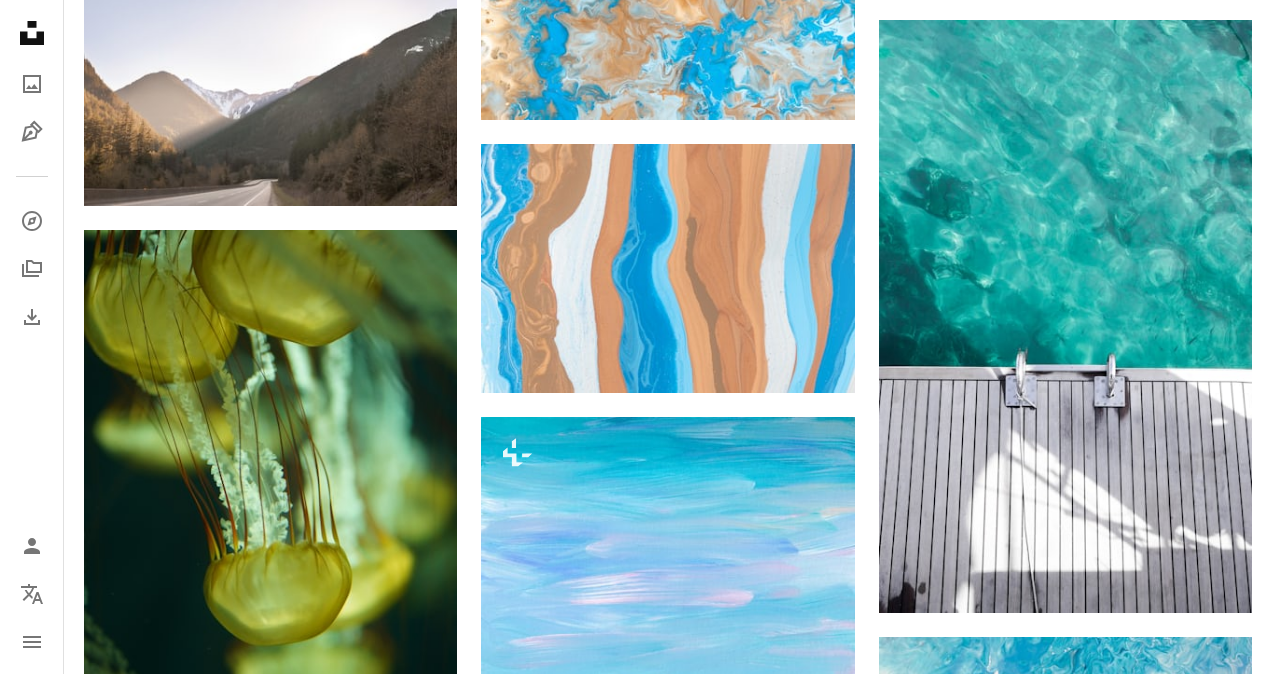 click on "An X shape" at bounding box center [20, 20] 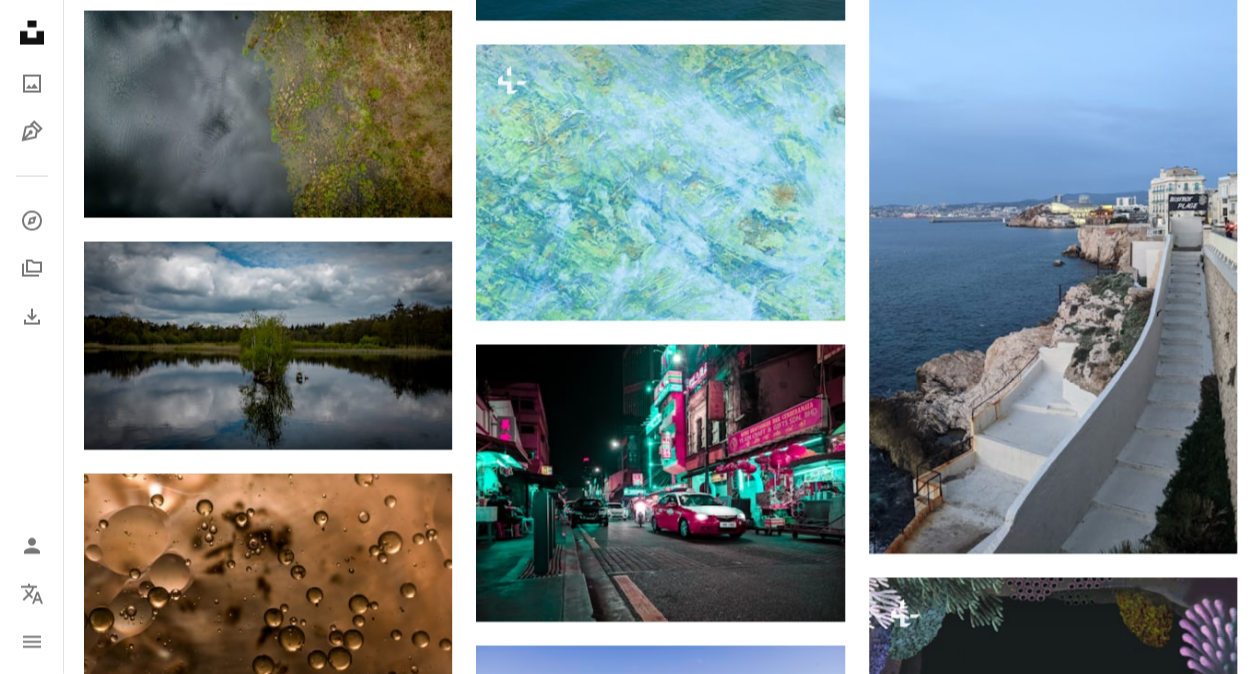 scroll, scrollTop: 36000, scrollLeft: 0, axis: vertical 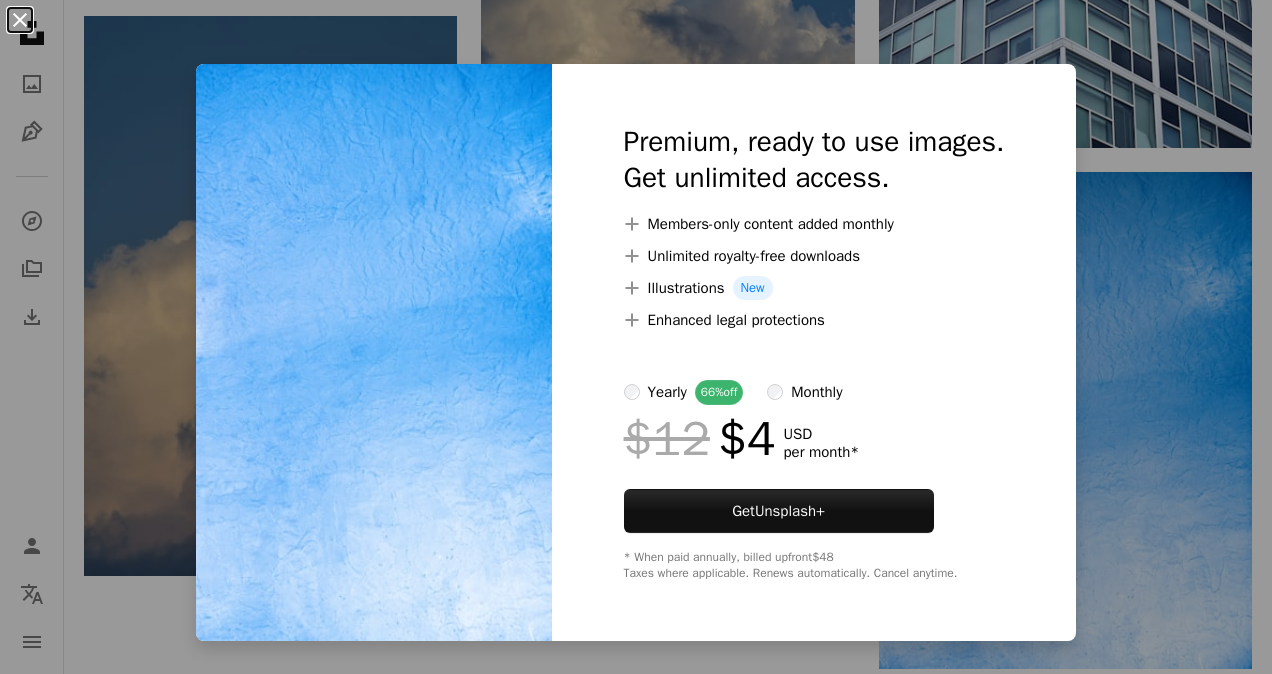 click on "An X shape" at bounding box center (20, 20) 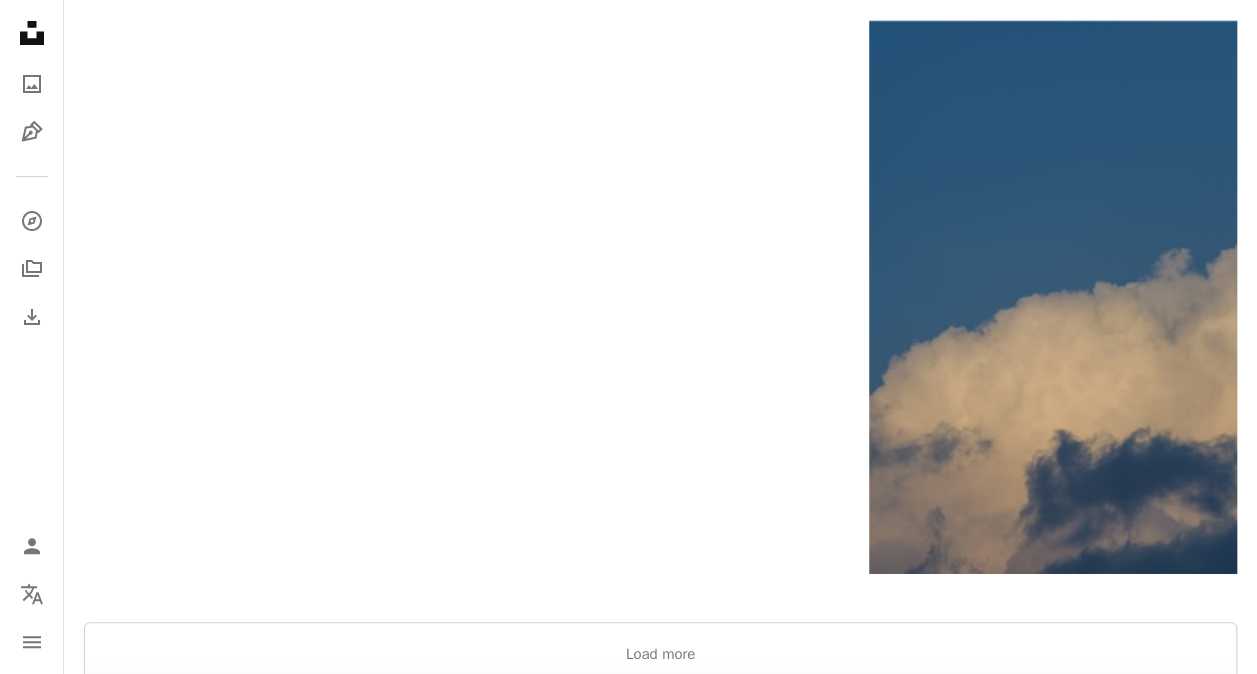 scroll, scrollTop: 3900, scrollLeft: 0, axis: vertical 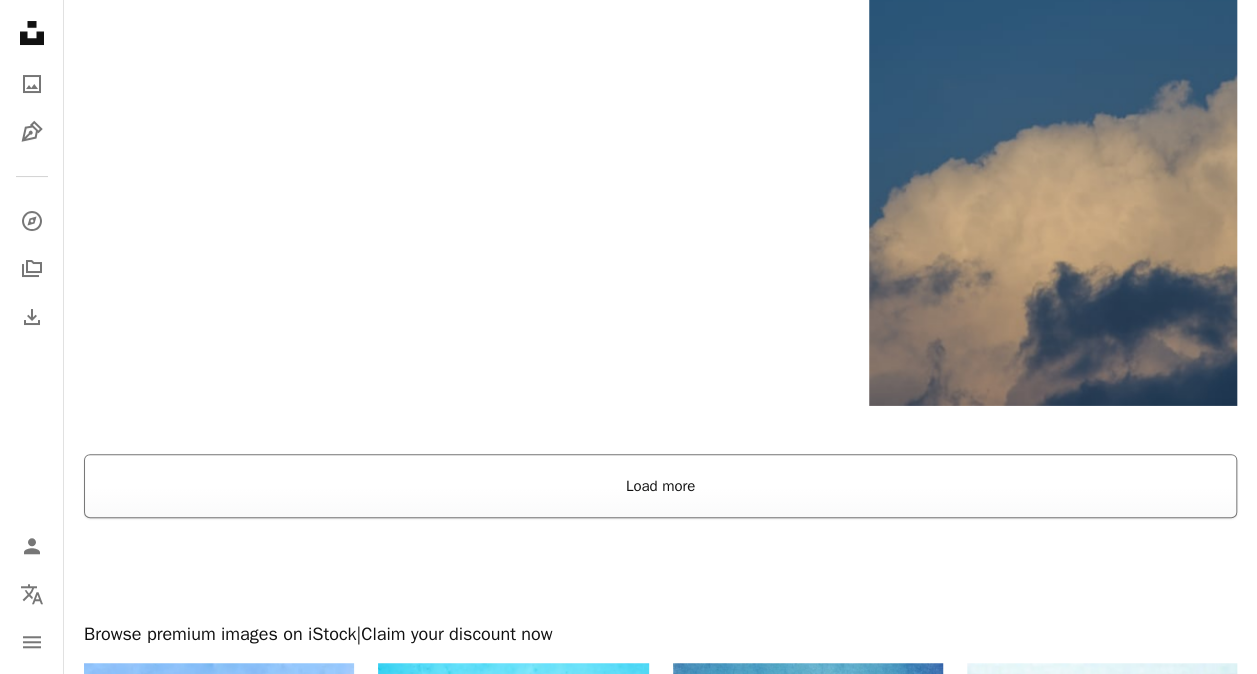 click on "Load more" at bounding box center (660, 486) 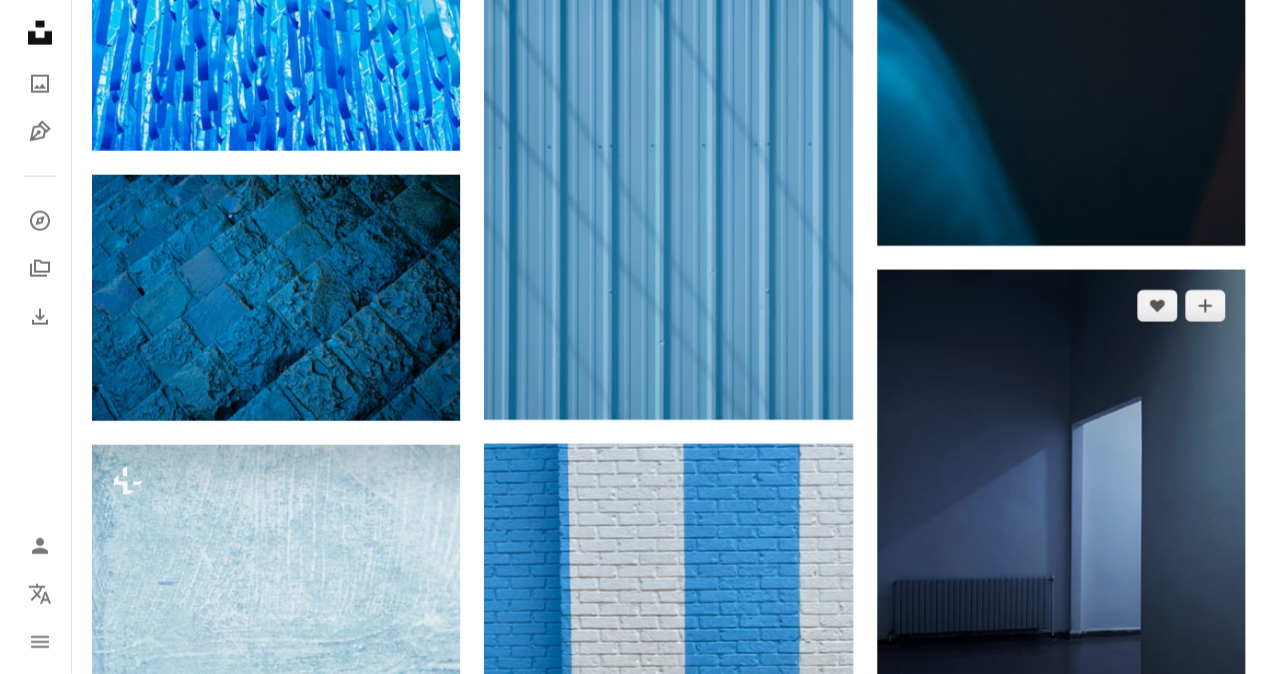 scroll, scrollTop: 10000, scrollLeft: 0, axis: vertical 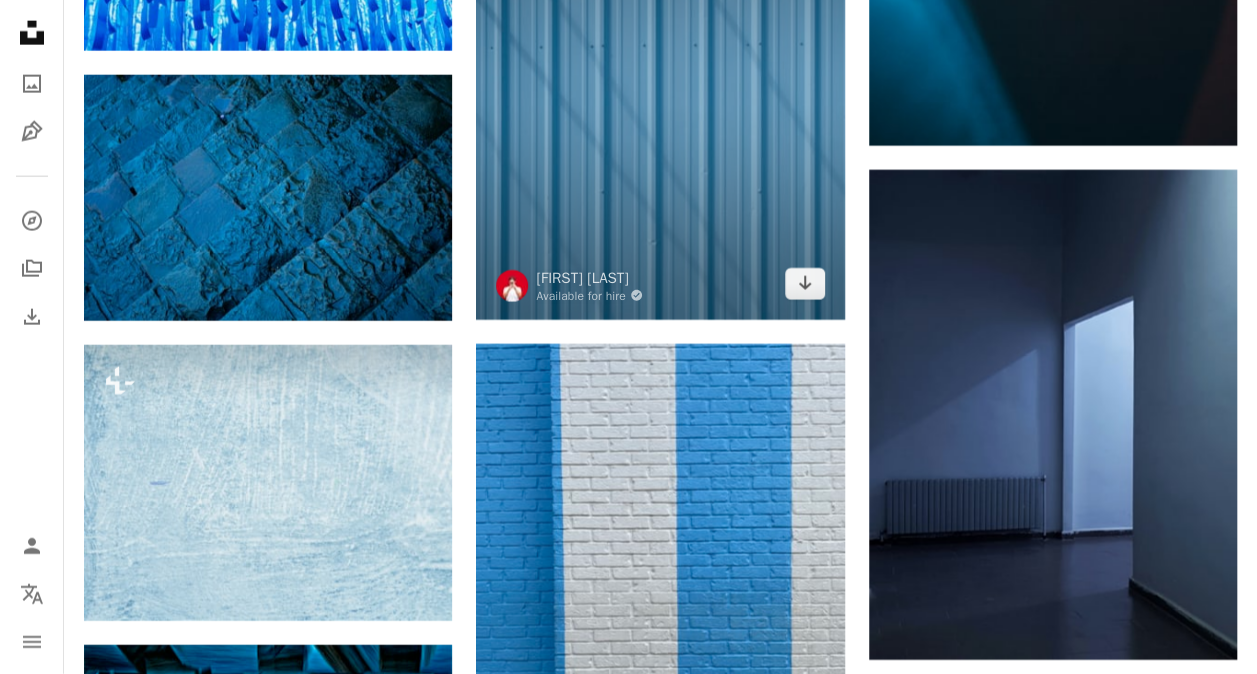 click at bounding box center (660, 94) 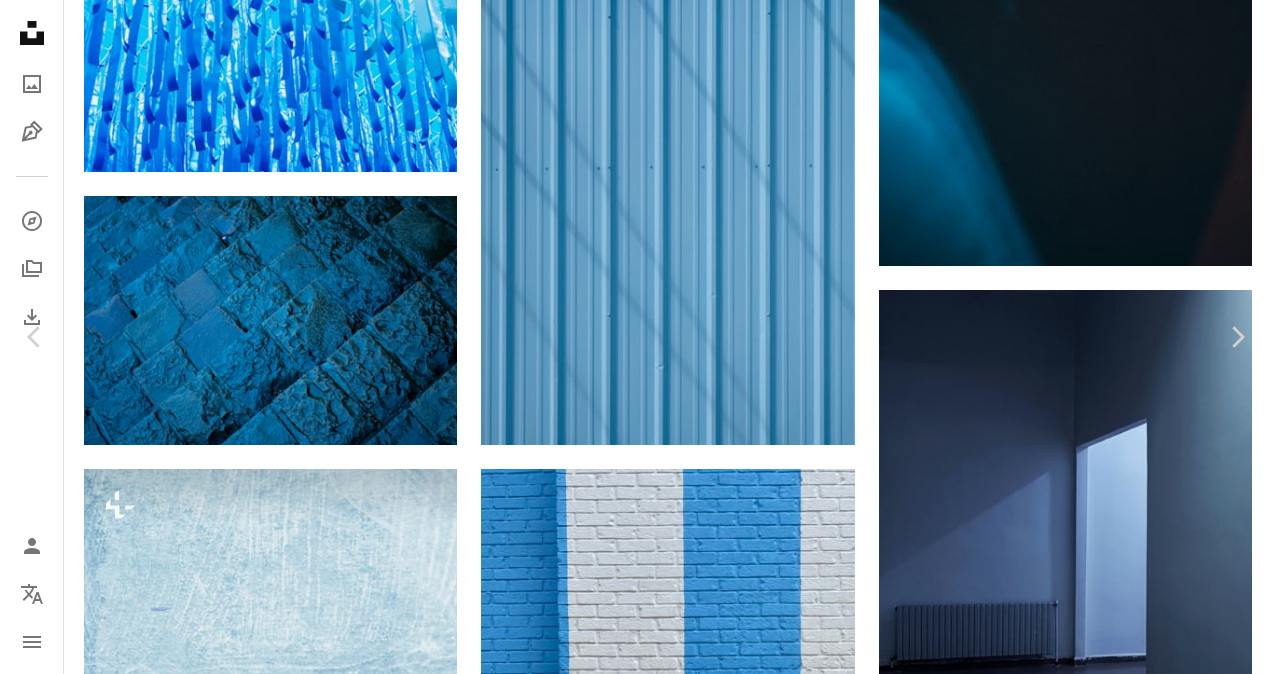 click on "Download free" at bounding box center (1077, 5789) 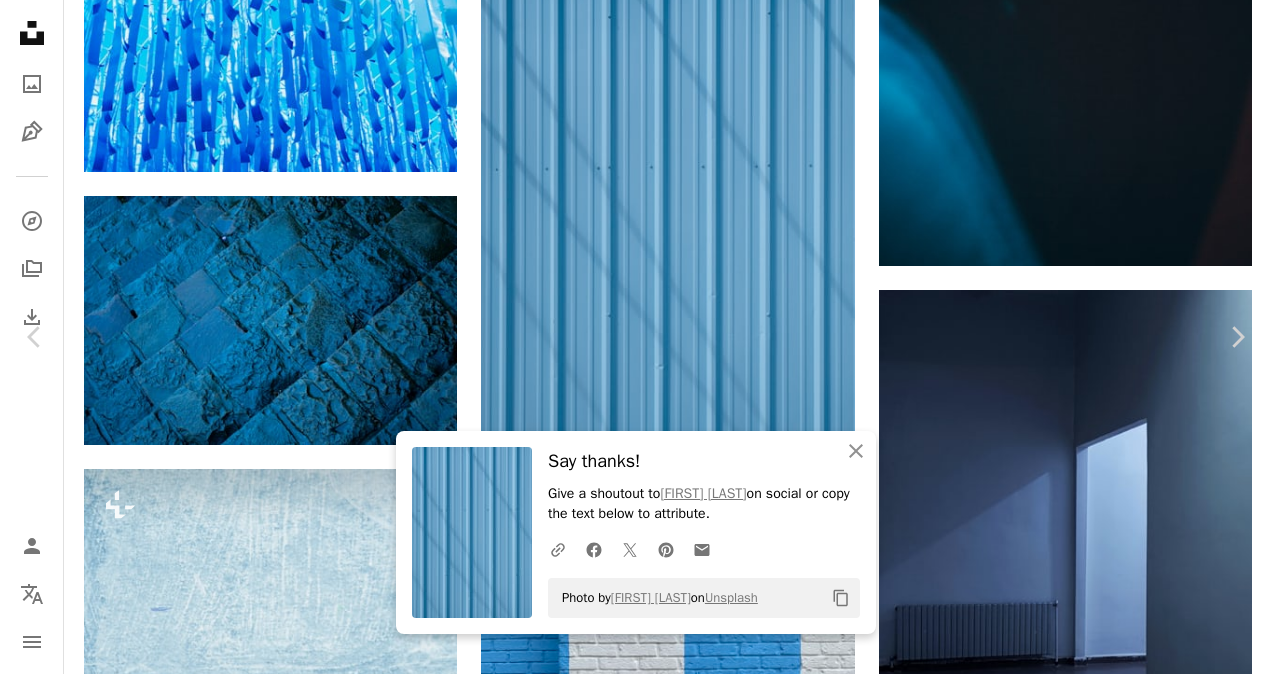 click at bounding box center [629, 6120] 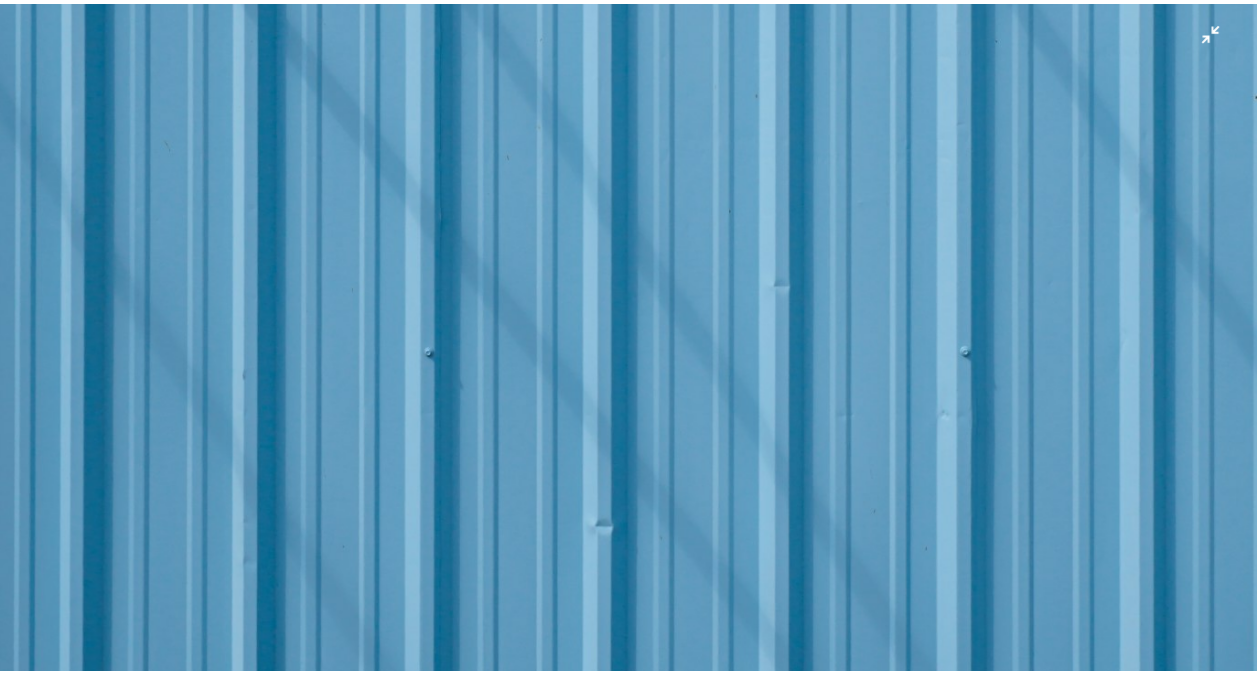scroll, scrollTop: 820, scrollLeft: 0, axis: vertical 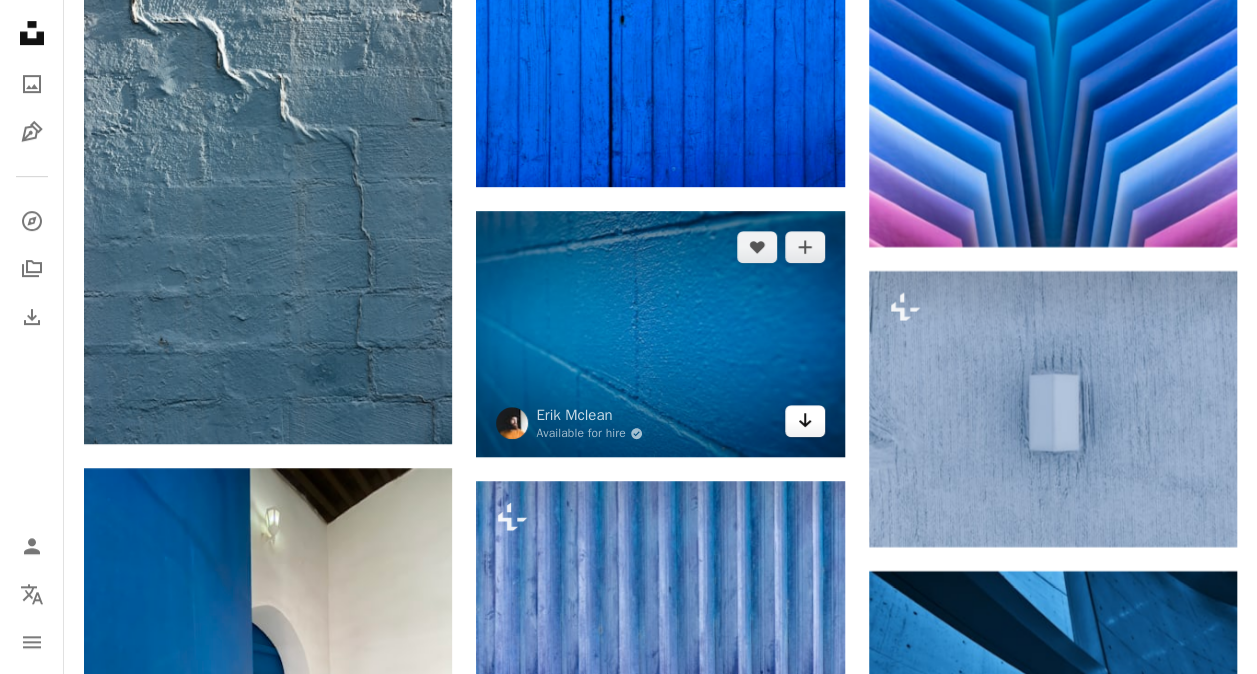 click on "Arrow pointing down" at bounding box center [805, 421] 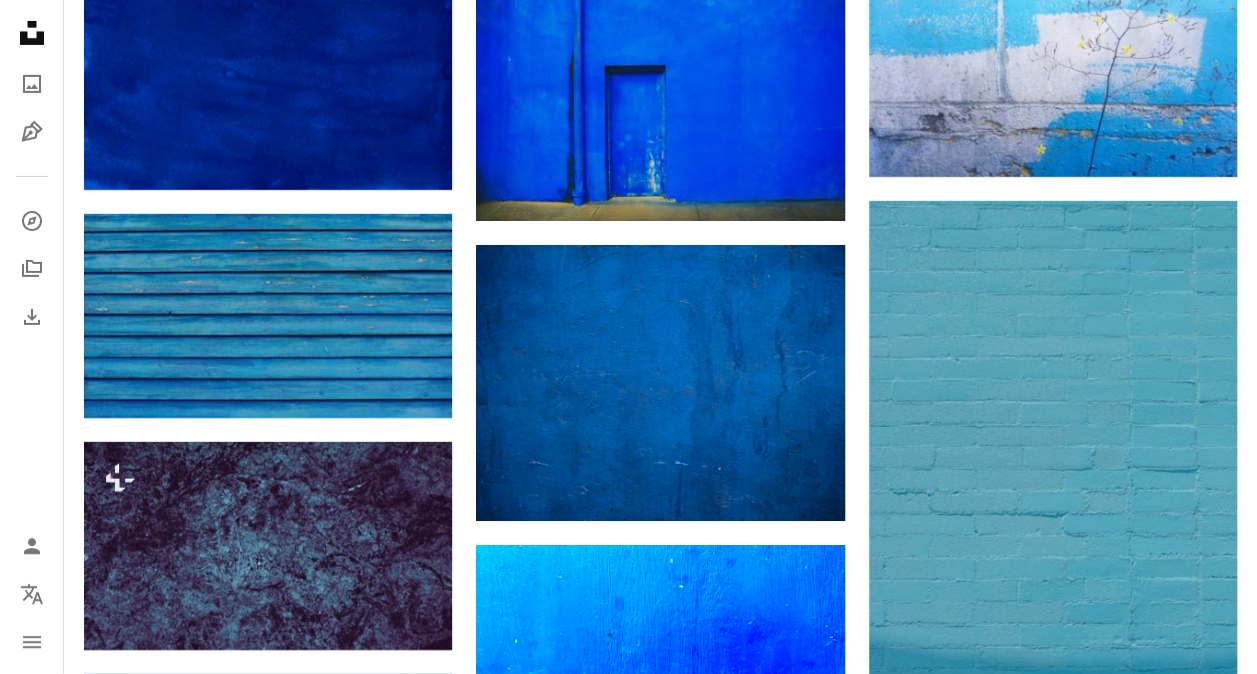 scroll, scrollTop: 18500, scrollLeft: 0, axis: vertical 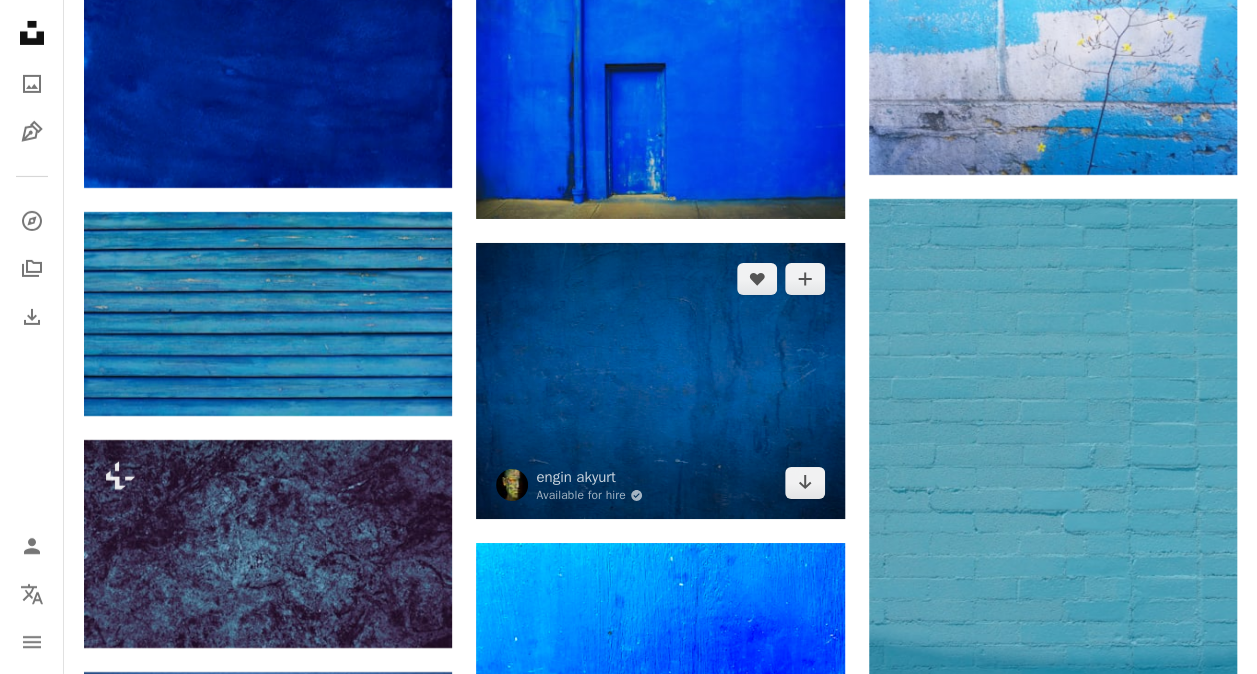 click at bounding box center [660, 381] 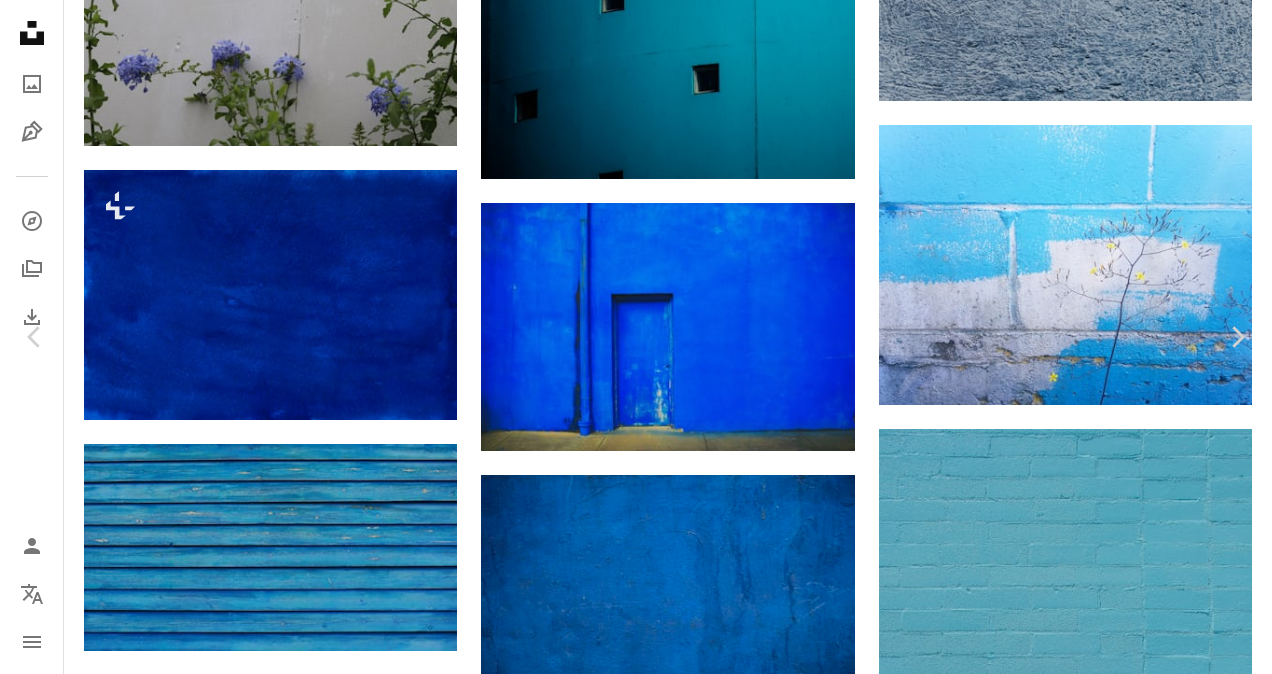 click on "An X shape" at bounding box center [20, 20] 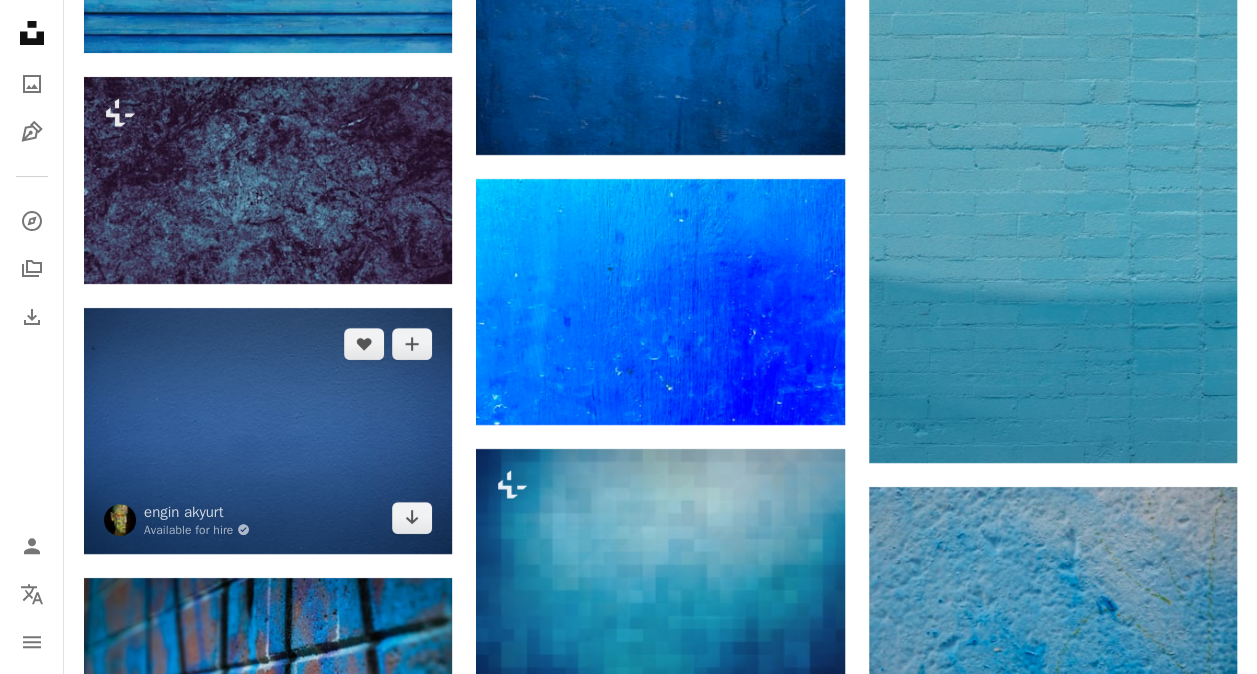 scroll, scrollTop: 18900, scrollLeft: 0, axis: vertical 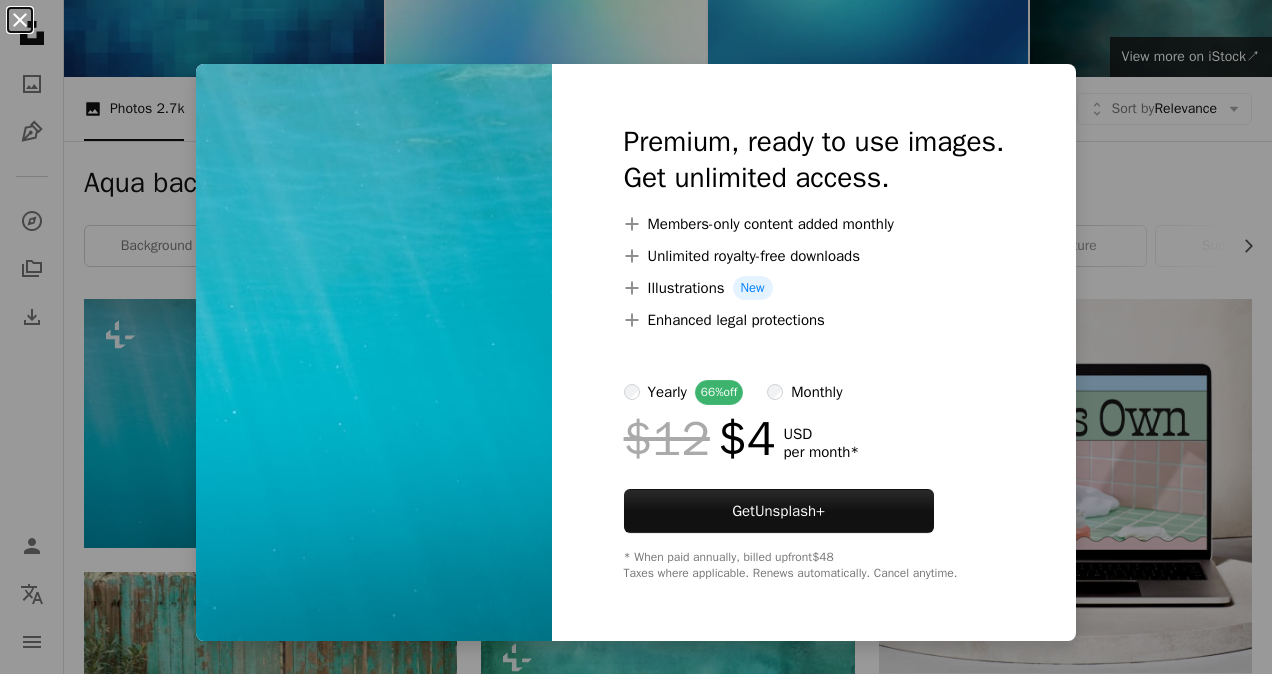 click on "An X shape" at bounding box center (20, 20) 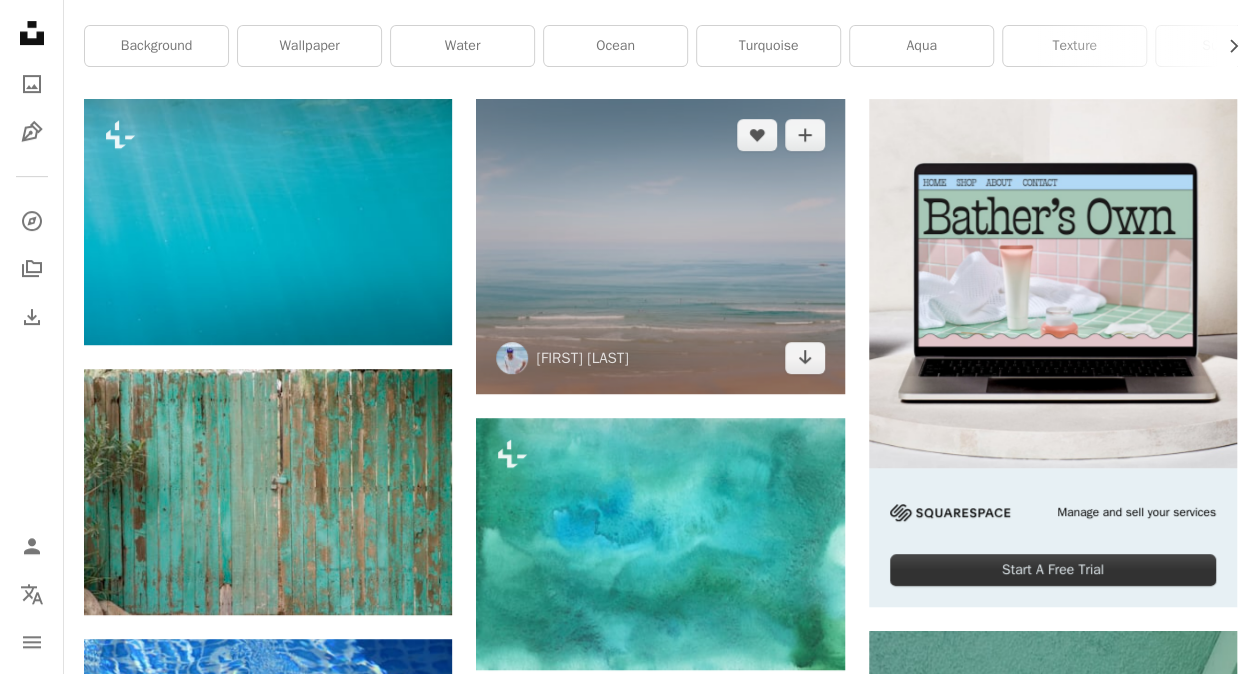 scroll, scrollTop: 0, scrollLeft: 0, axis: both 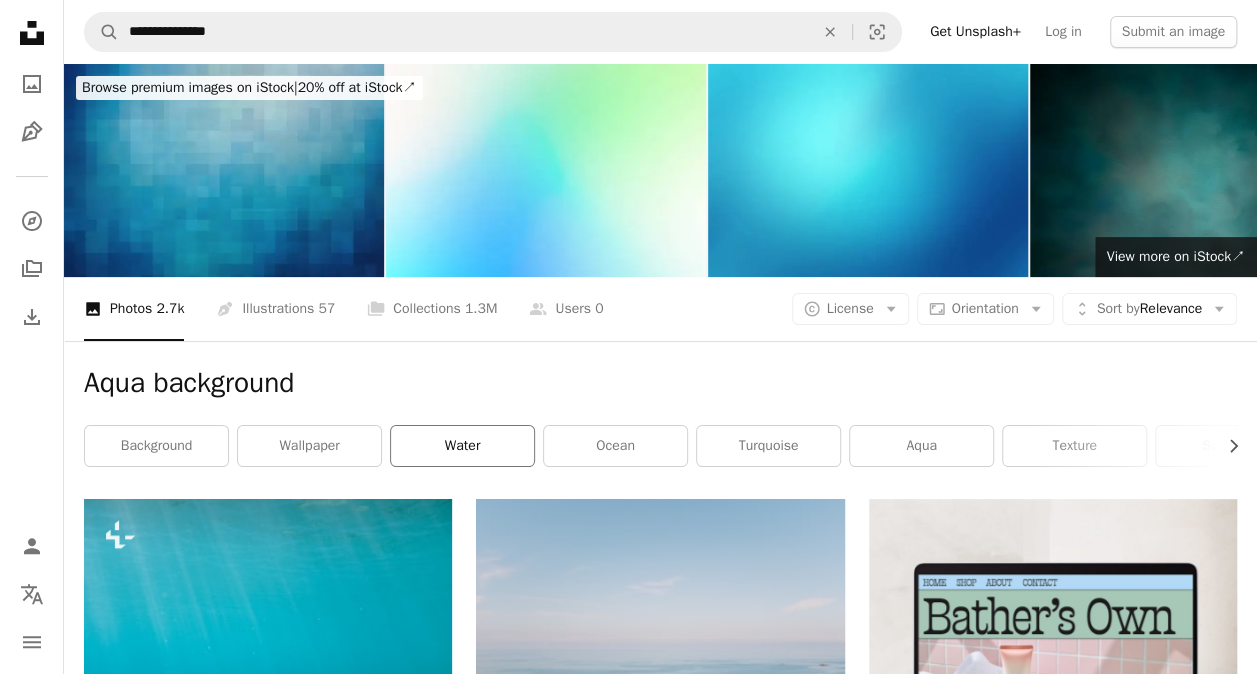 click on "water" at bounding box center (462, 446) 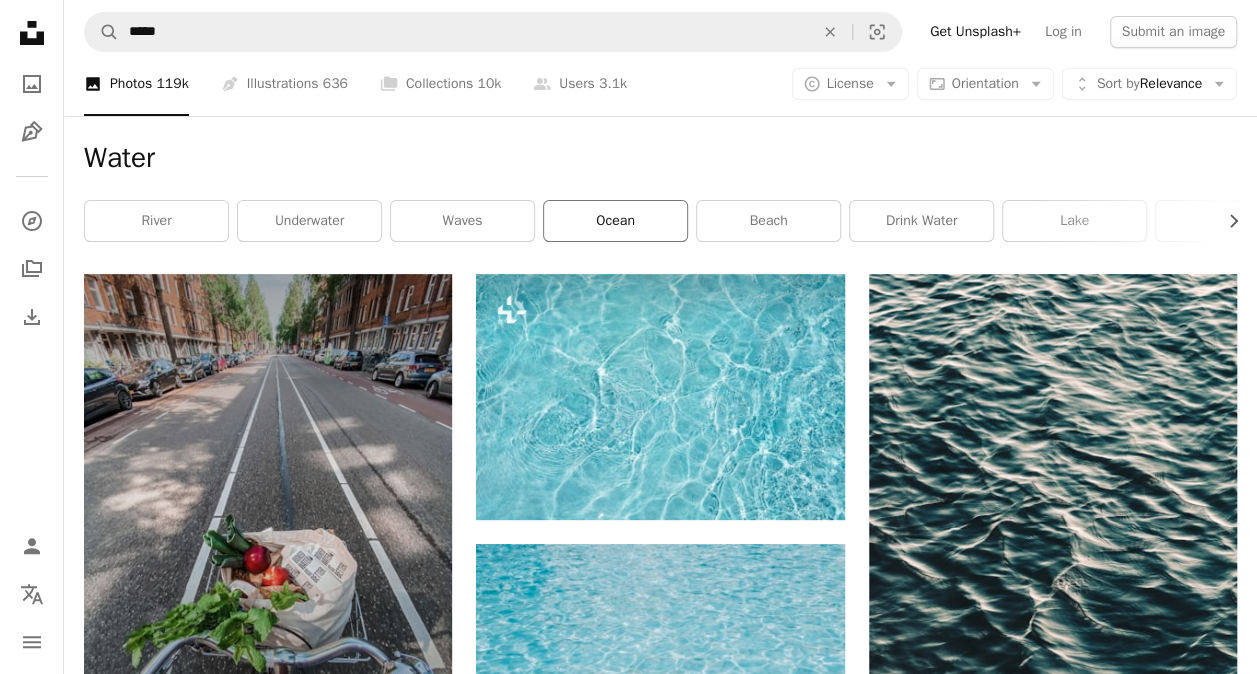 click on "ocean" at bounding box center [615, 221] 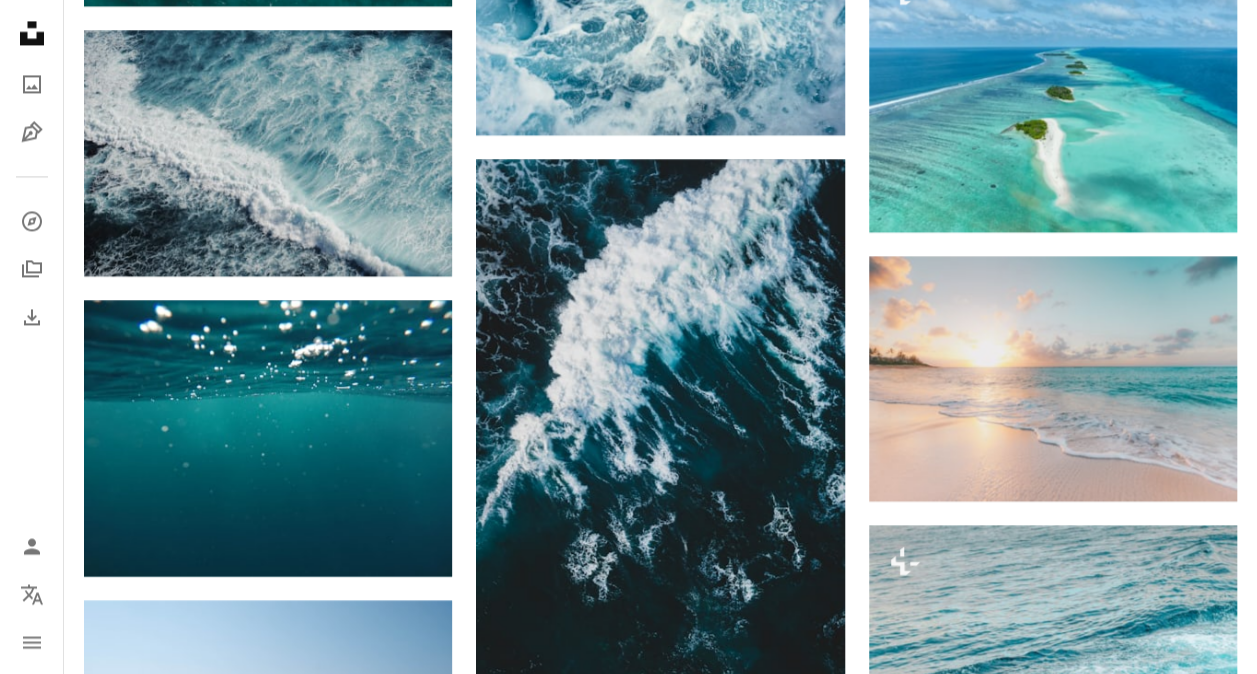 scroll, scrollTop: 1800, scrollLeft: 0, axis: vertical 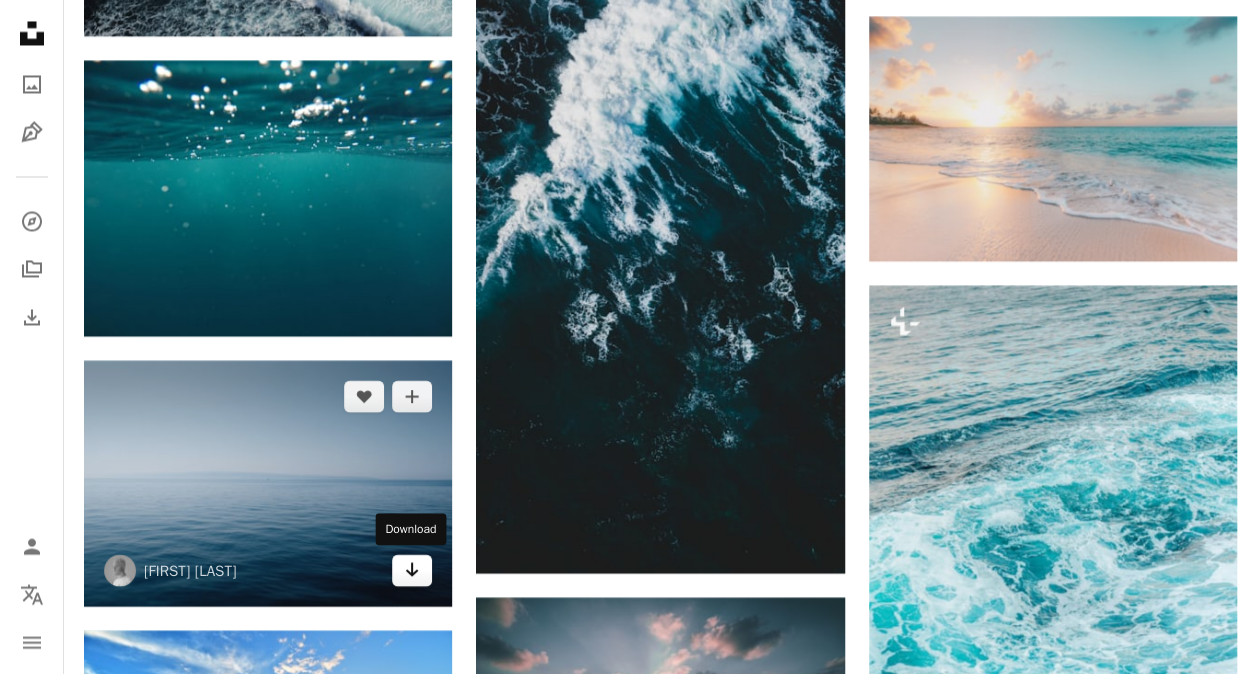 click on "Arrow pointing down" at bounding box center [412, 570] 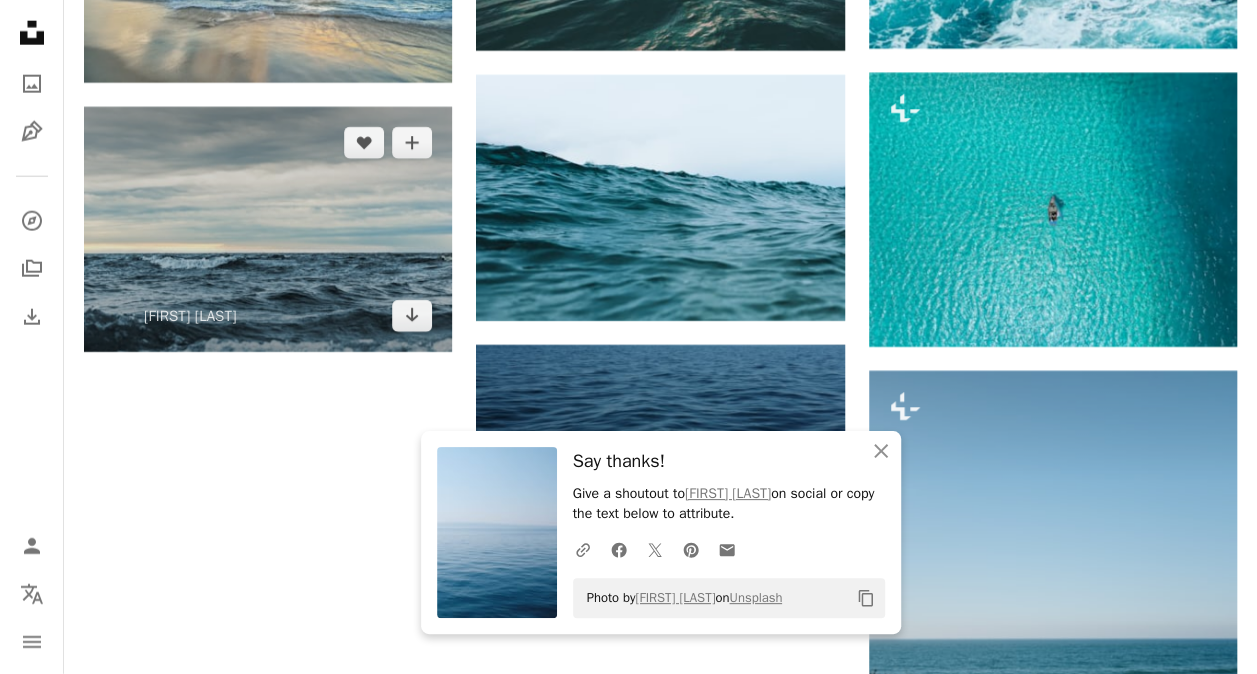 scroll, scrollTop: 2600, scrollLeft: 0, axis: vertical 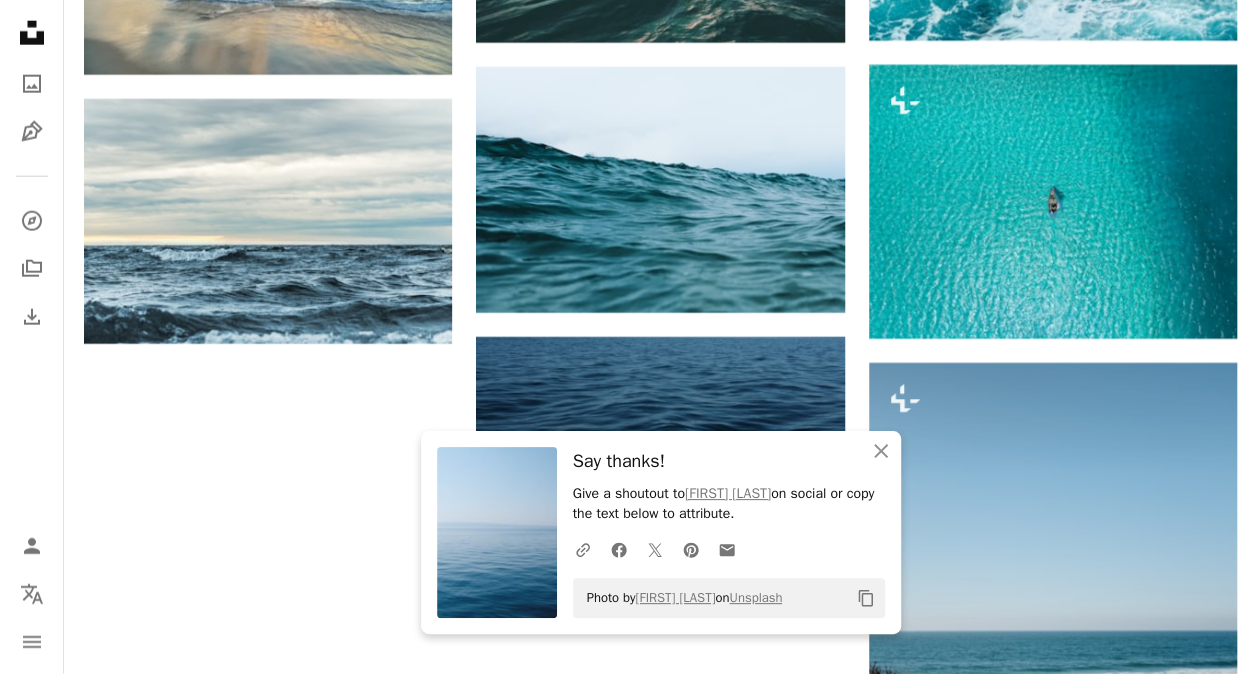 click on "A heart A plus sign Matt Hardy Arrow pointing down A heart A plus sign Shifaaz shamoon Available for hire A checkmark inside of a circle Arrow pointing down A heart A plus sign Christoffer Engström Arrow pointing down A heart A plus sign Ivan Bandura Available for hire A checkmark inside of a circle Arrow pointing down A heart A plus sign Joseph Barrientos Available for hire A checkmark inside of a circle Arrow pointing down A heart A plus sign Thierry Meier Available for hire A checkmark inside of a circle Arrow pointing down A heart A plus sign Conor Sexton Available for hire A checkmark inside of a circle Arrow pointing down" at bounding box center (660, -759) 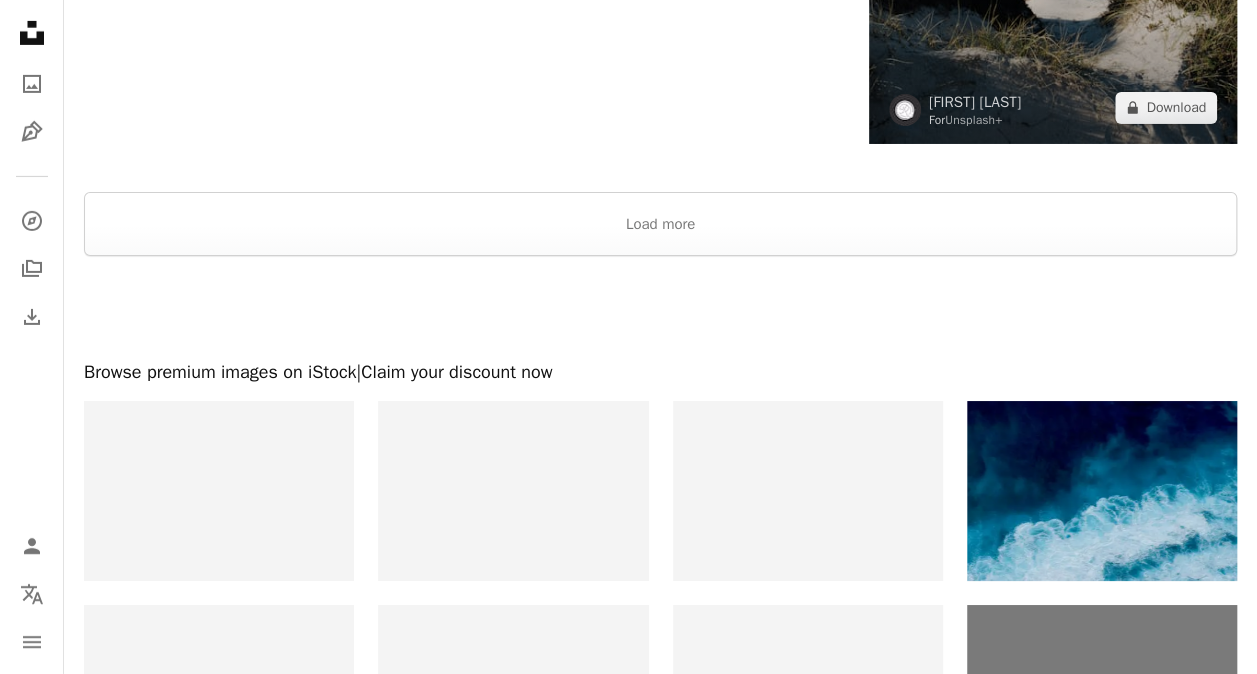 scroll, scrollTop: 3300, scrollLeft: 0, axis: vertical 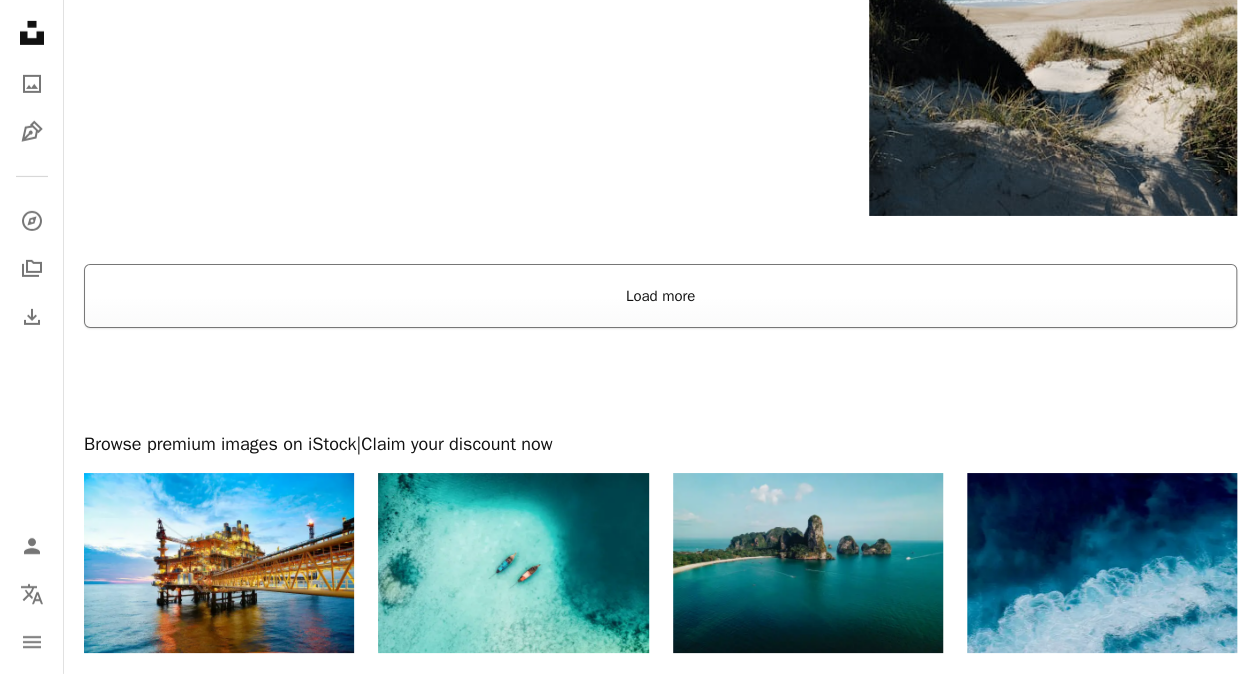 click on "Load more" at bounding box center [660, 296] 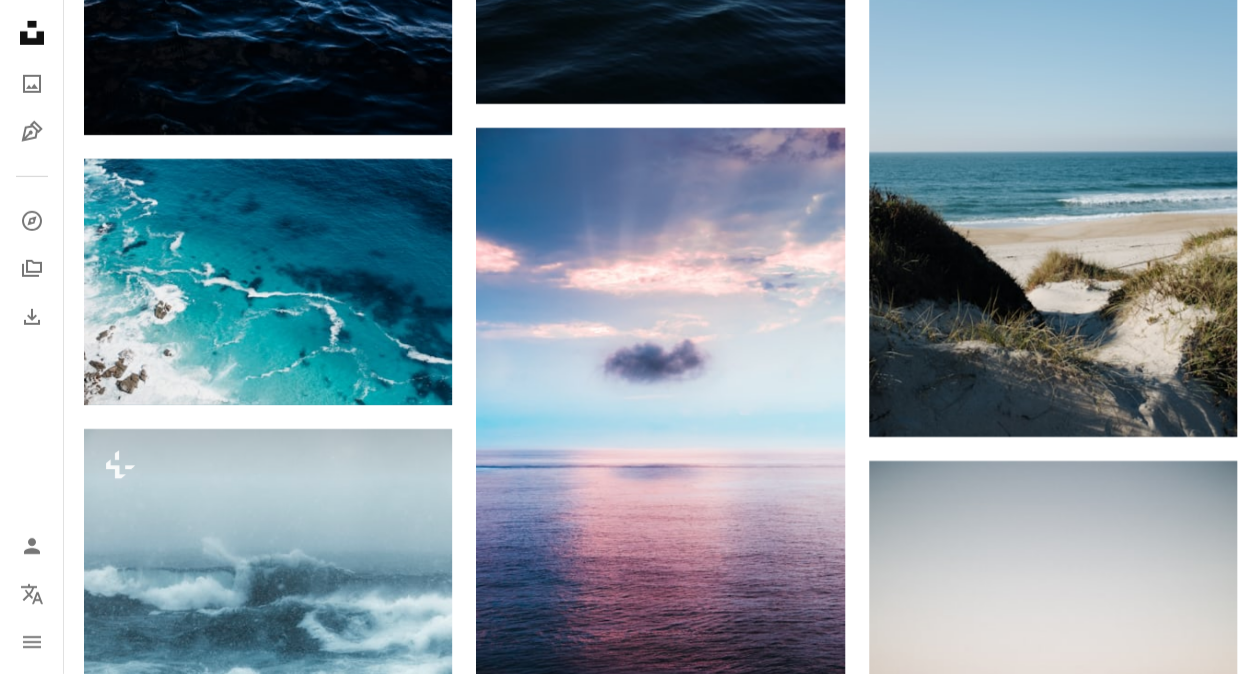 scroll, scrollTop: 0, scrollLeft: 0, axis: both 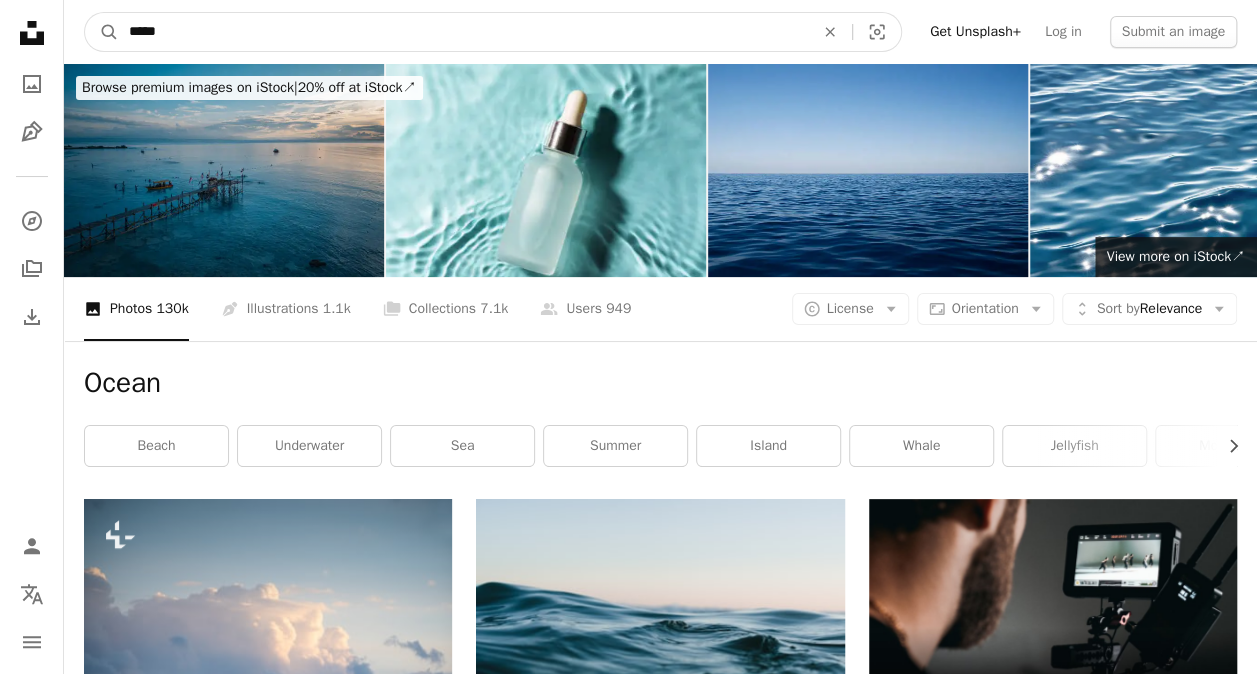 click on "*****" at bounding box center [463, 32] 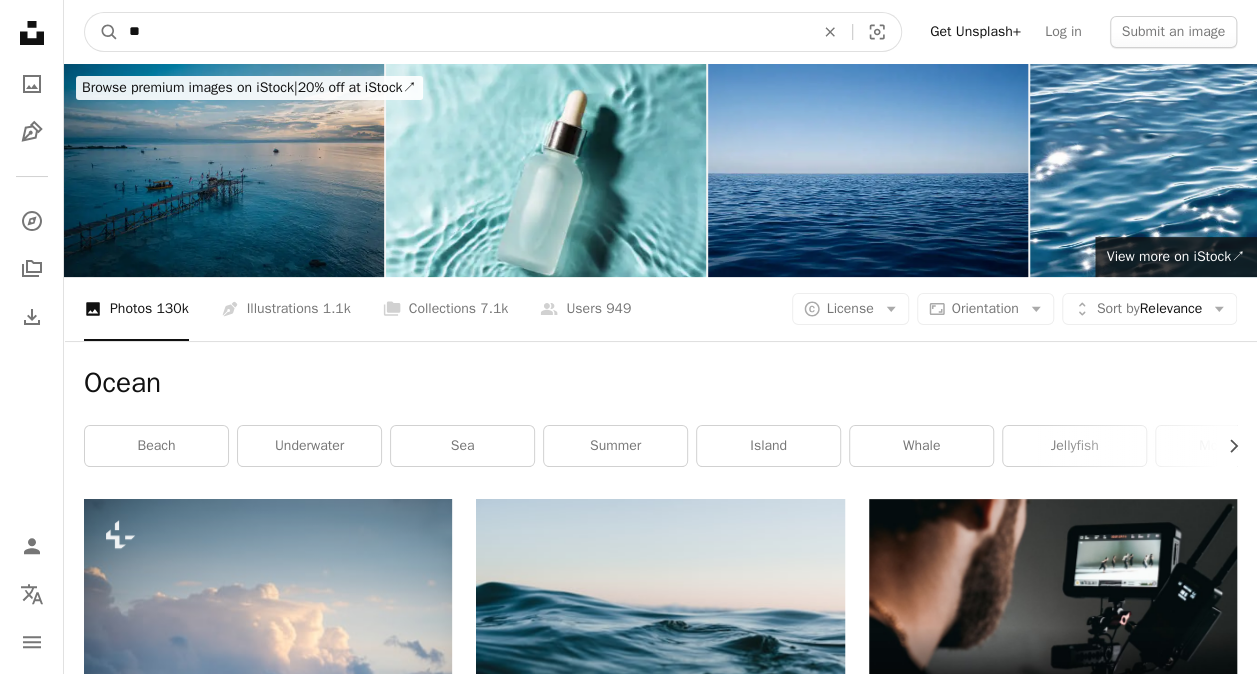 type on "*" 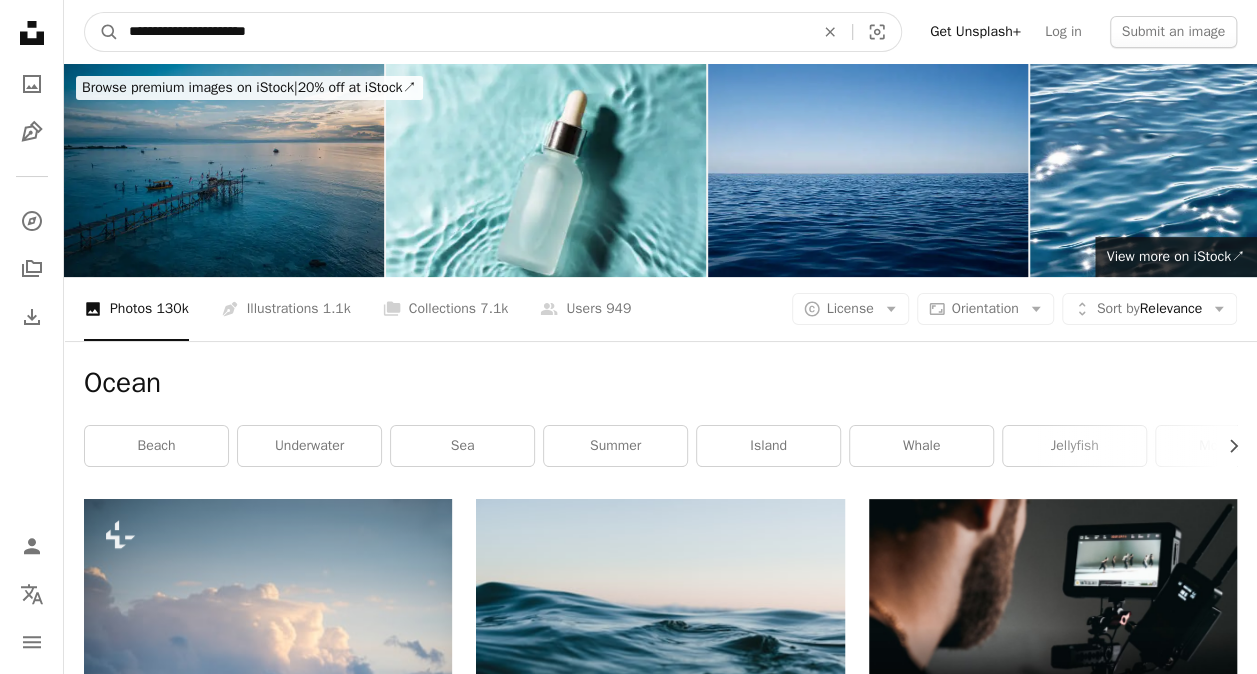 type on "**********" 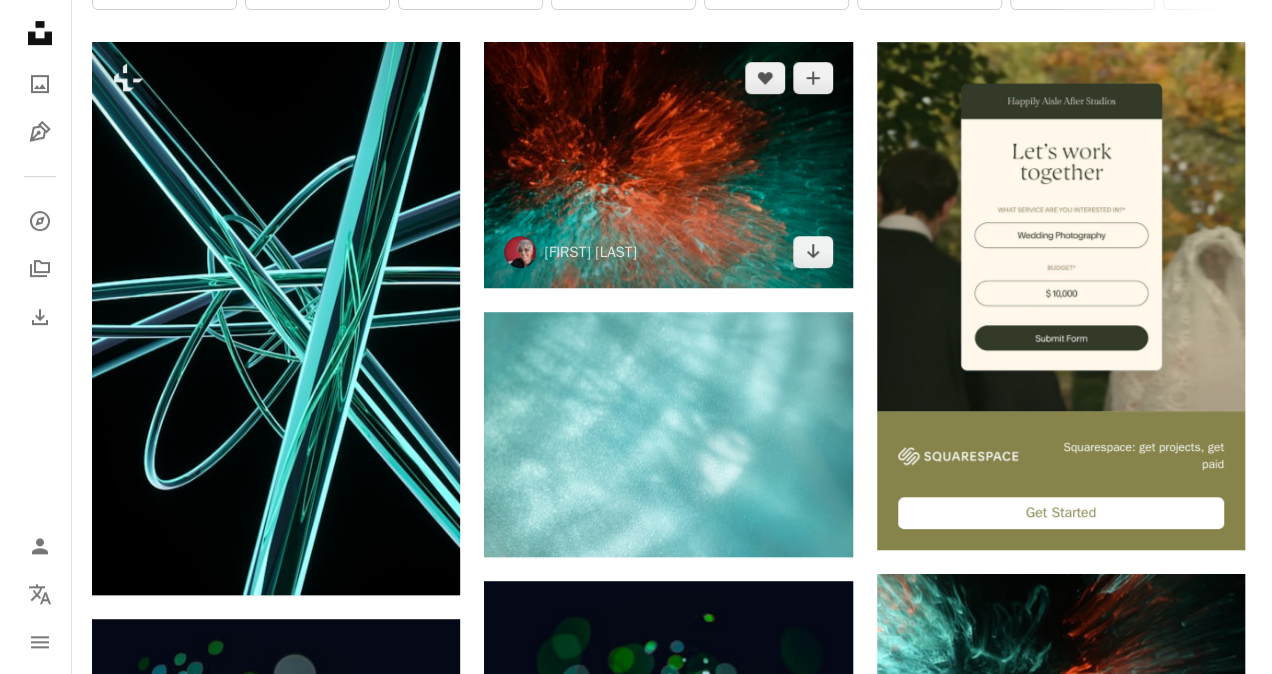 scroll, scrollTop: 500, scrollLeft: 0, axis: vertical 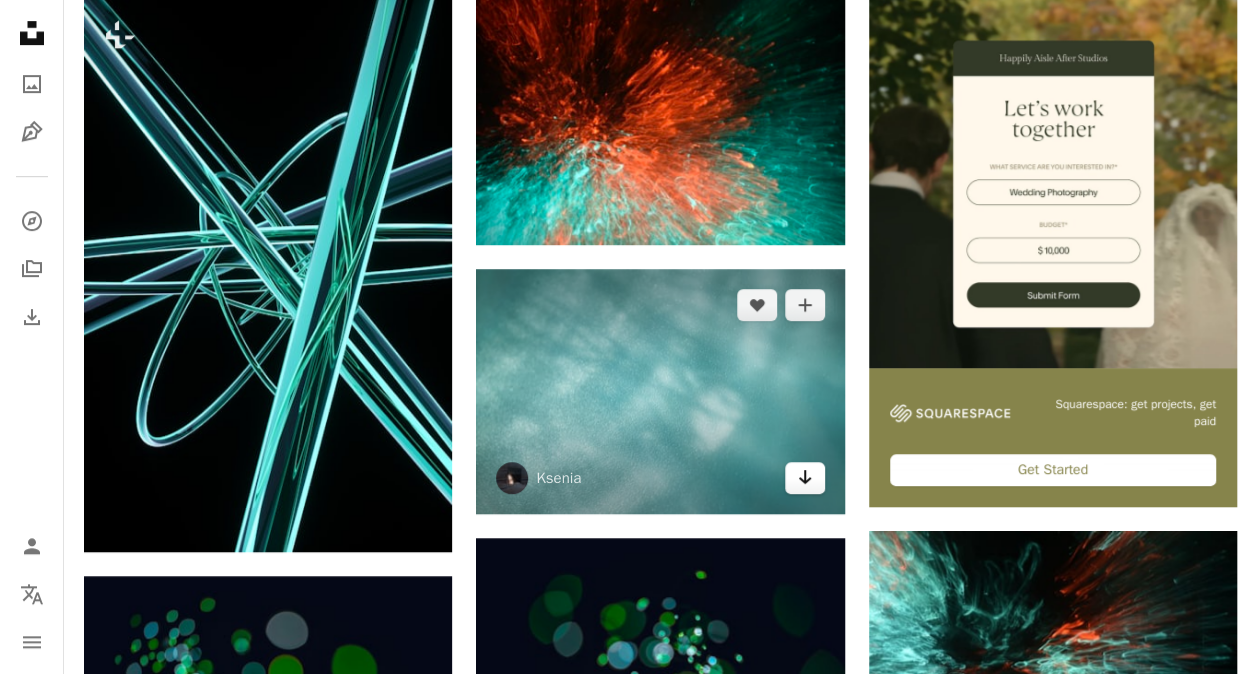 click on "Arrow pointing down" 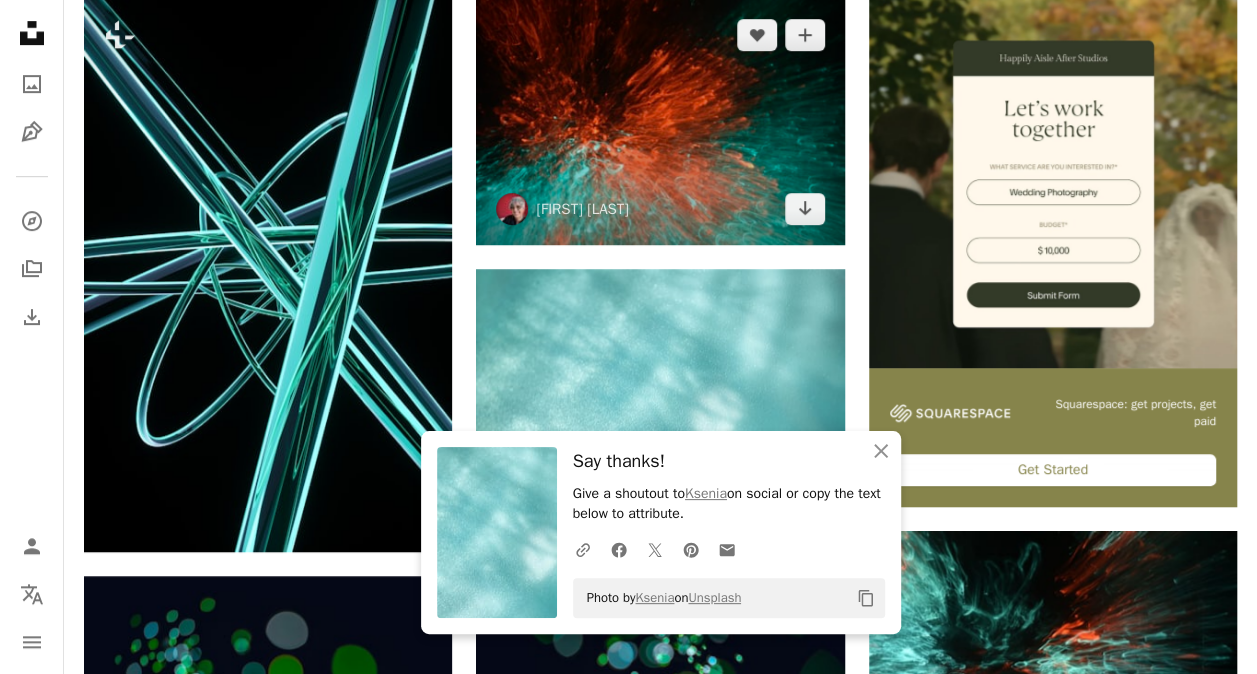 click at bounding box center [660, 122] 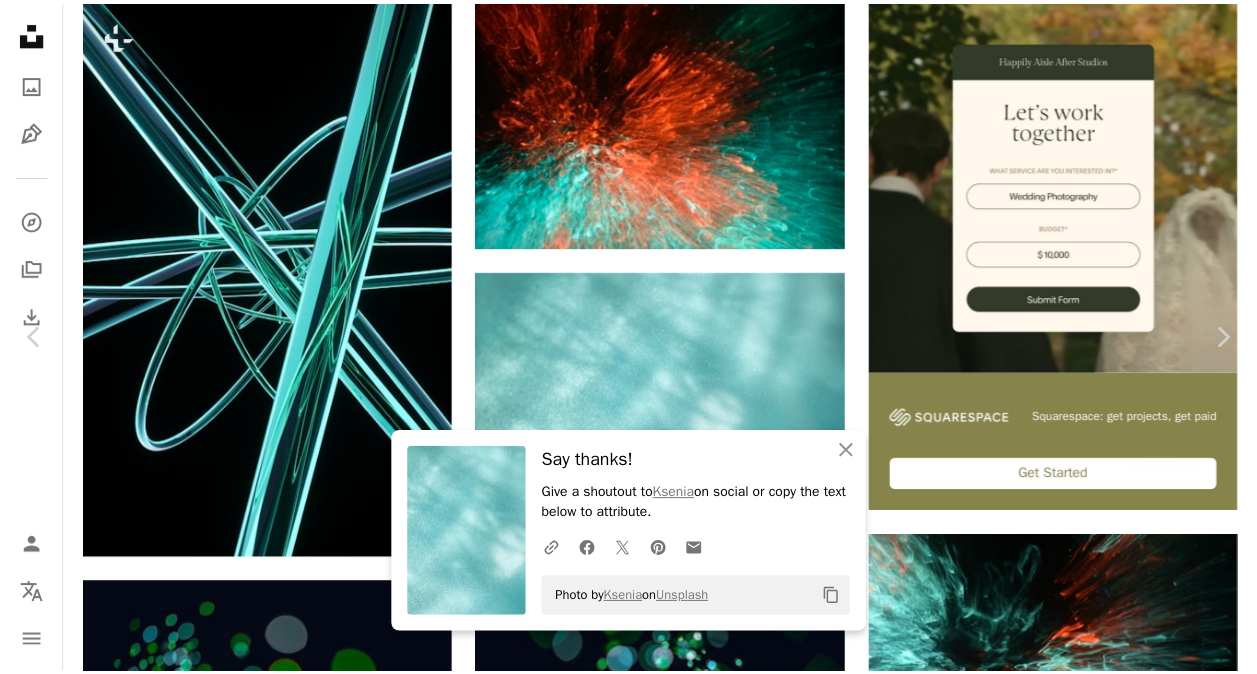 scroll, scrollTop: 100, scrollLeft: 0, axis: vertical 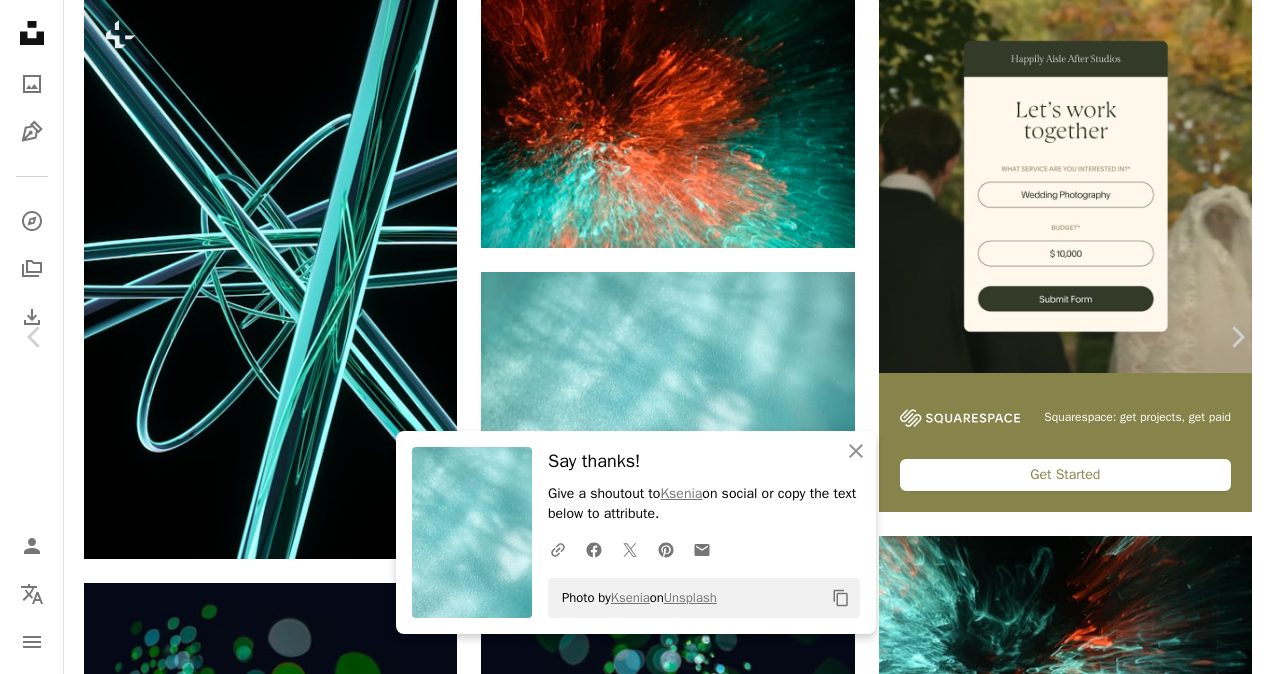 click on "An X shape" at bounding box center (20, 20) 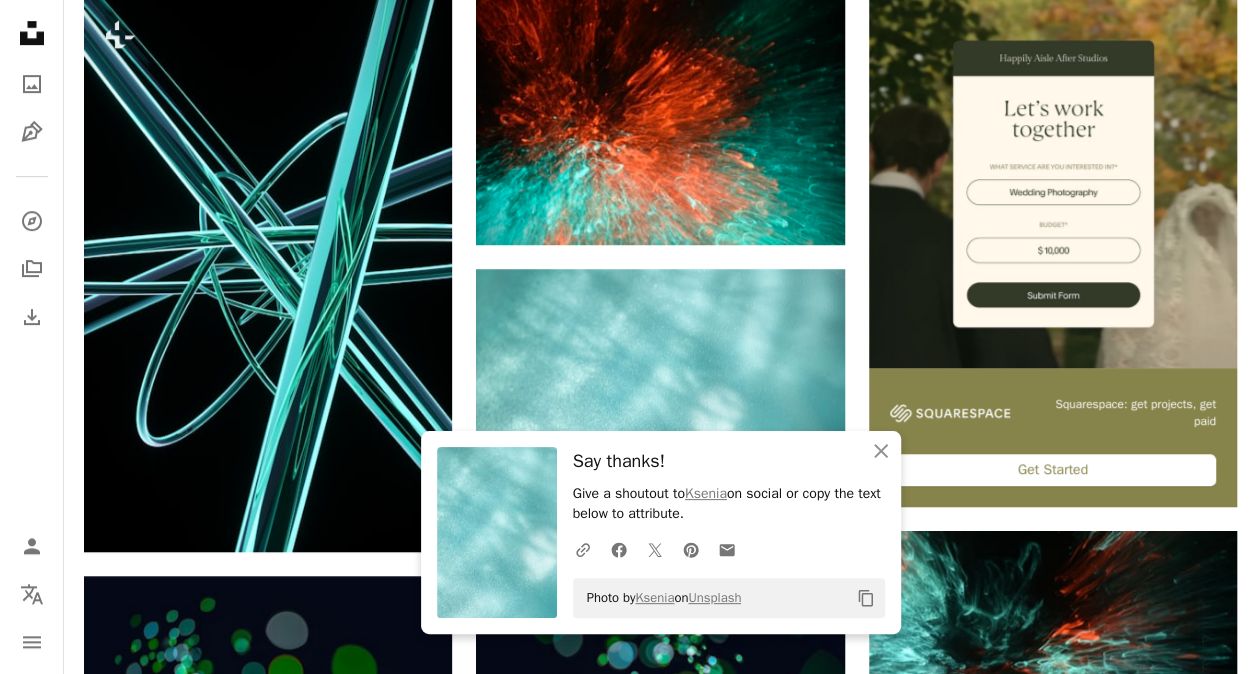 scroll, scrollTop: 1000, scrollLeft: 0, axis: vertical 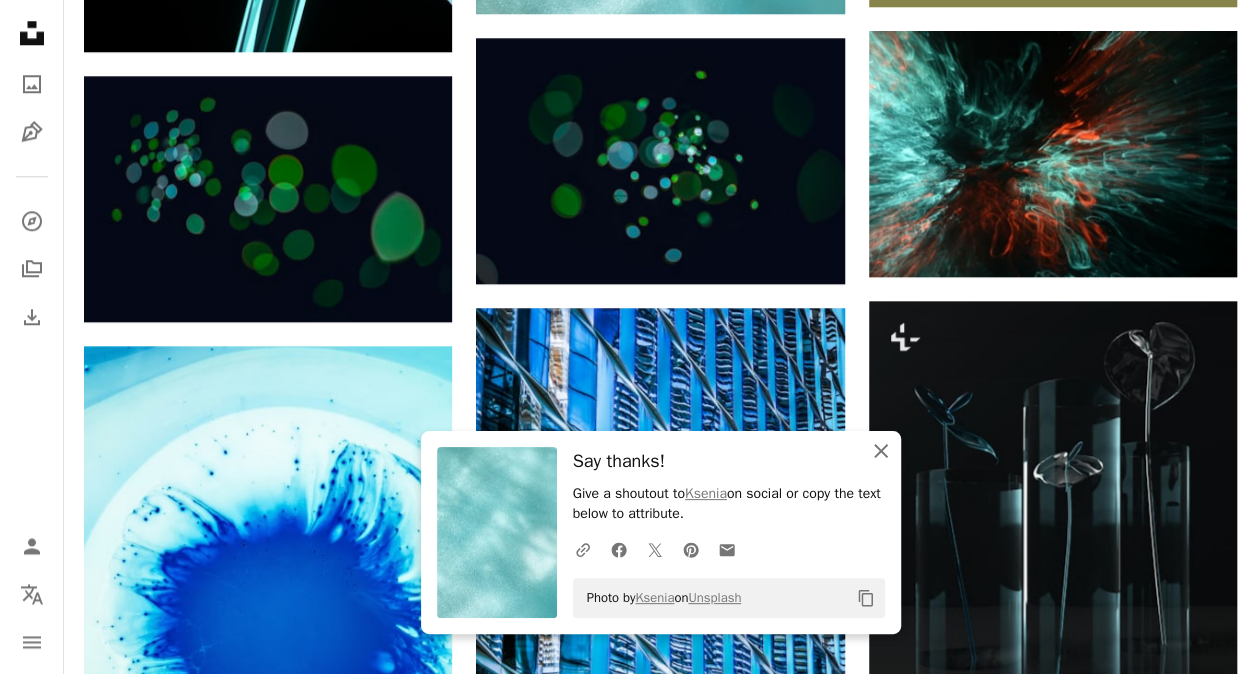 click 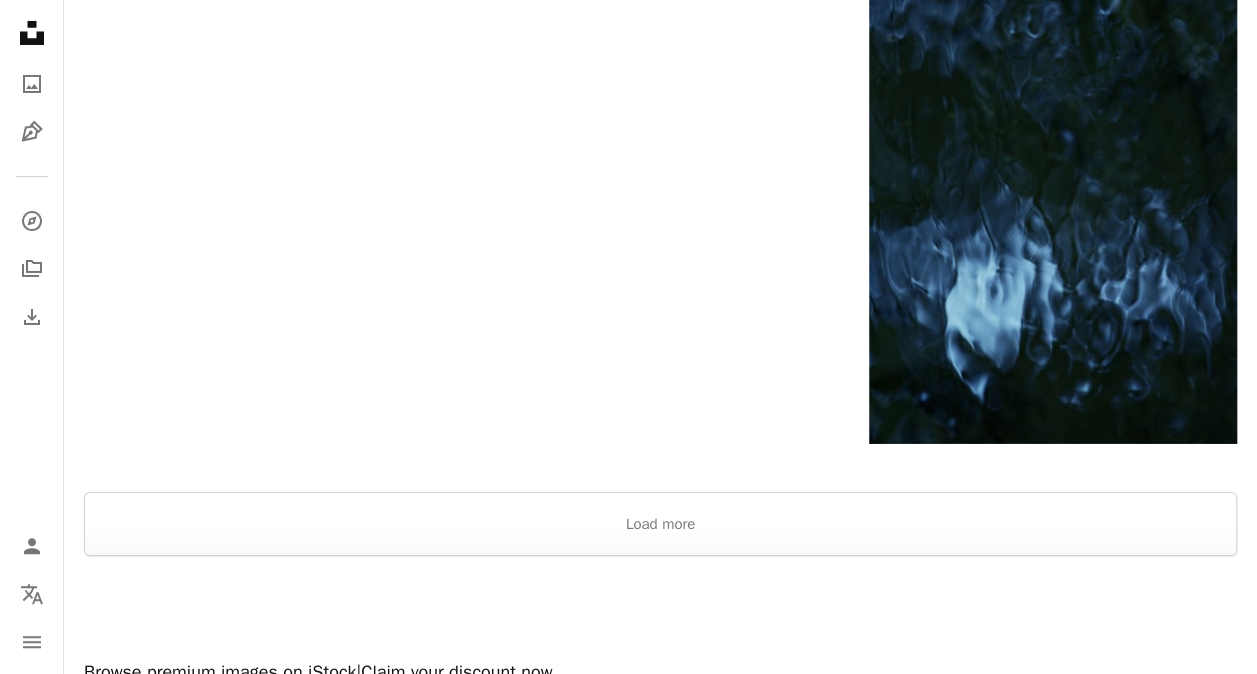 scroll, scrollTop: 3700, scrollLeft: 0, axis: vertical 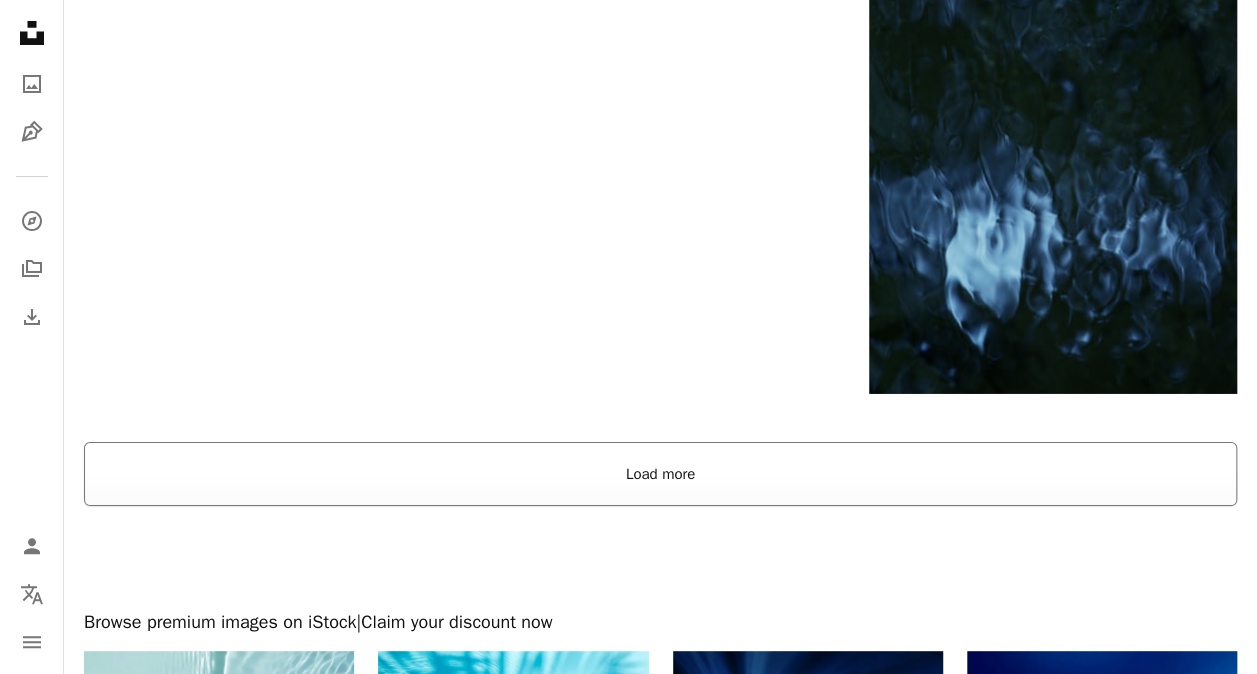 click on "Load more" at bounding box center [660, 474] 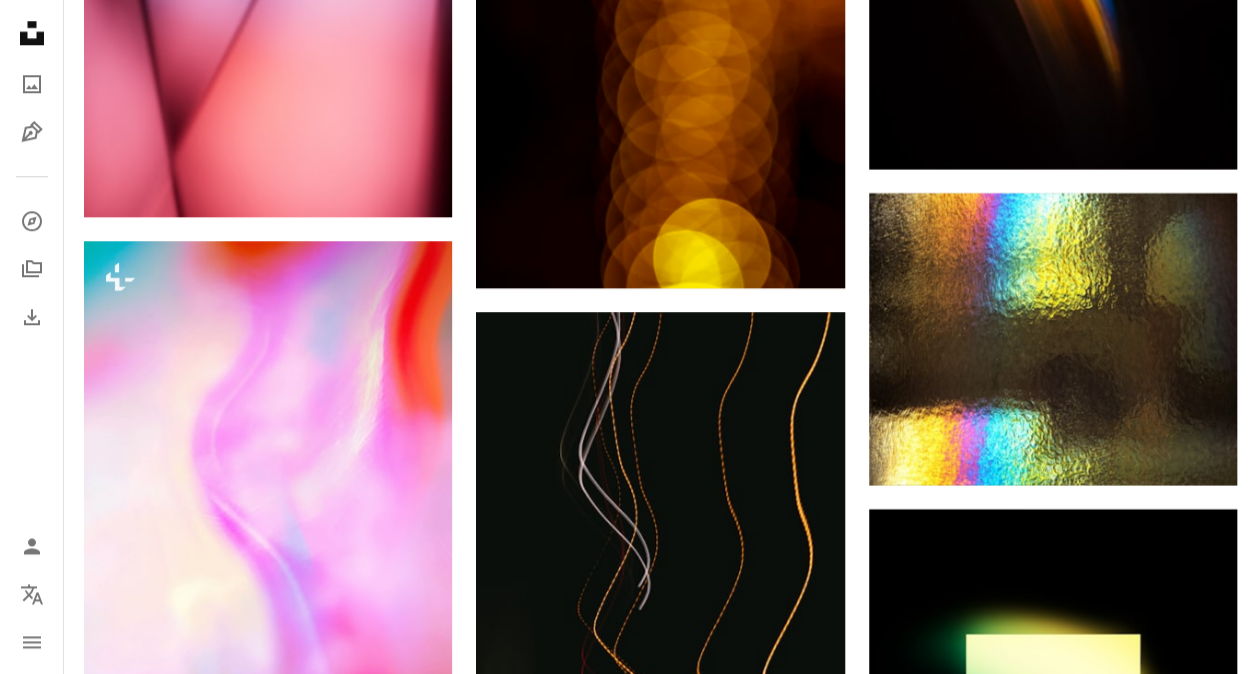 scroll, scrollTop: 0, scrollLeft: 0, axis: both 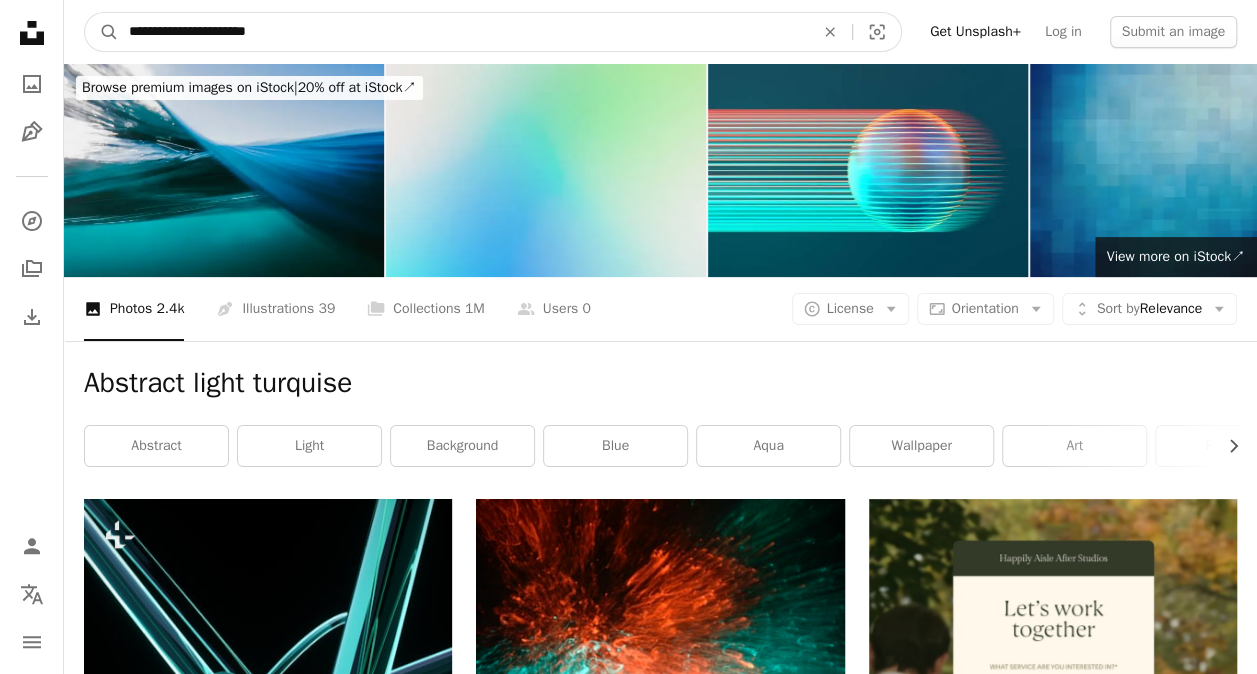 drag, startPoint x: 214, startPoint y: 30, endPoint x: 507, endPoint y: 106, distance: 302.69623 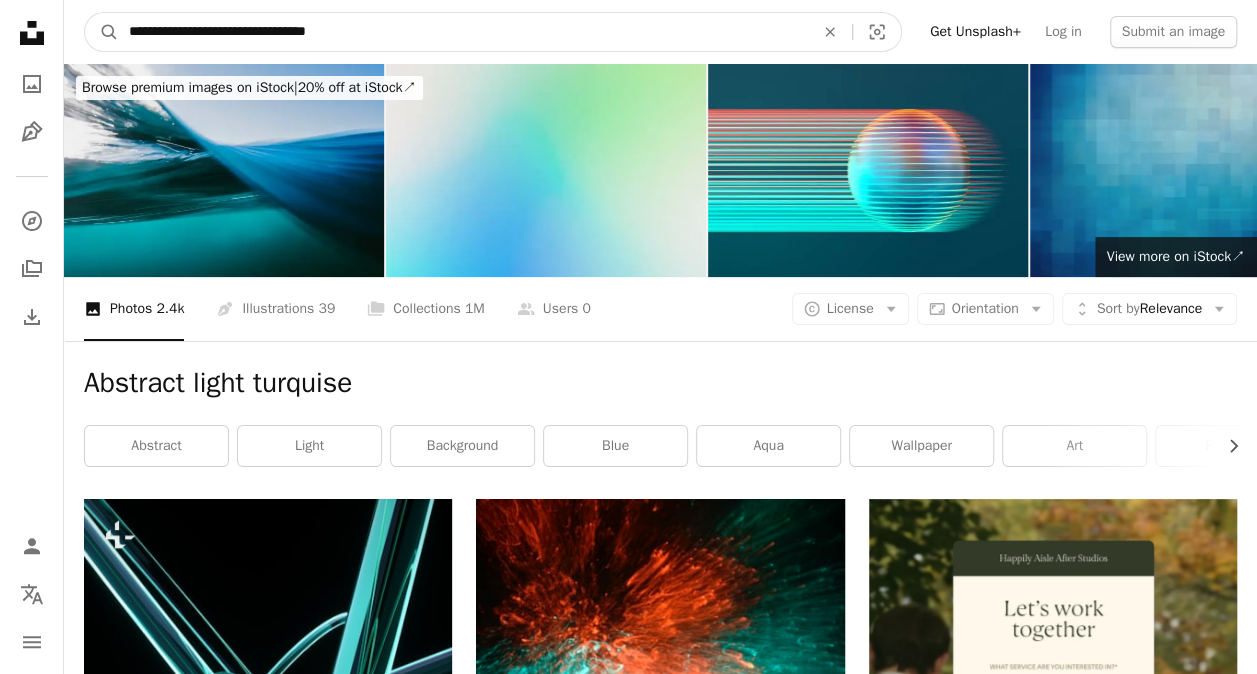 type on "**********" 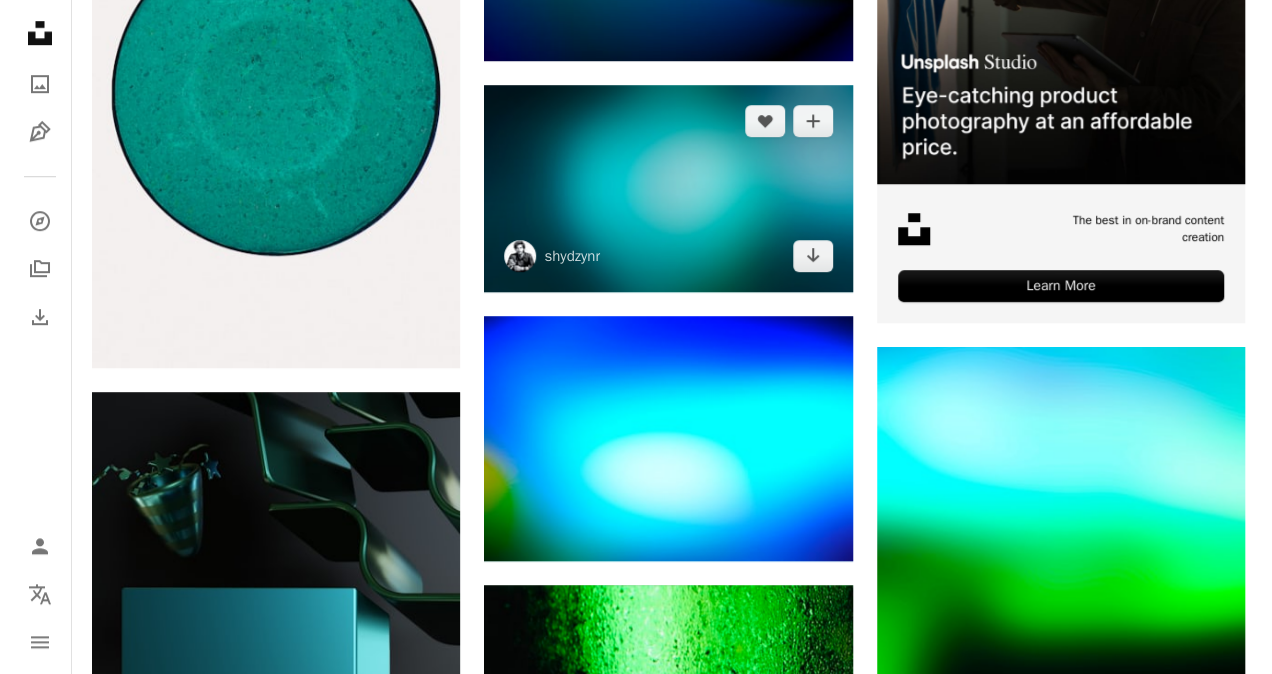 scroll, scrollTop: 700, scrollLeft: 0, axis: vertical 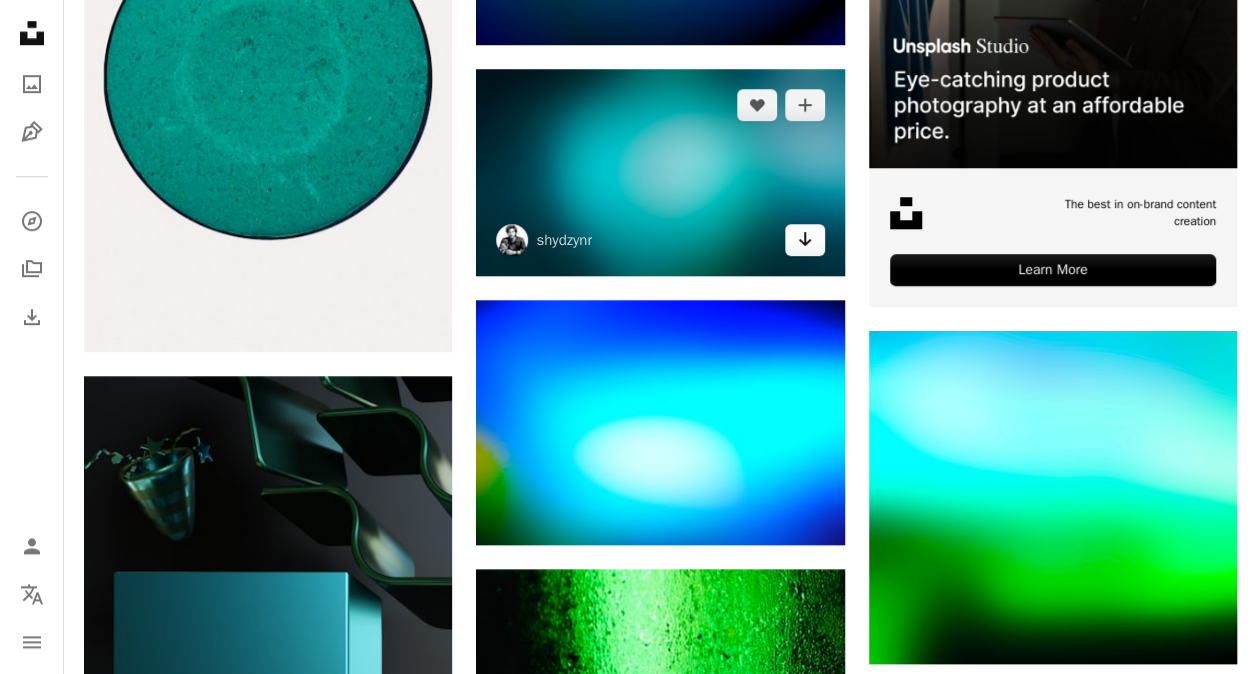 click on "Arrow pointing down" 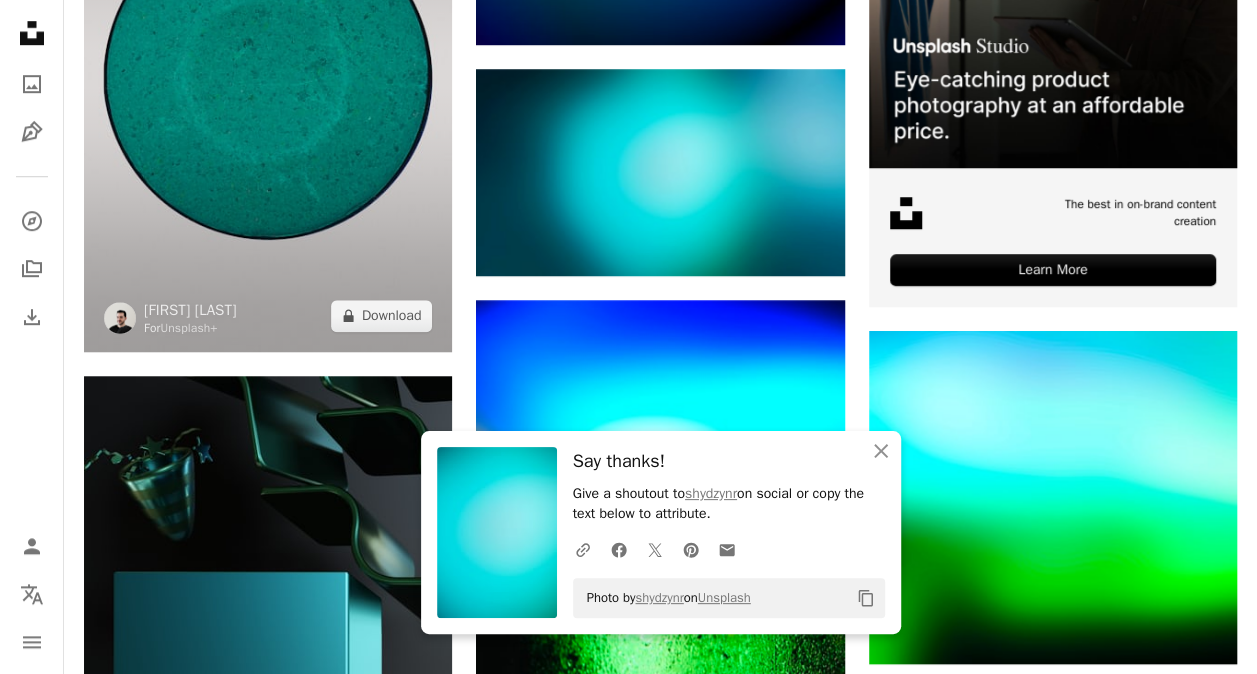 drag, startPoint x: 358, startPoint y: 253, endPoint x: 371, endPoint y: 232, distance: 24.698177 